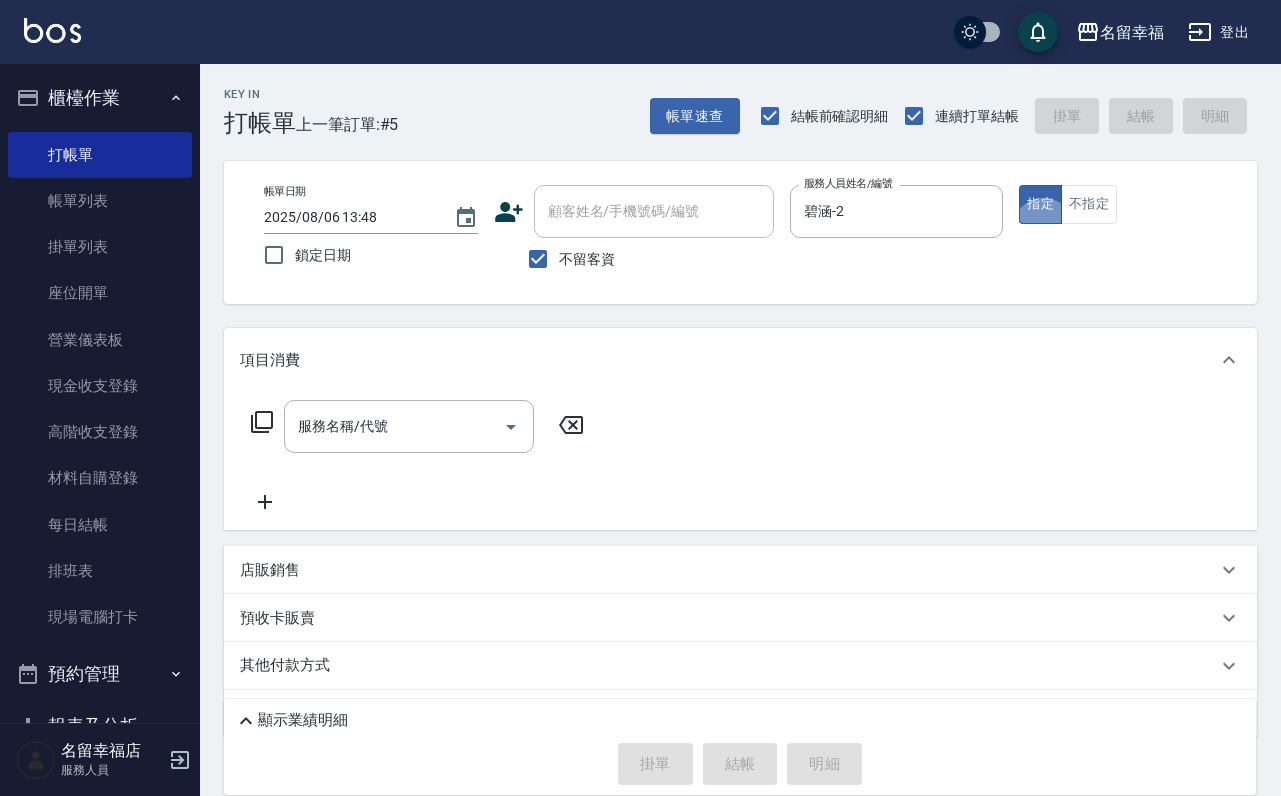 scroll, scrollTop: 0, scrollLeft: 0, axis: both 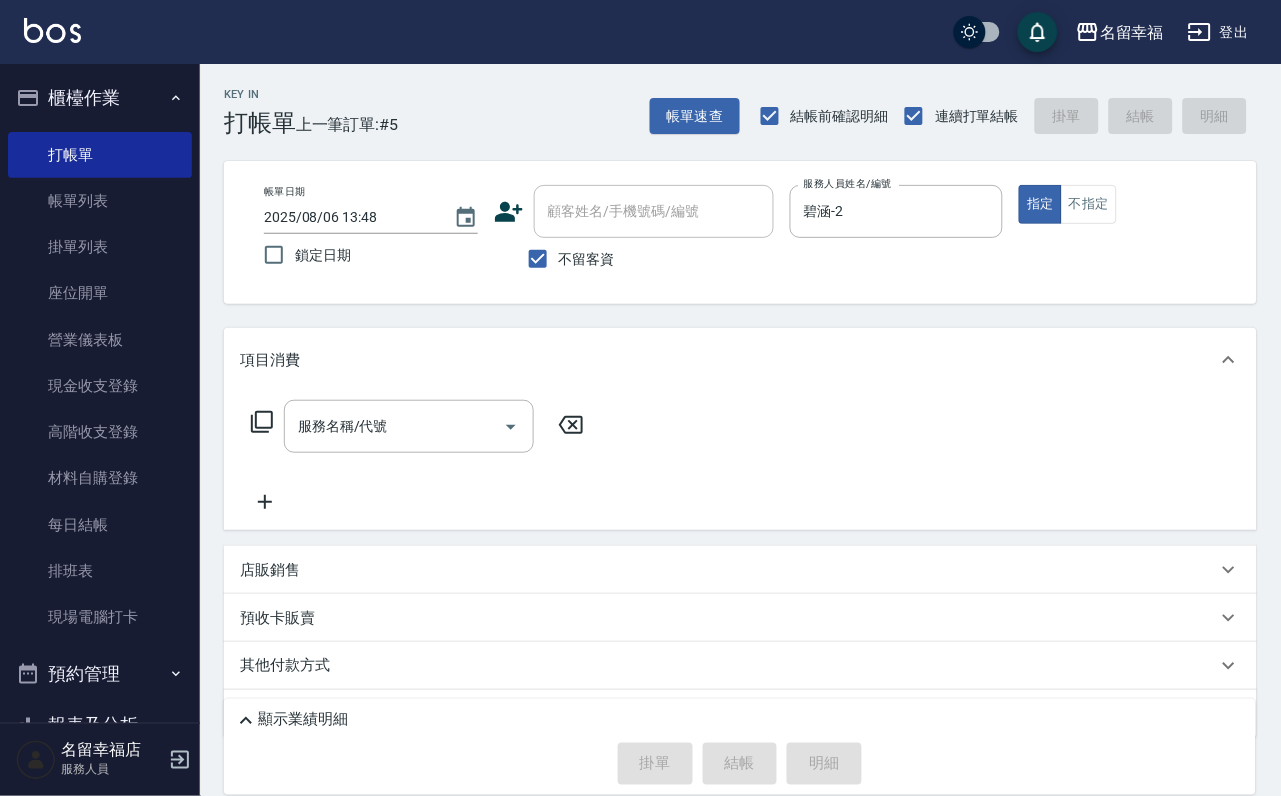 click 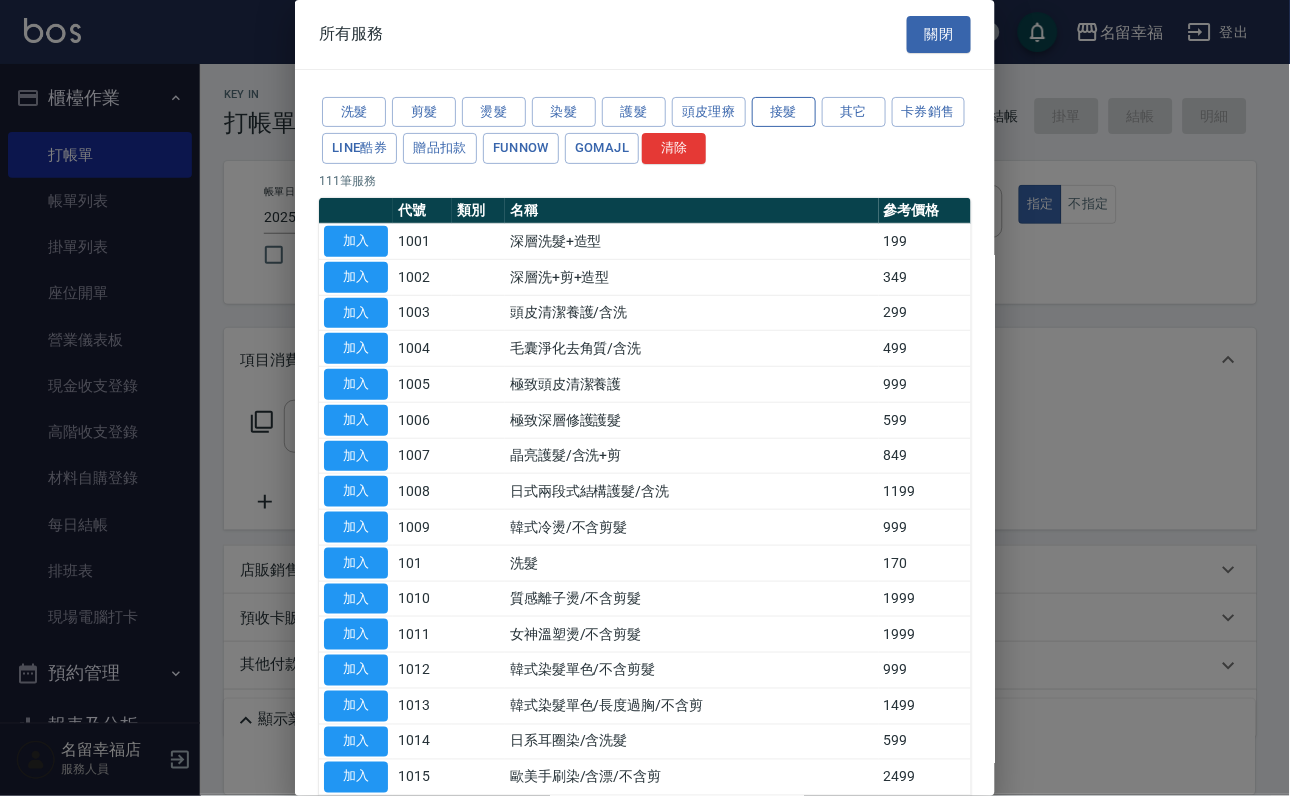 drag, startPoint x: 802, startPoint y: 95, endPoint x: 807, endPoint y: 113, distance: 18.681541 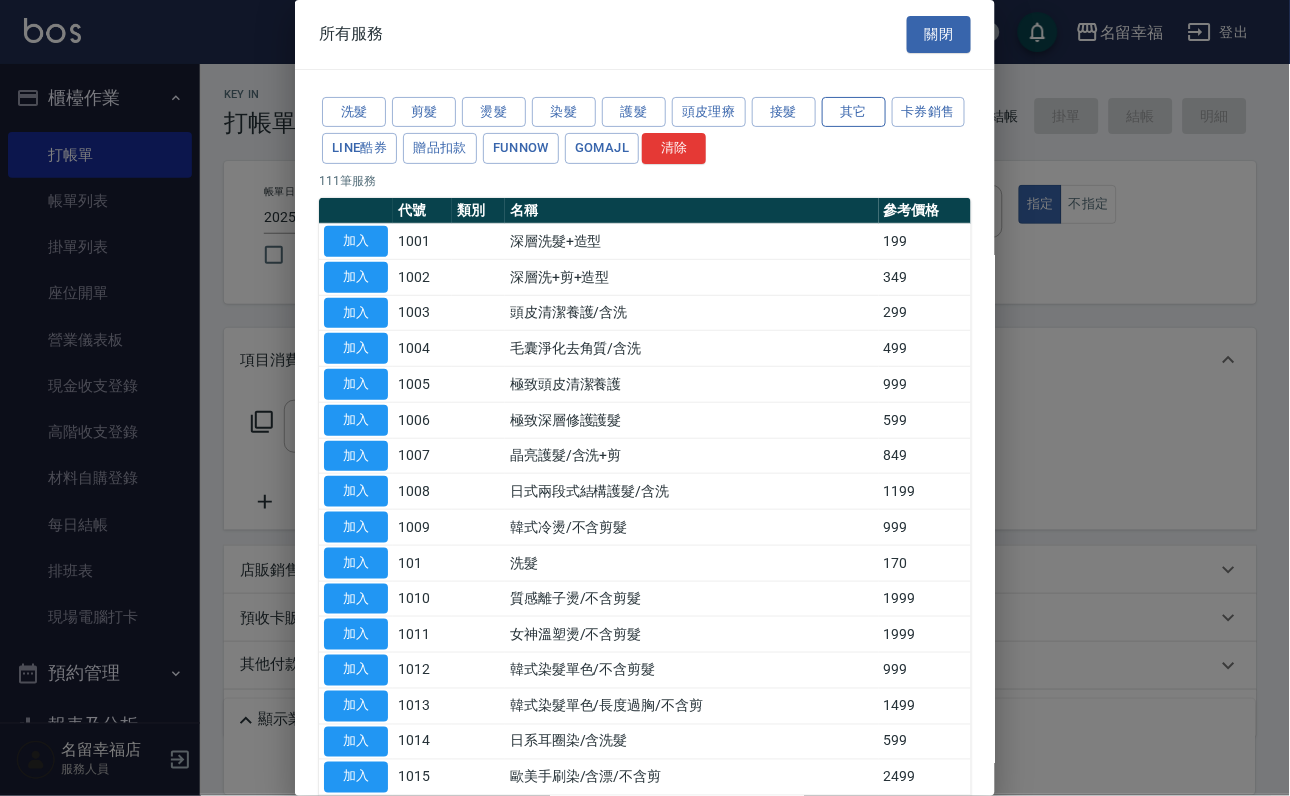 click on "其它" at bounding box center [854, 112] 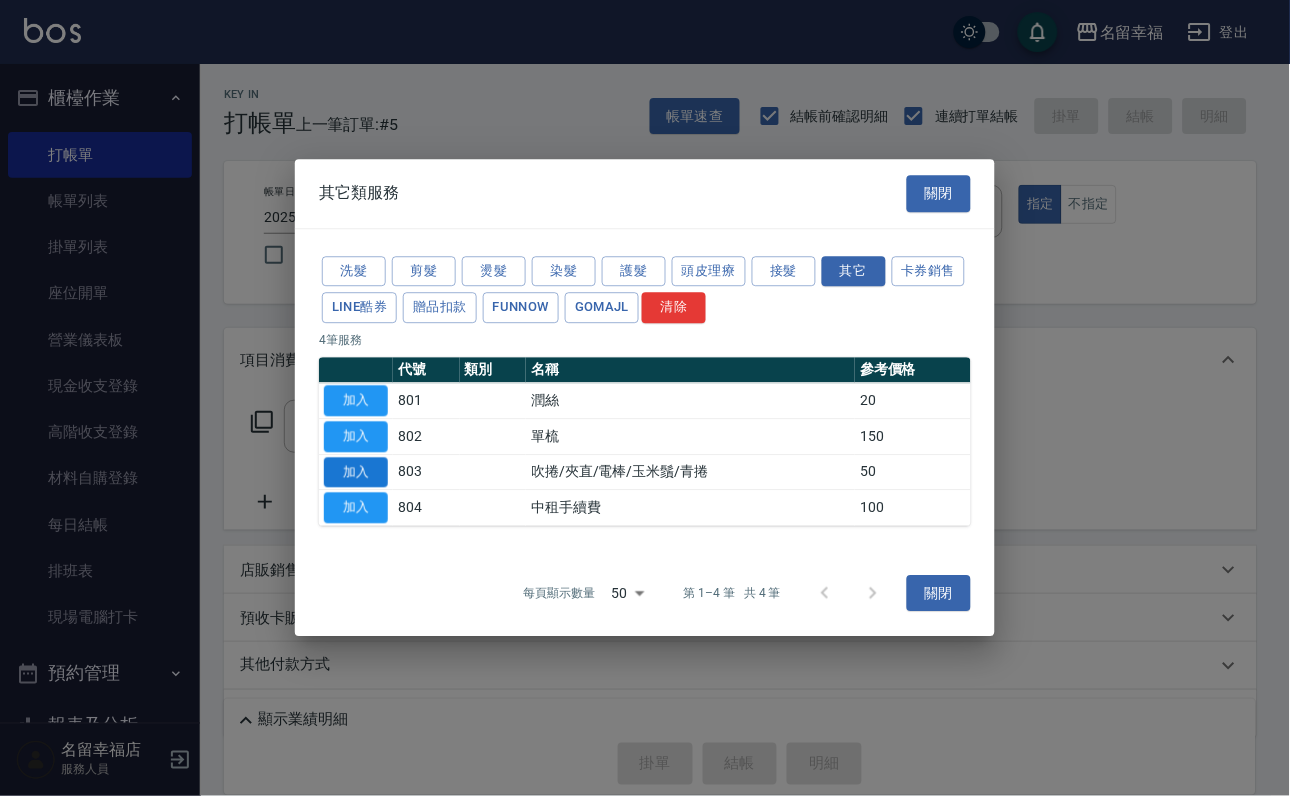 click on "加入" at bounding box center [356, 472] 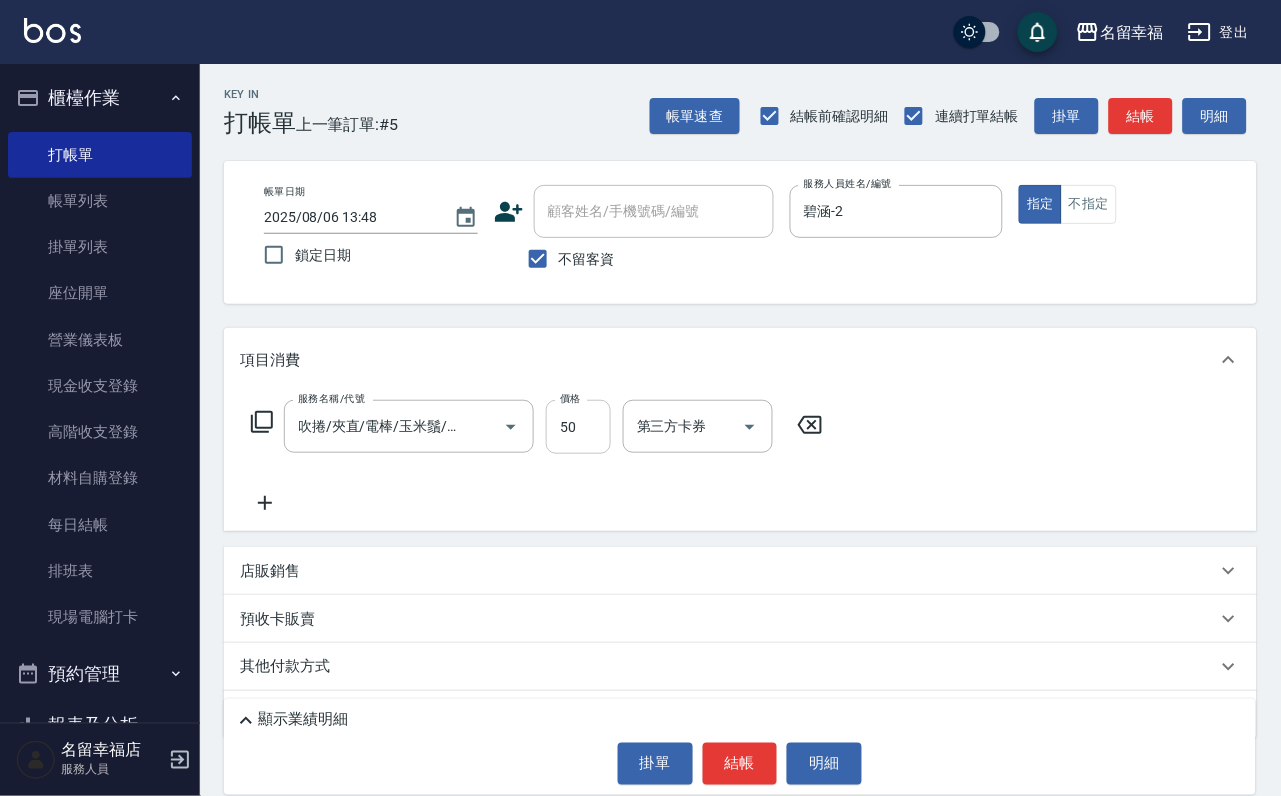 click on "50" at bounding box center [578, 427] 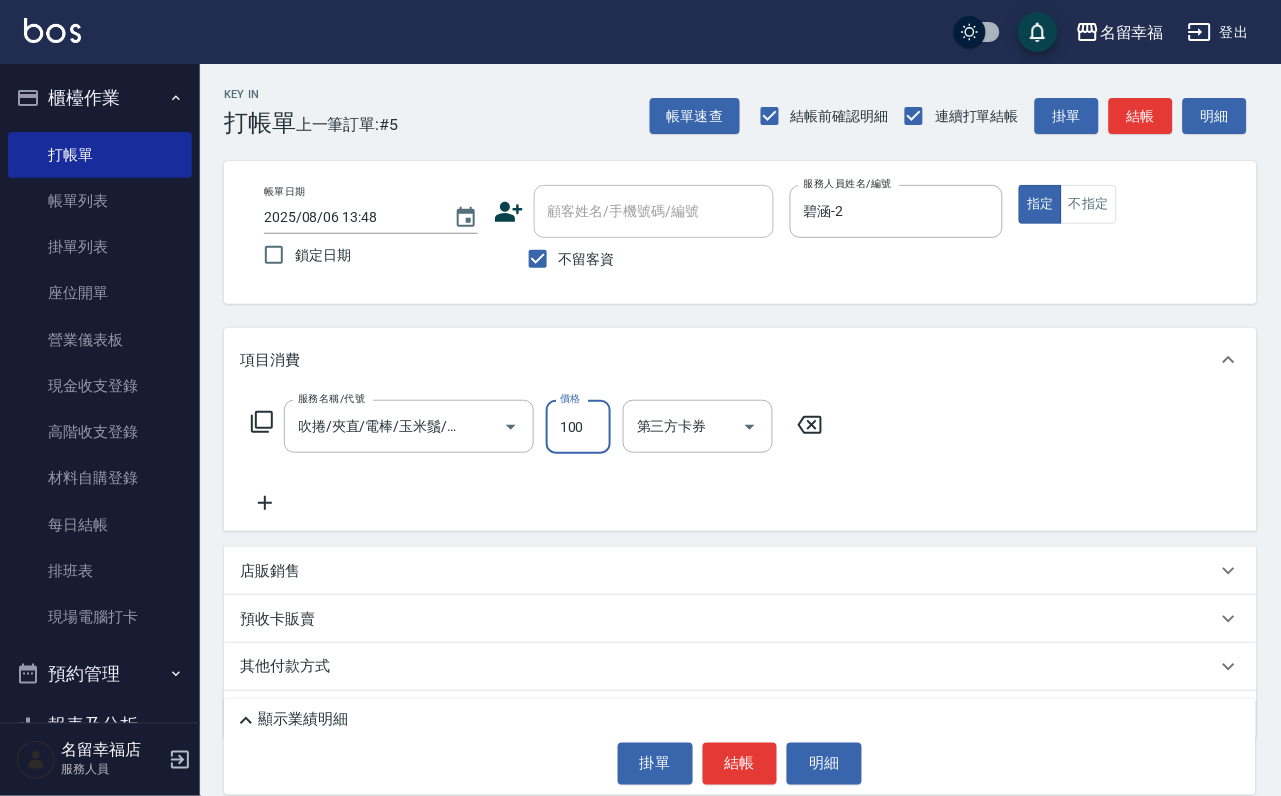 type on "100" 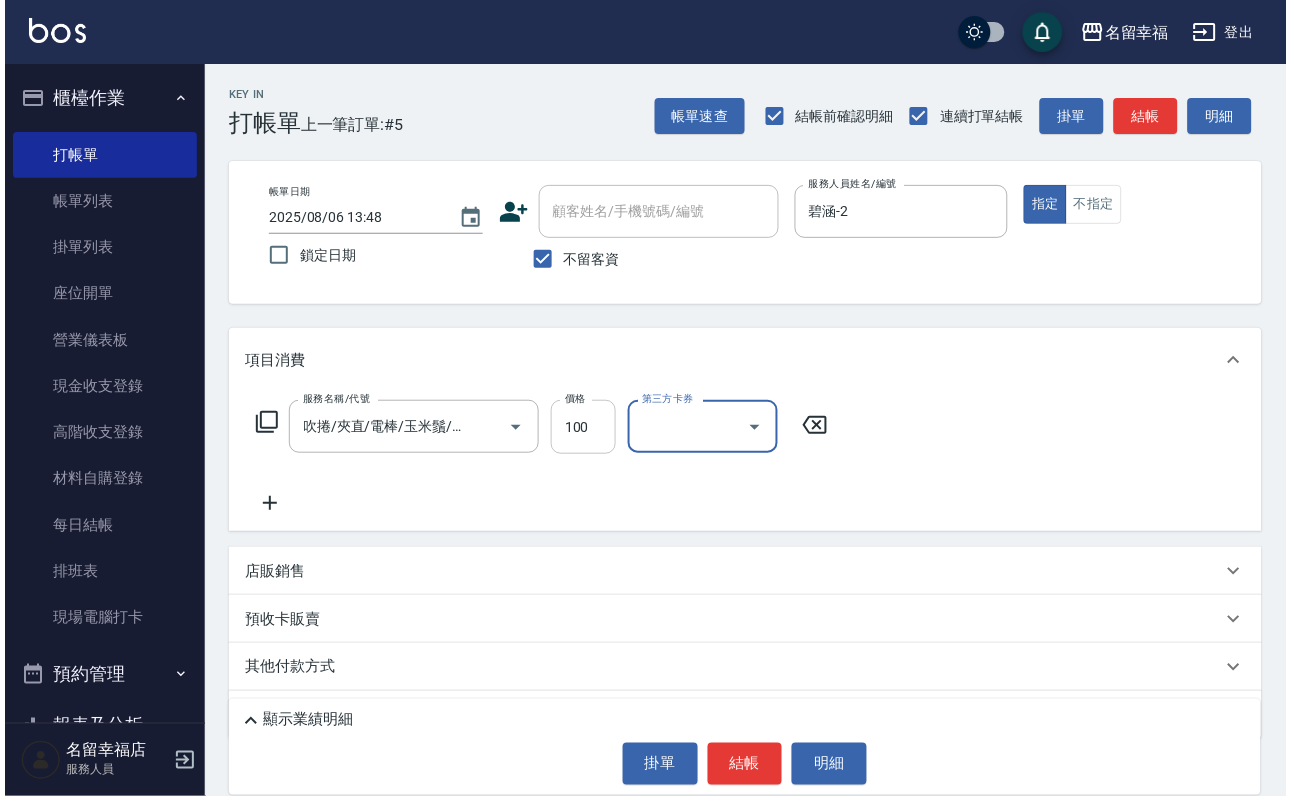 scroll, scrollTop: 0, scrollLeft: 0, axis: both 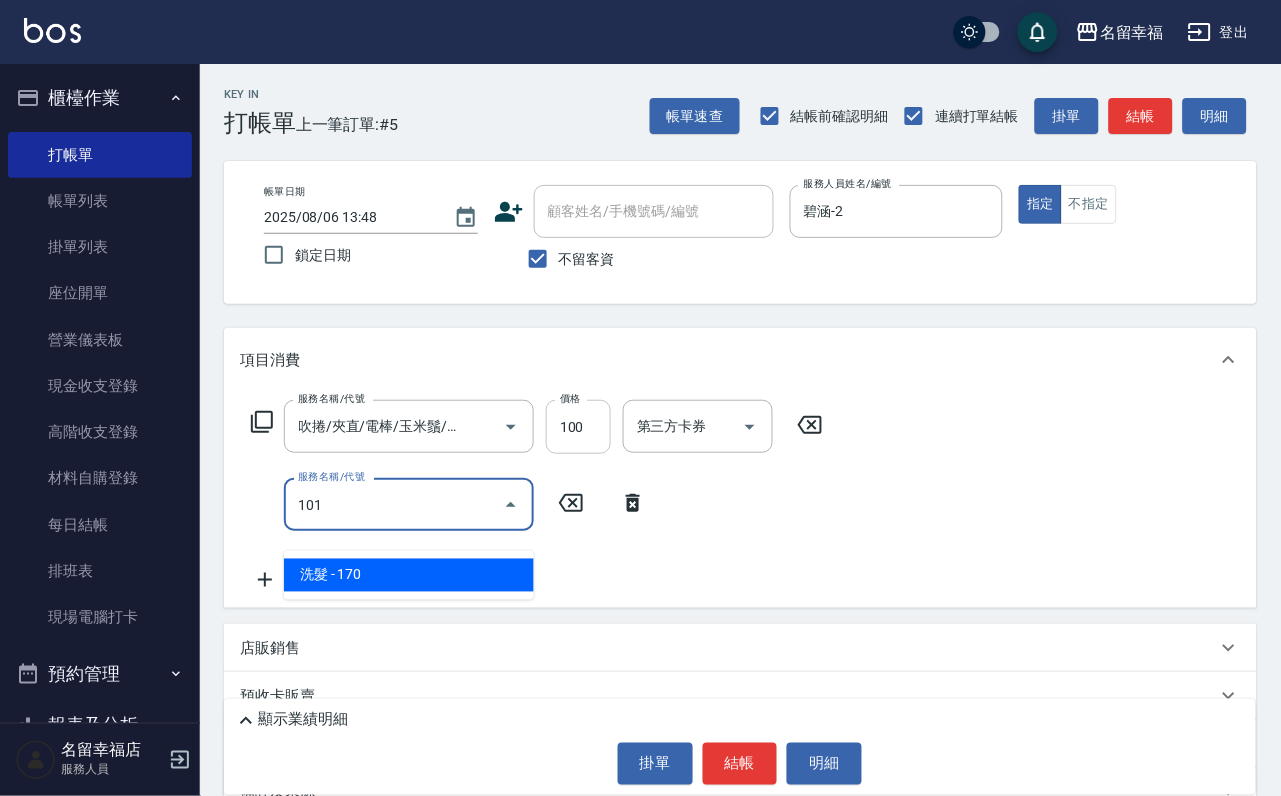 type on "洗髮(101)" 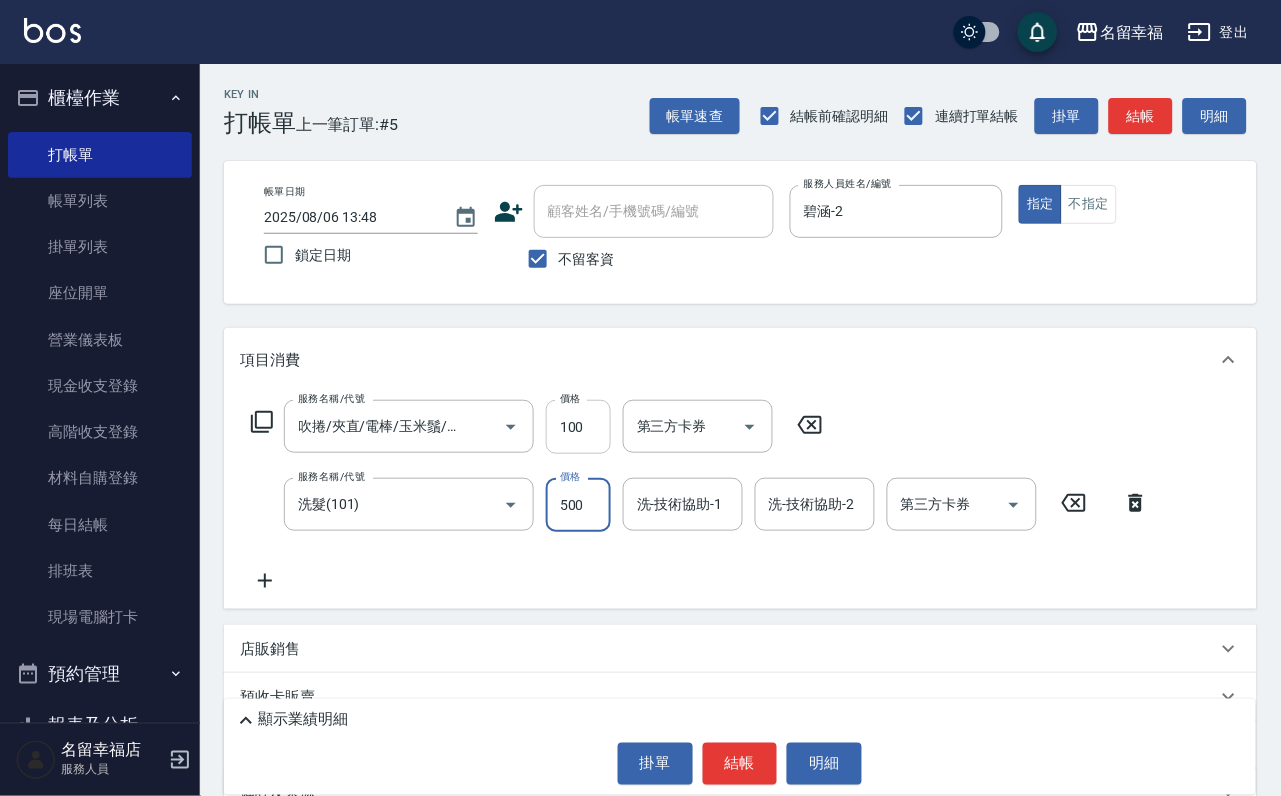 type on "500" 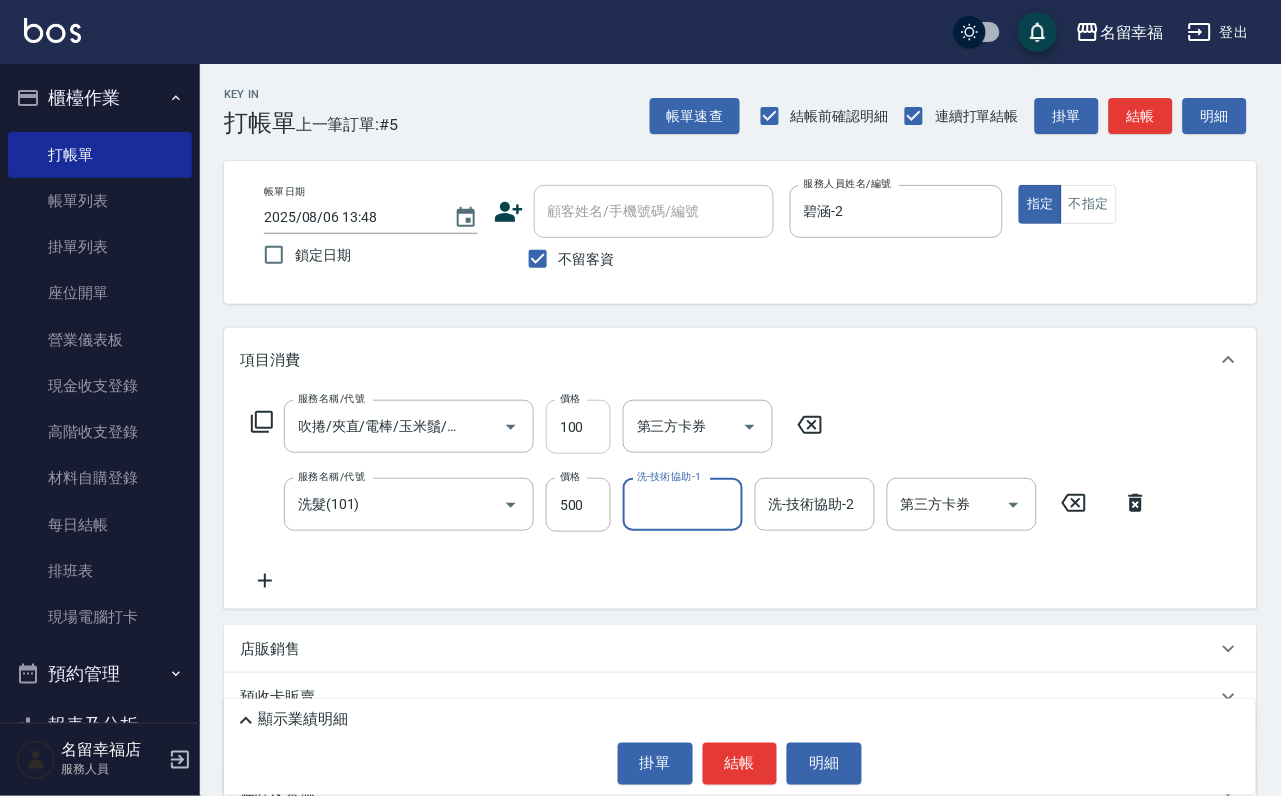 type on "1" 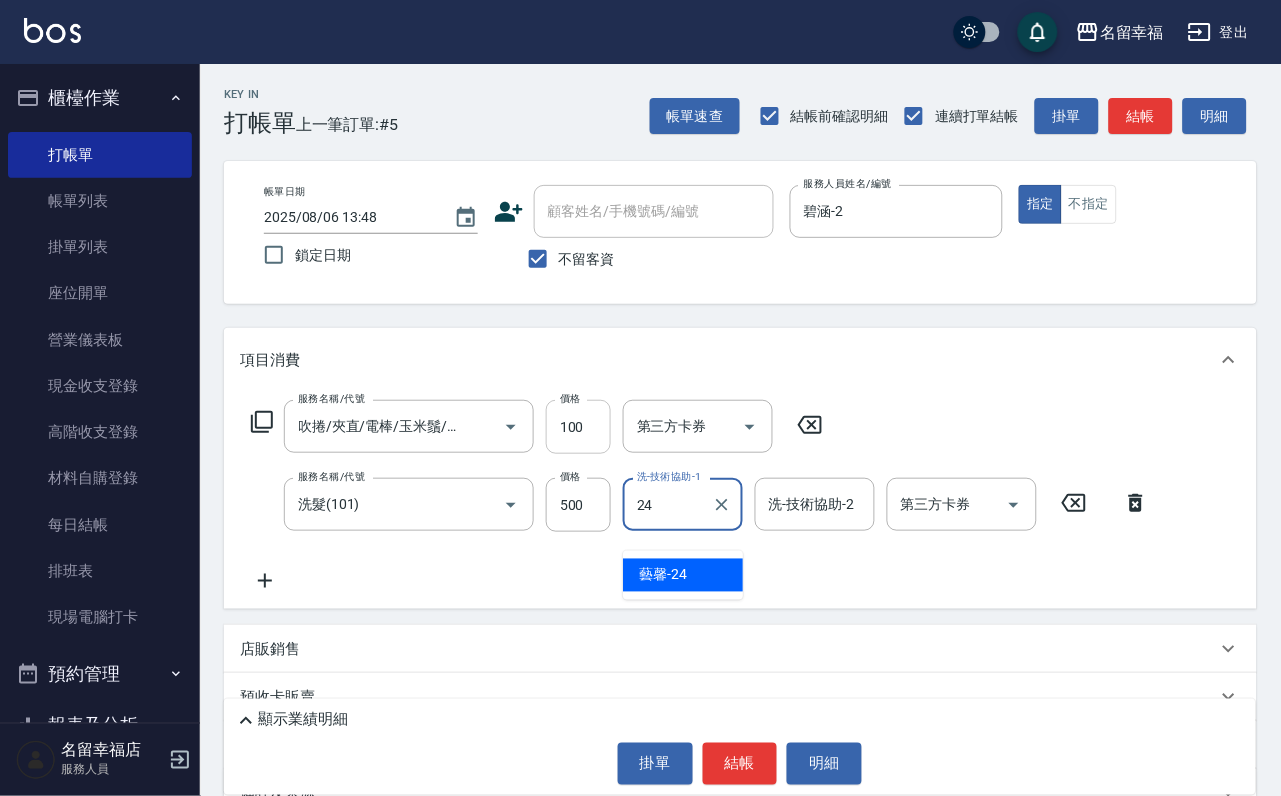 type on "藝馨-24" 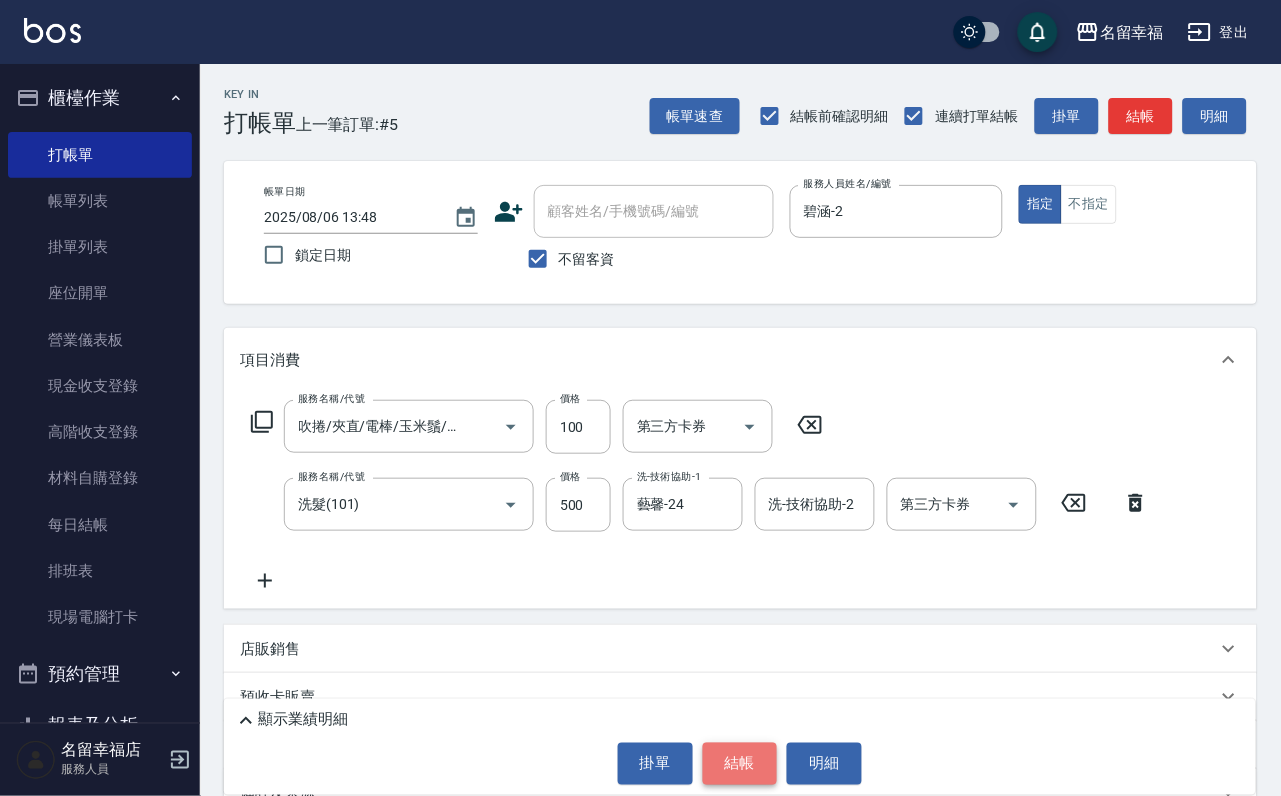 click on "結帳" at bounding box center [740, 764] 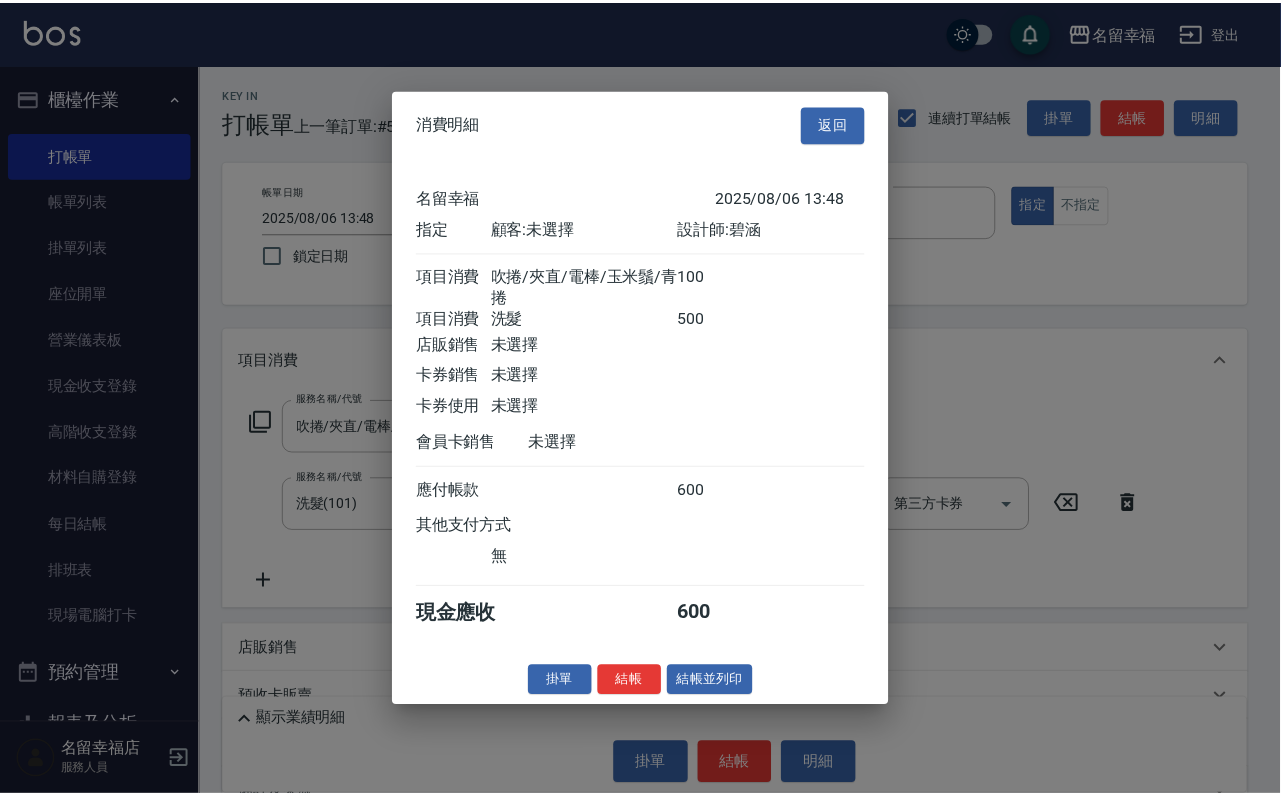 scroll, scrollTop: 322, scrollLeft: 0, axis: vertical 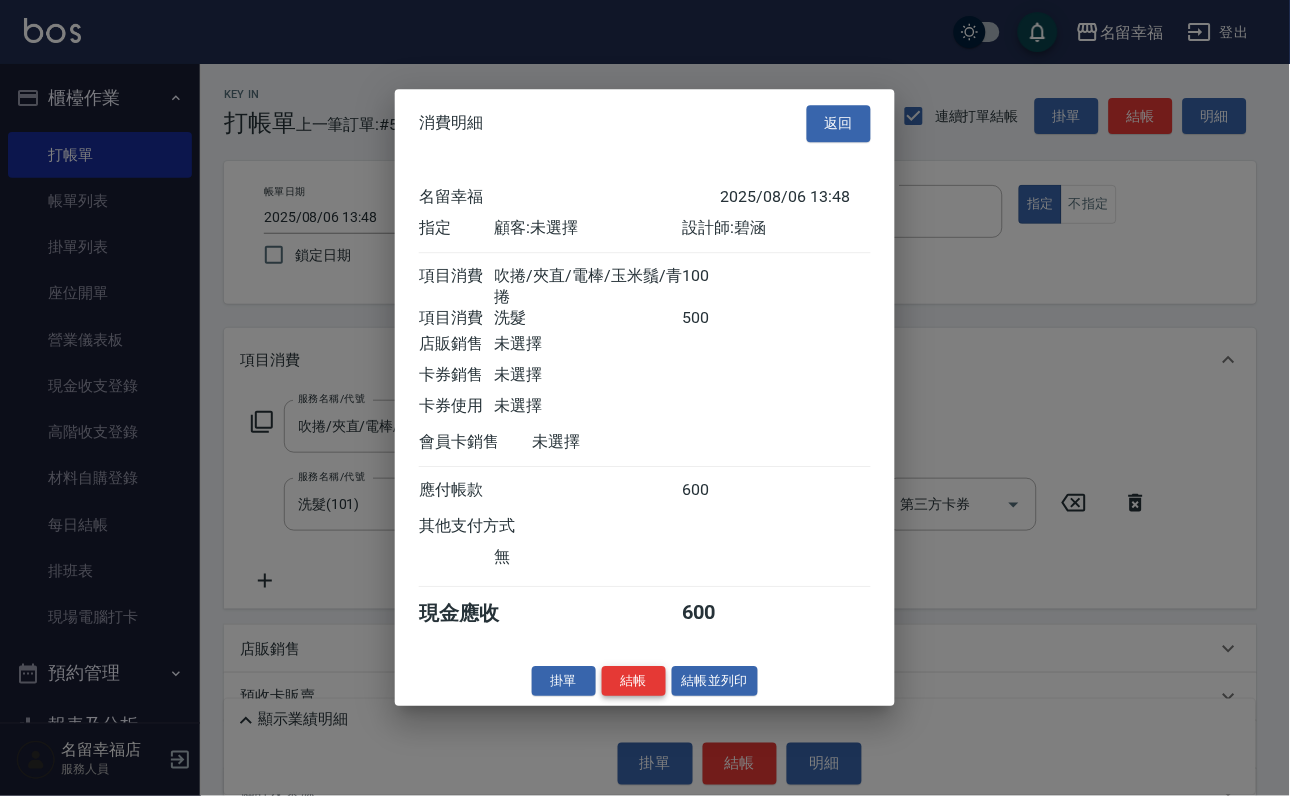 click on "結帳" at bounding box center (634, 681) 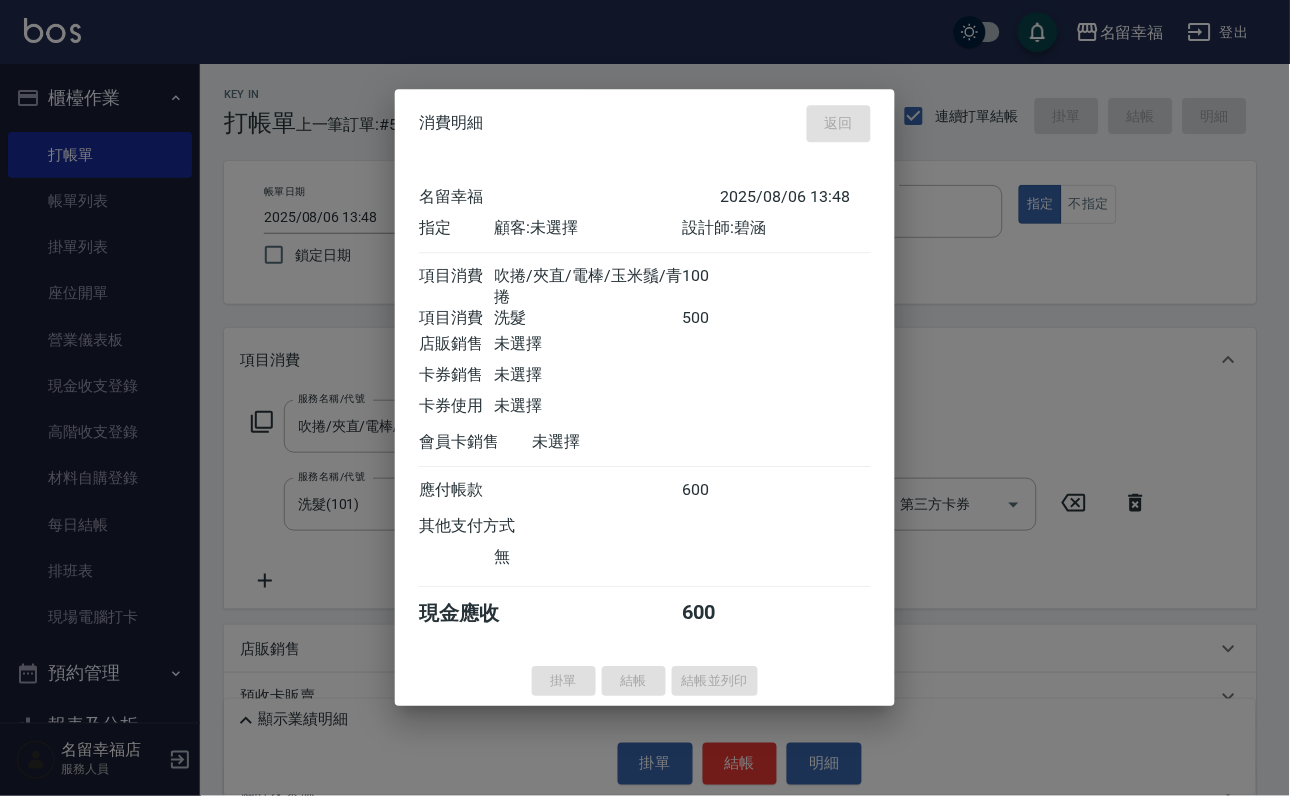 type on "[DATE] [TIME]" 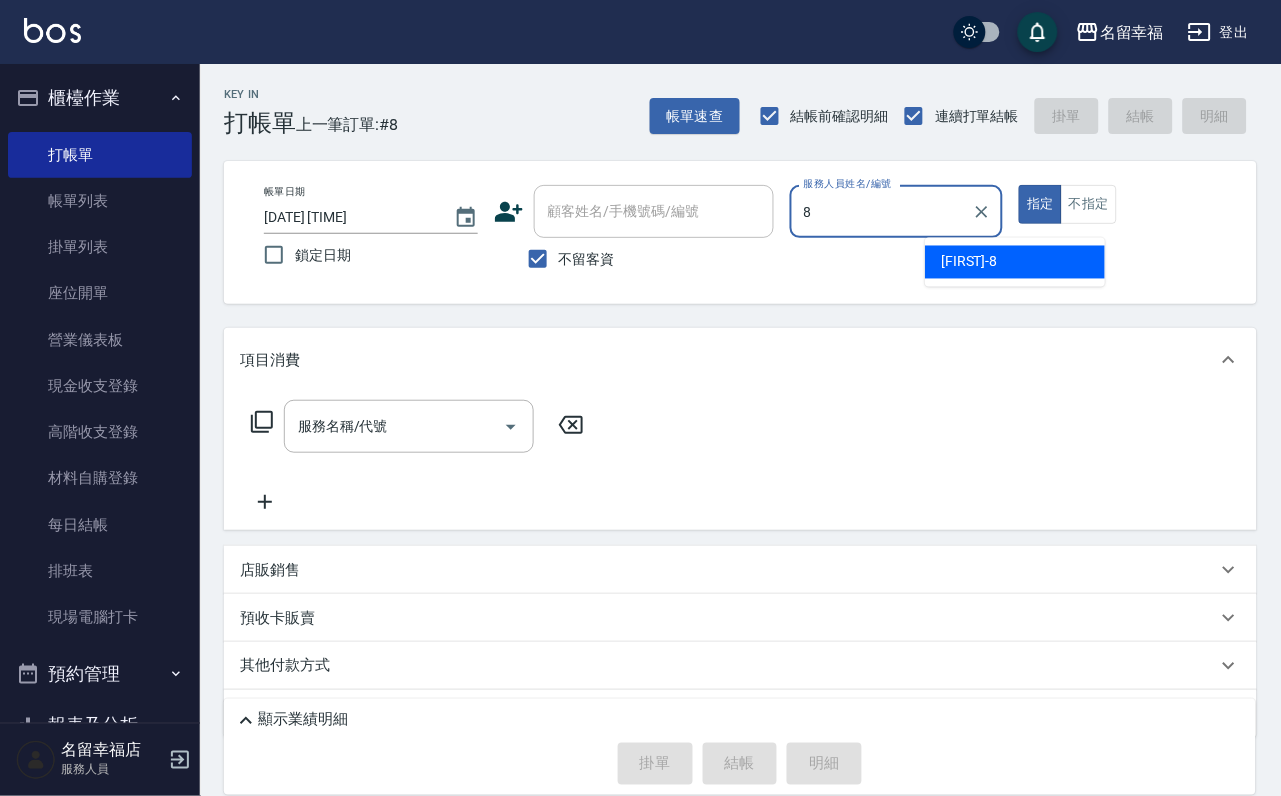 type on "詩婷-8" 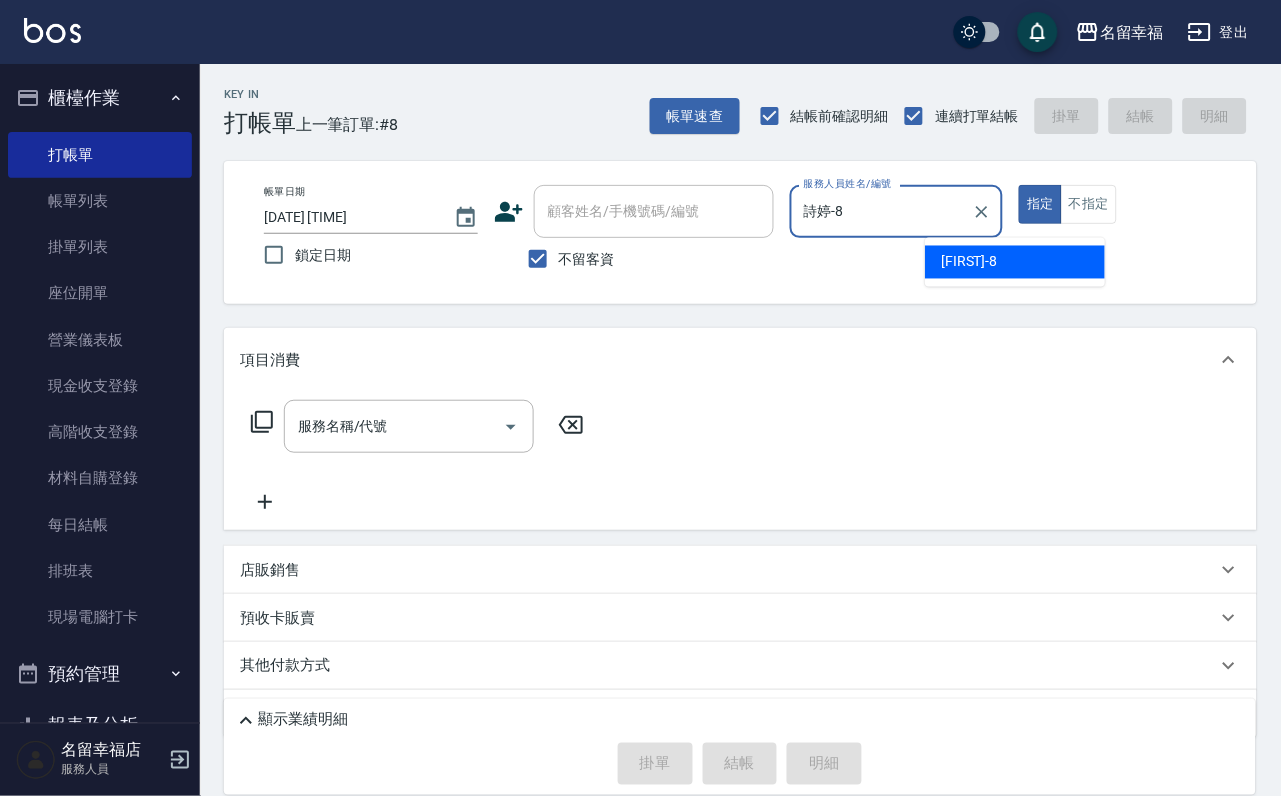 type on "true" 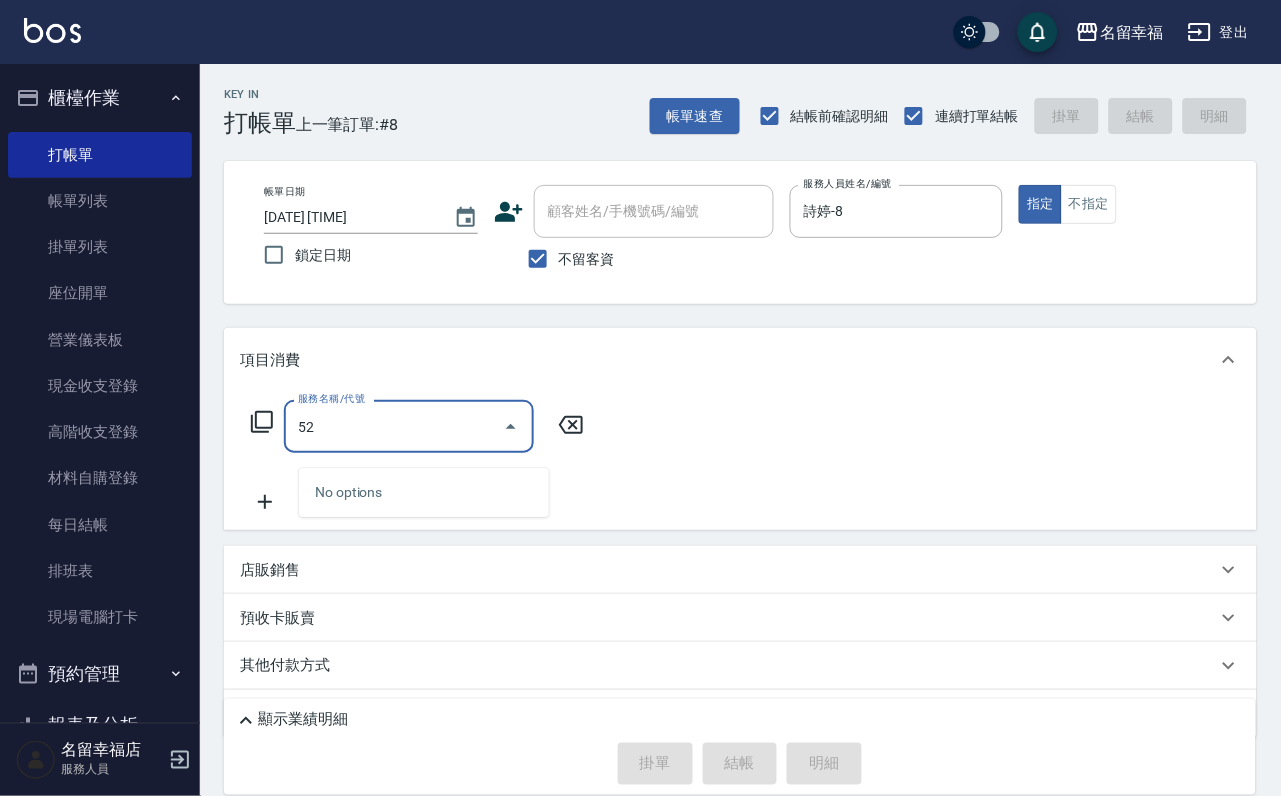 type on "5" 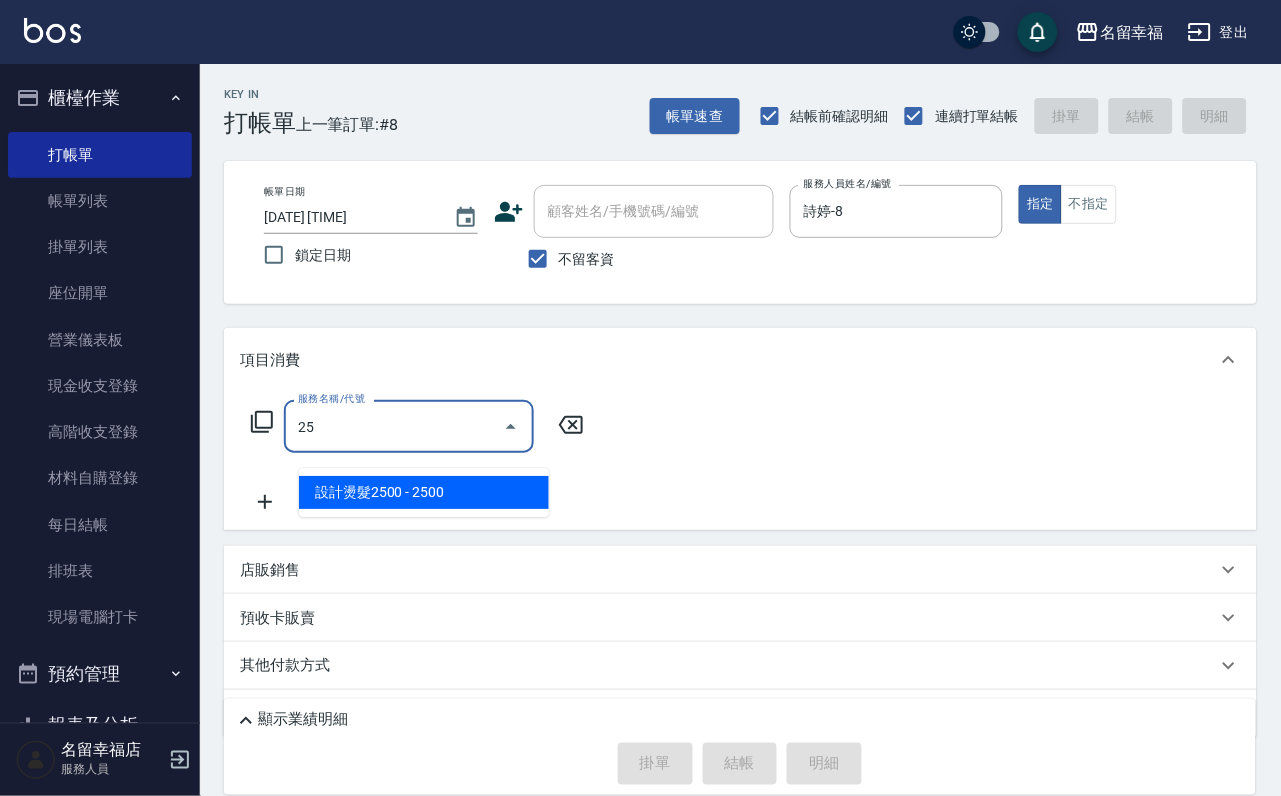 type on "2" 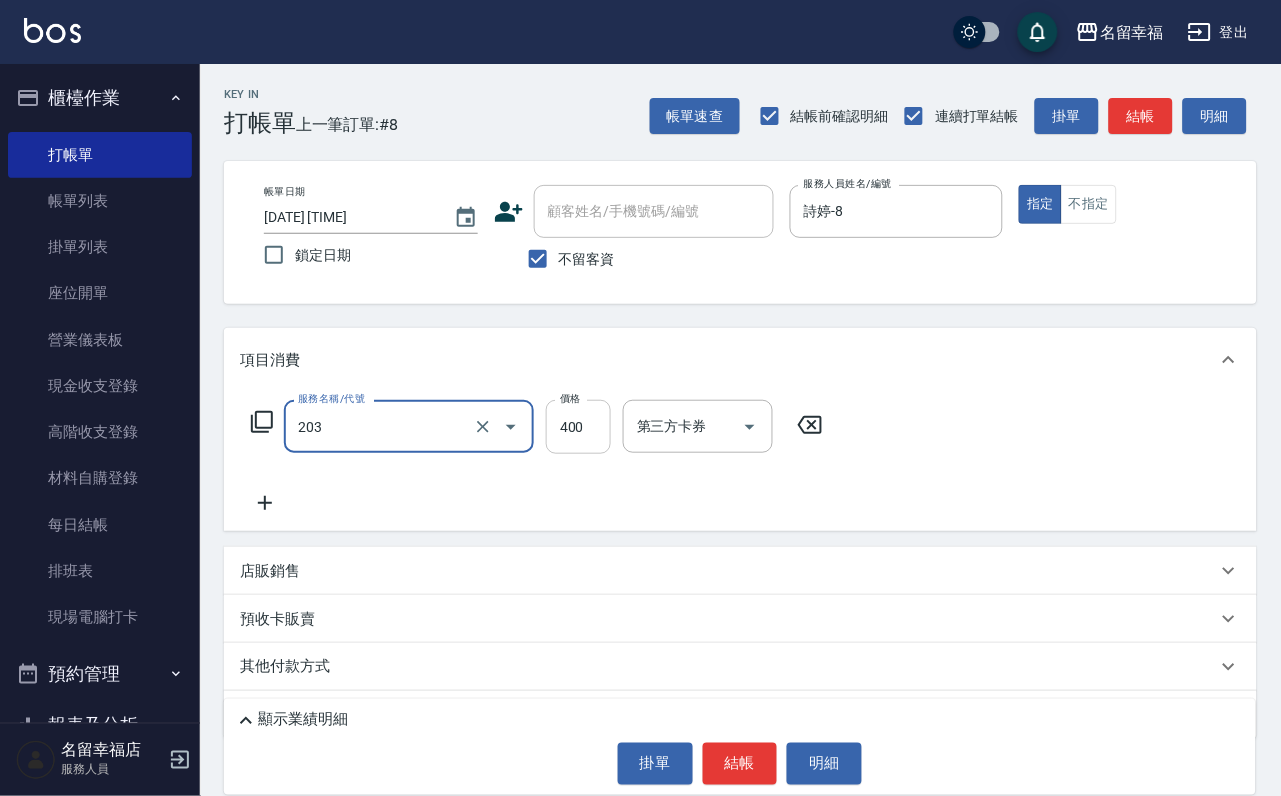 type on "指定單剪(203)" 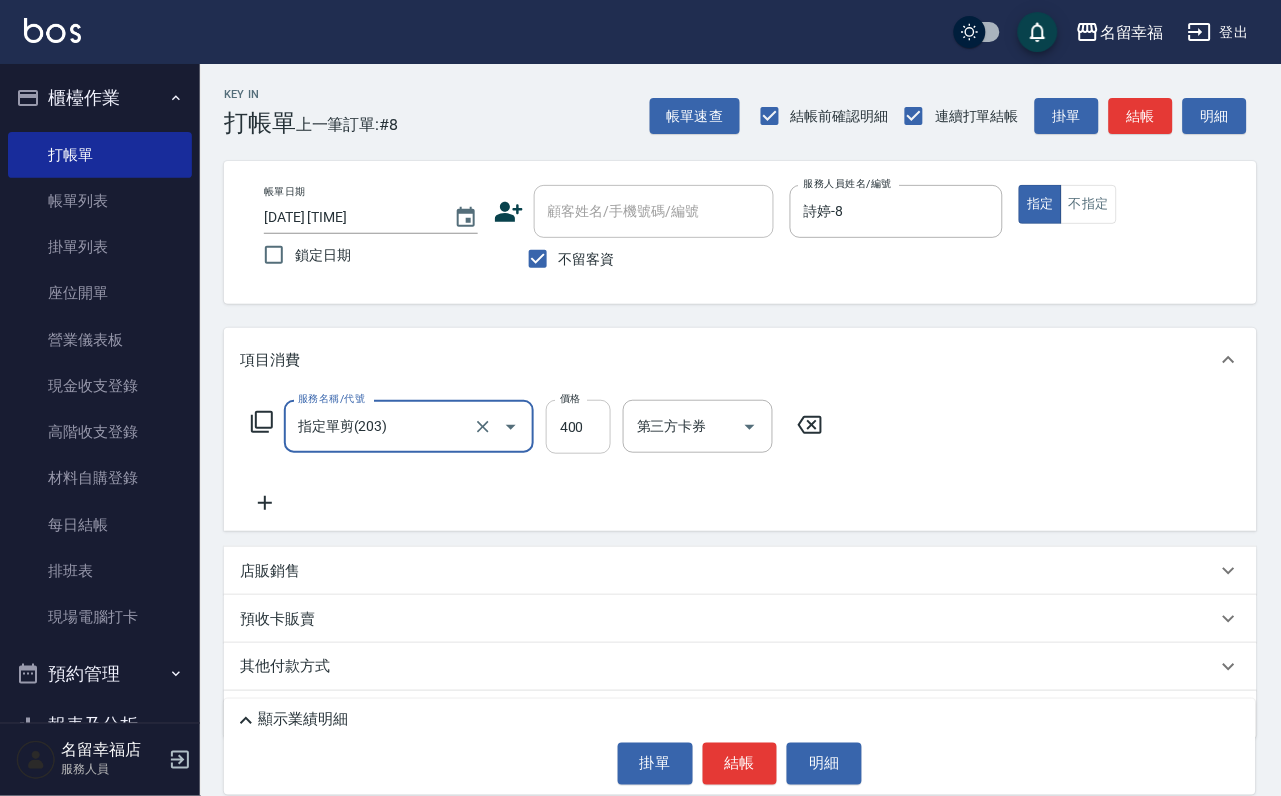 click on "400" at bounding box center (578, 427) 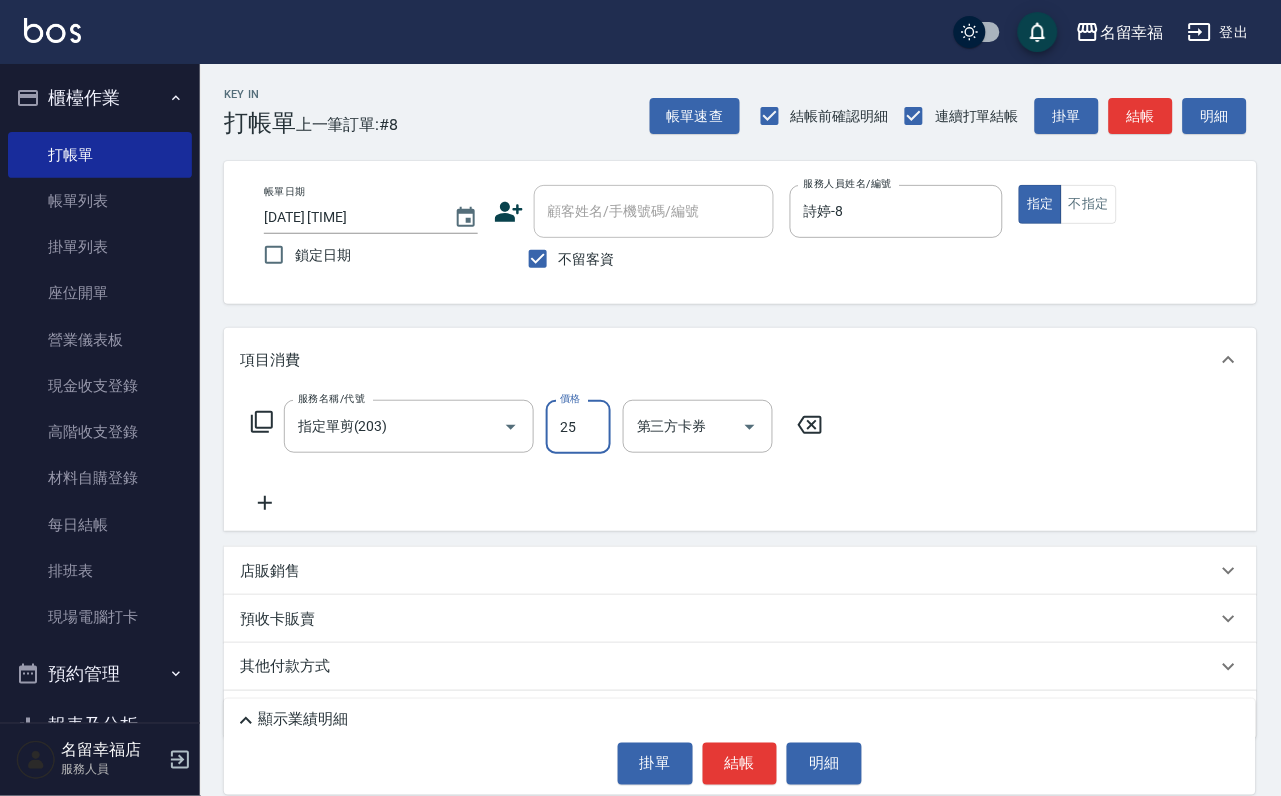 type on "250" 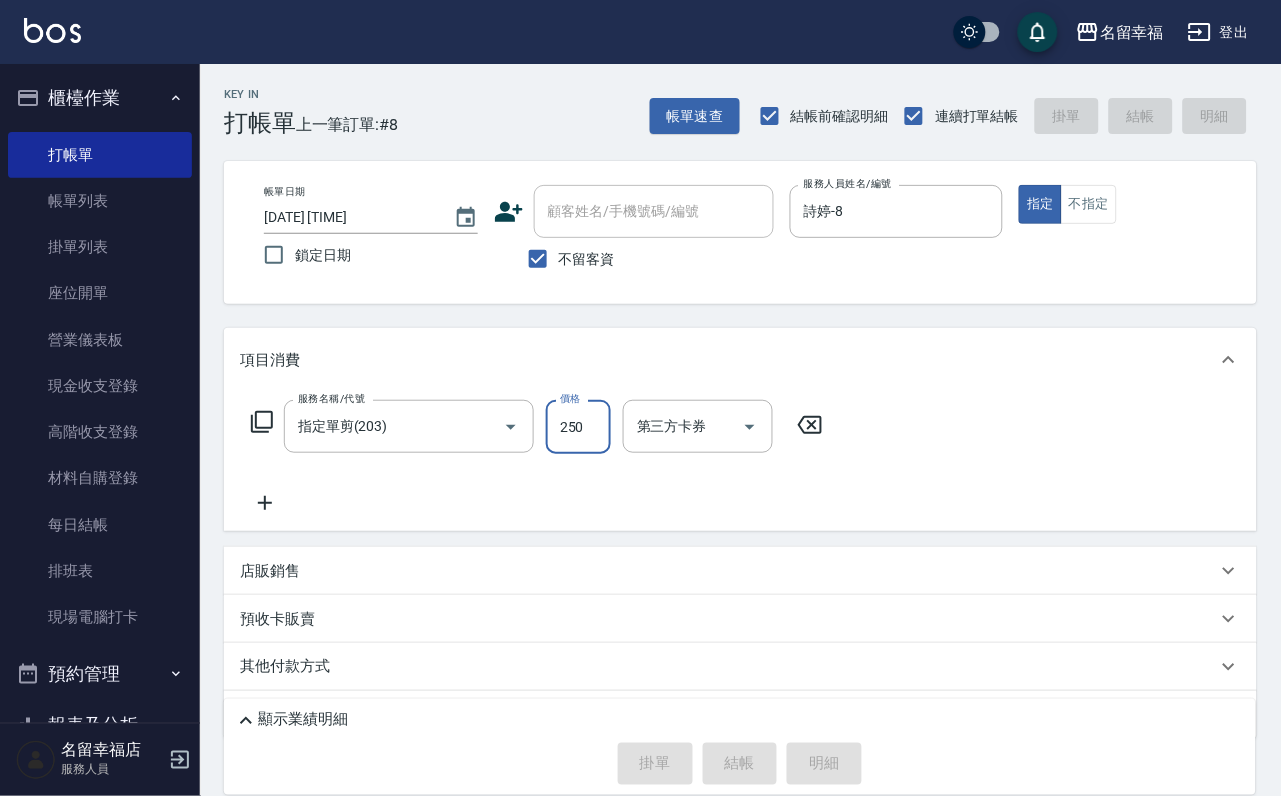 type on "[DATE] [TIME]" 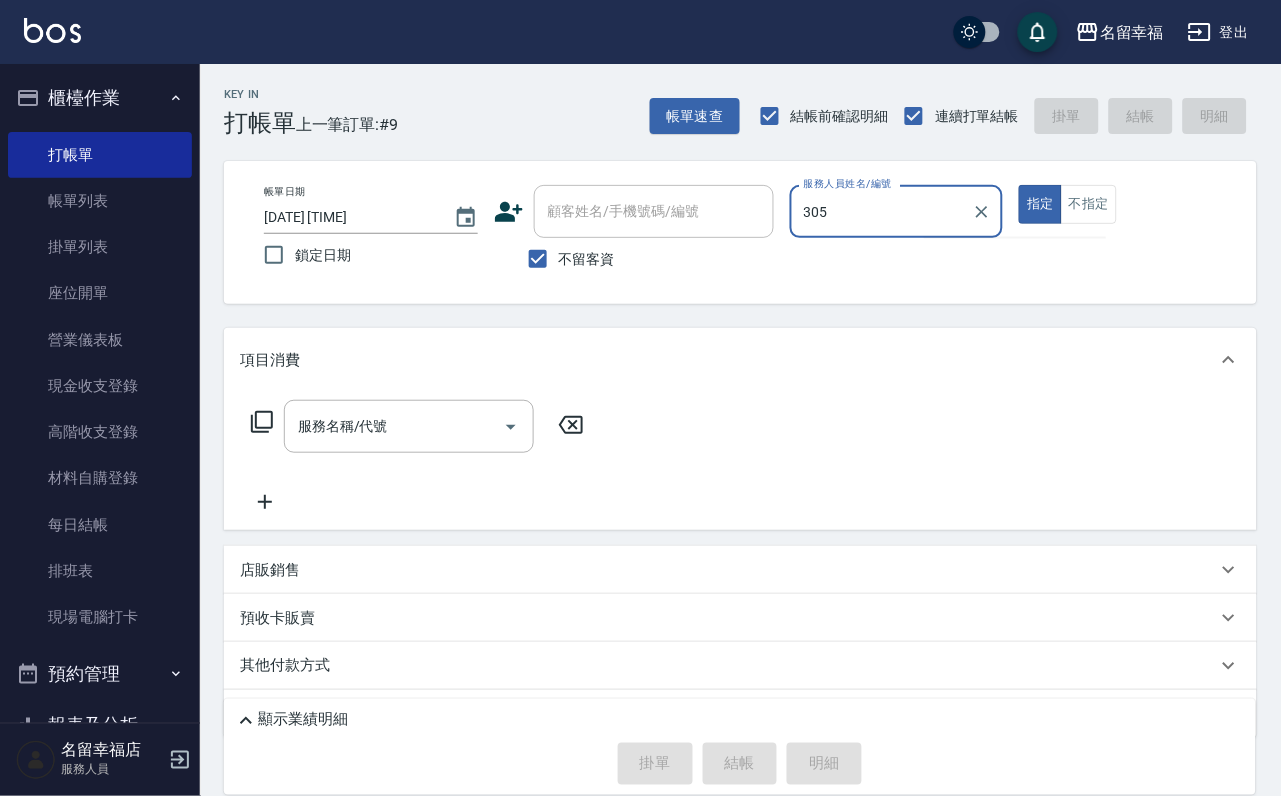 type on "305" 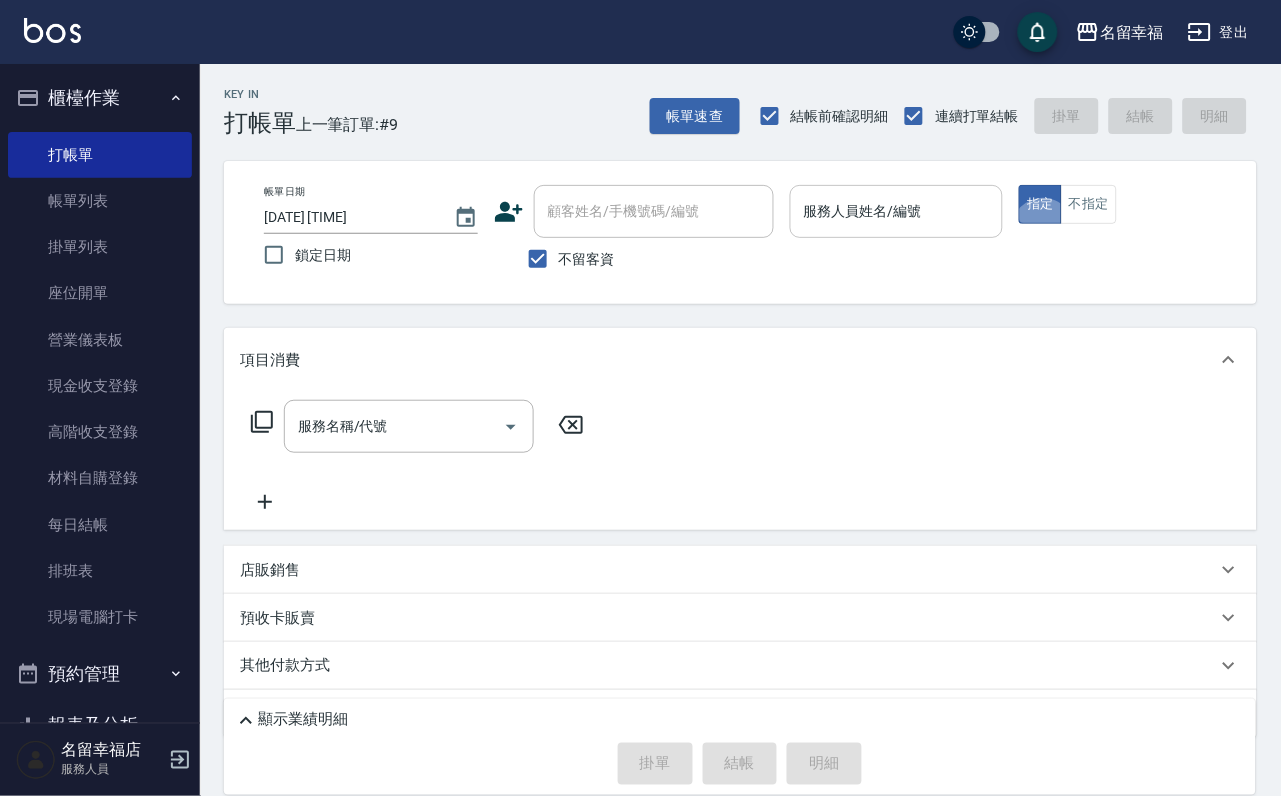 click on "服務人員姓名/編號" at bounding box center [897, 211] 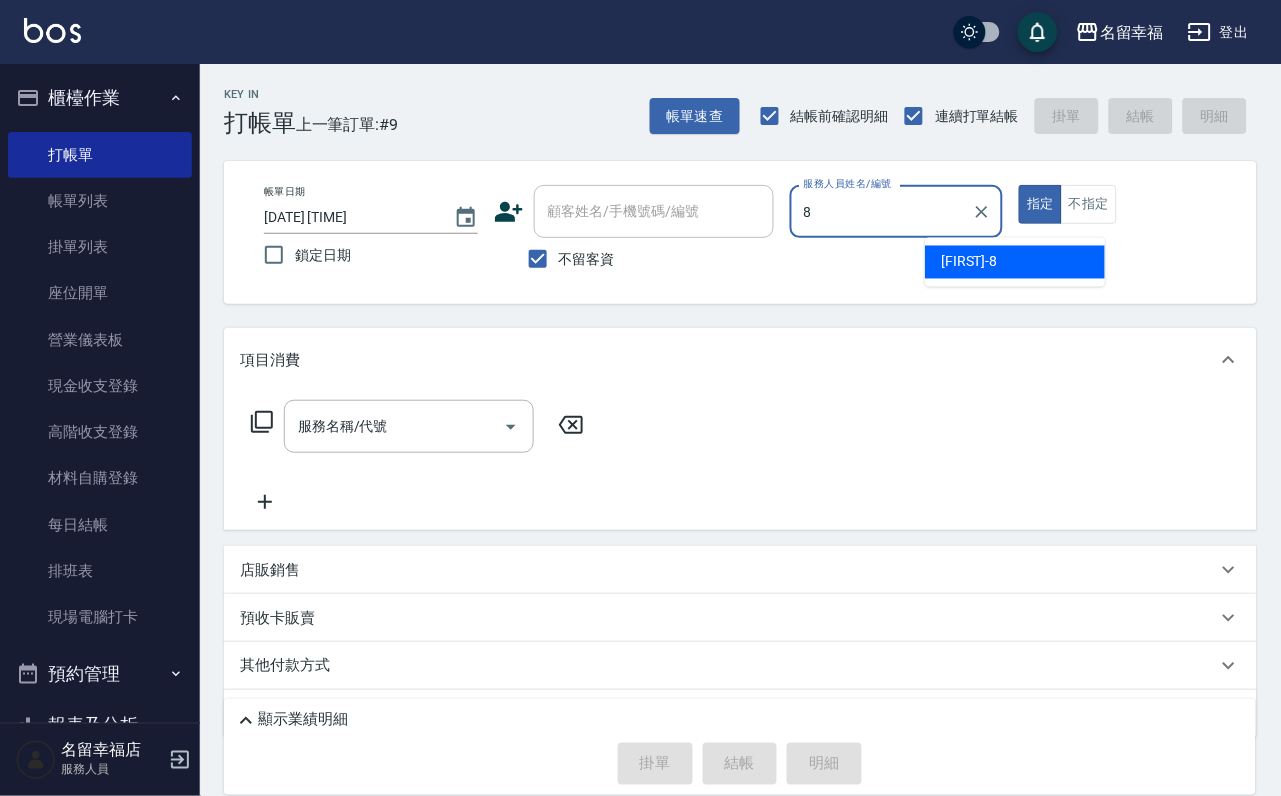 type on "詩婷-8" 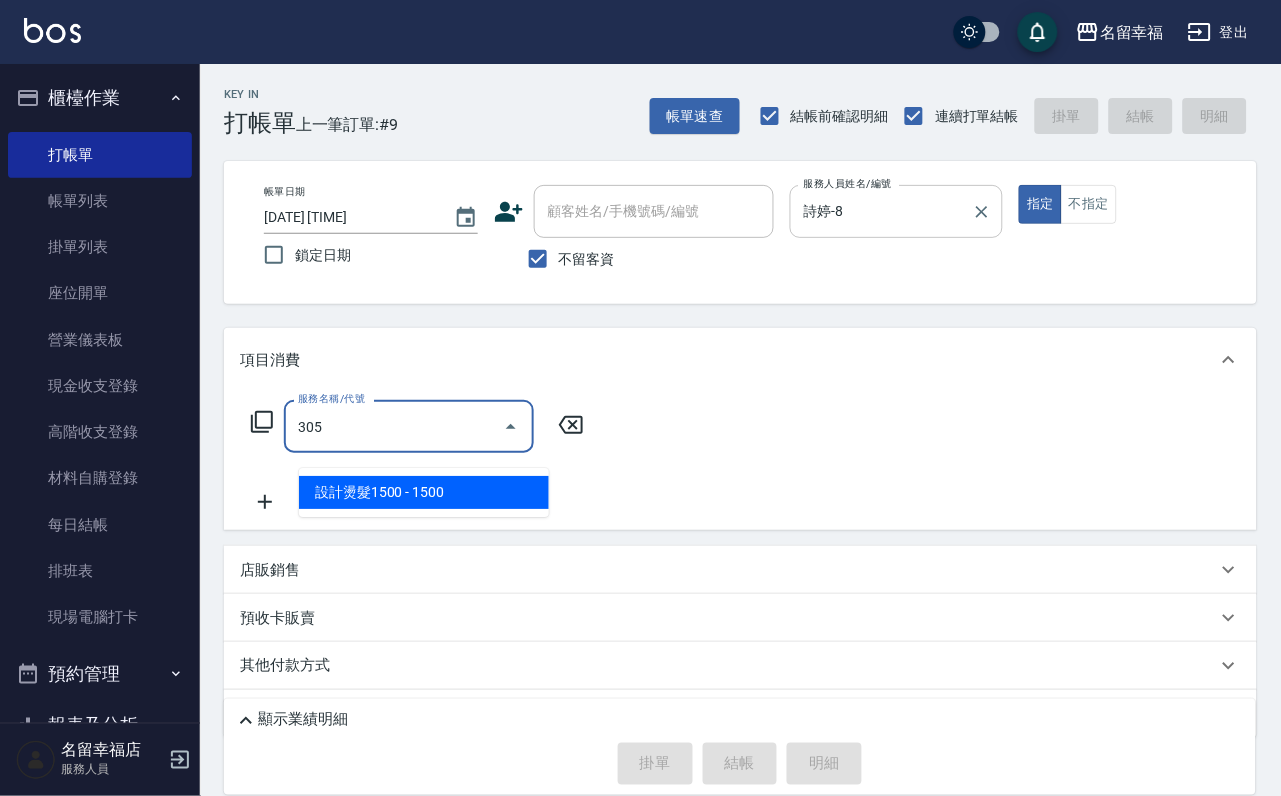 type on "設計燙髮1500(305)" 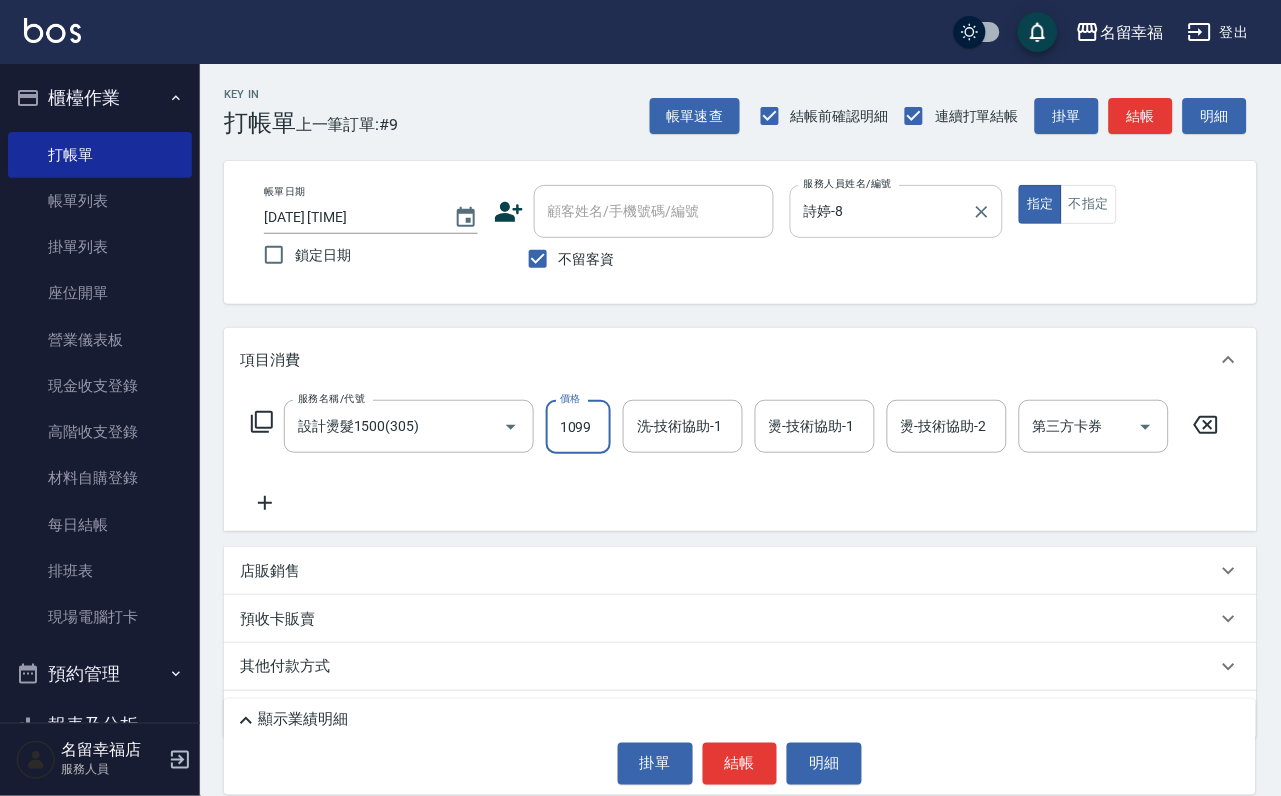 scroll, scrollTop: 0, scrollLeft: 1, axis: horizontal 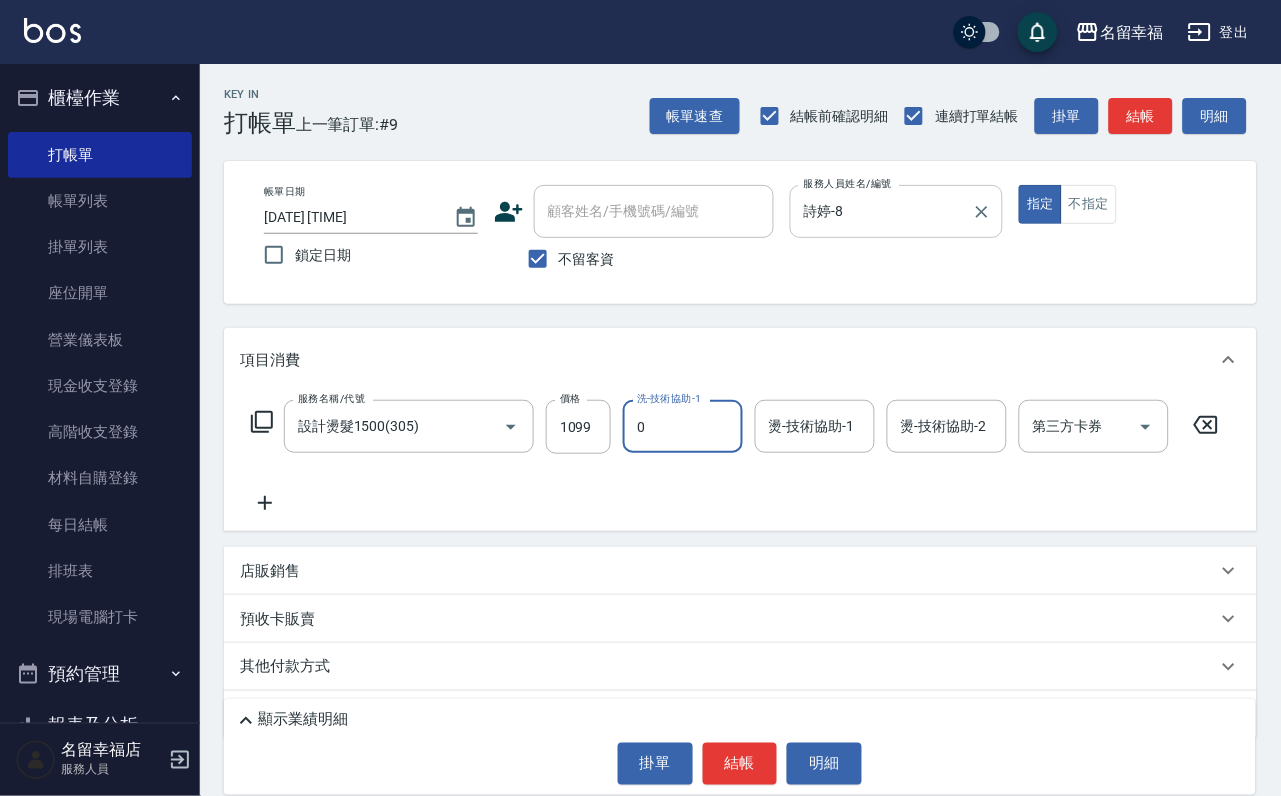 type on "小靜-0" 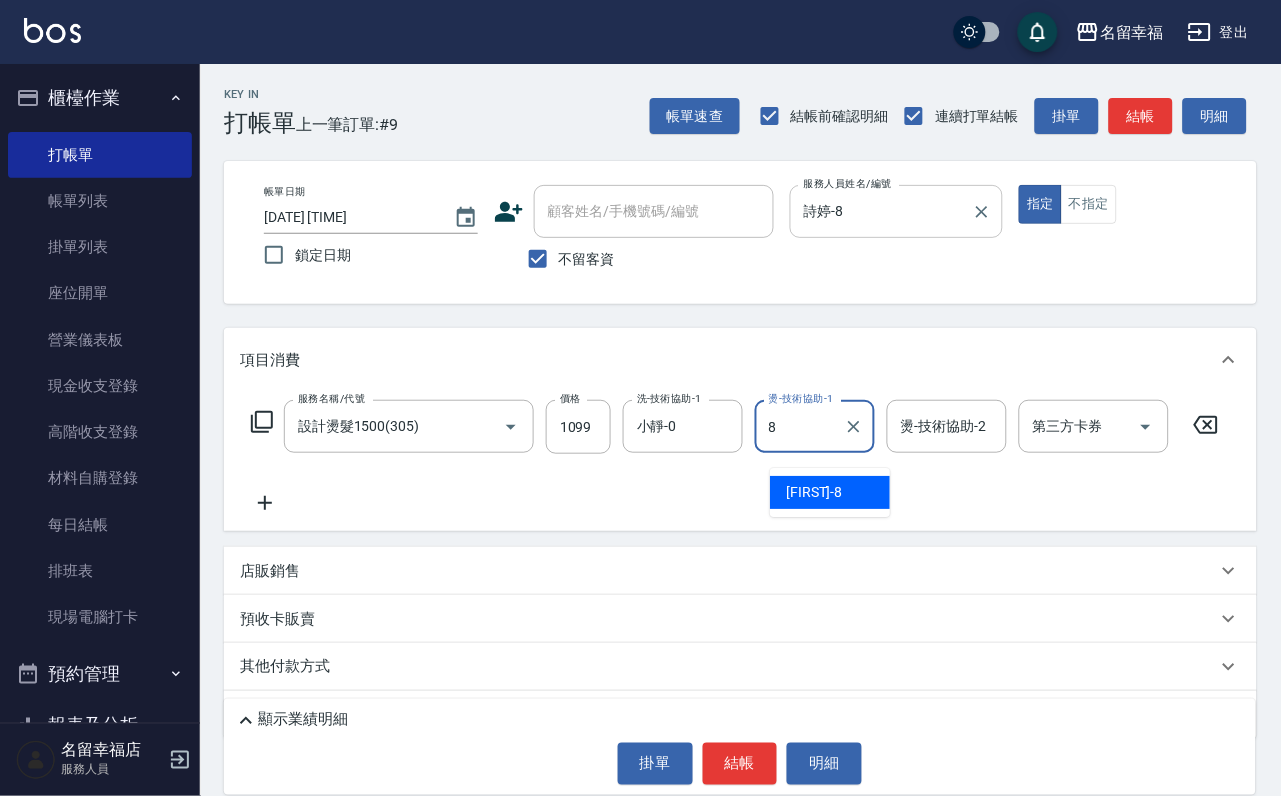 type on "詩婷-8" 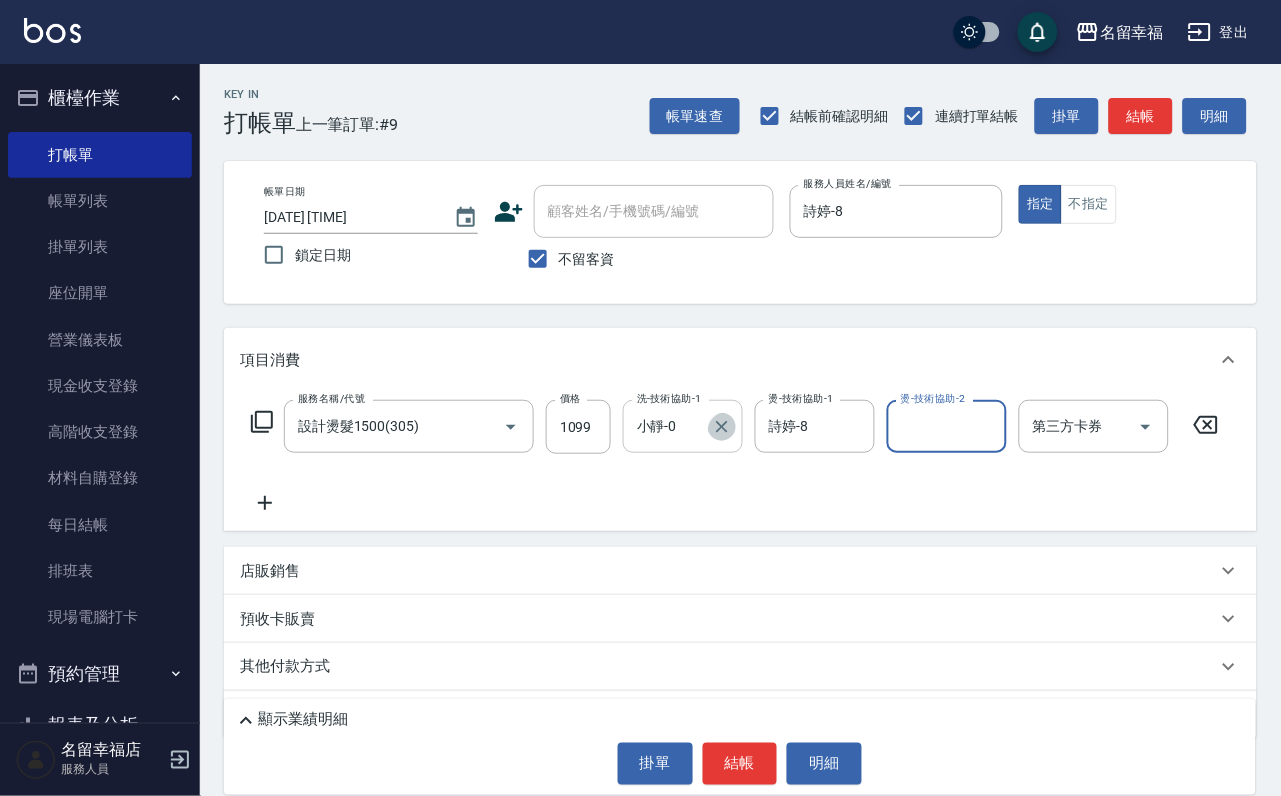 click at bounding box center [722, 427] 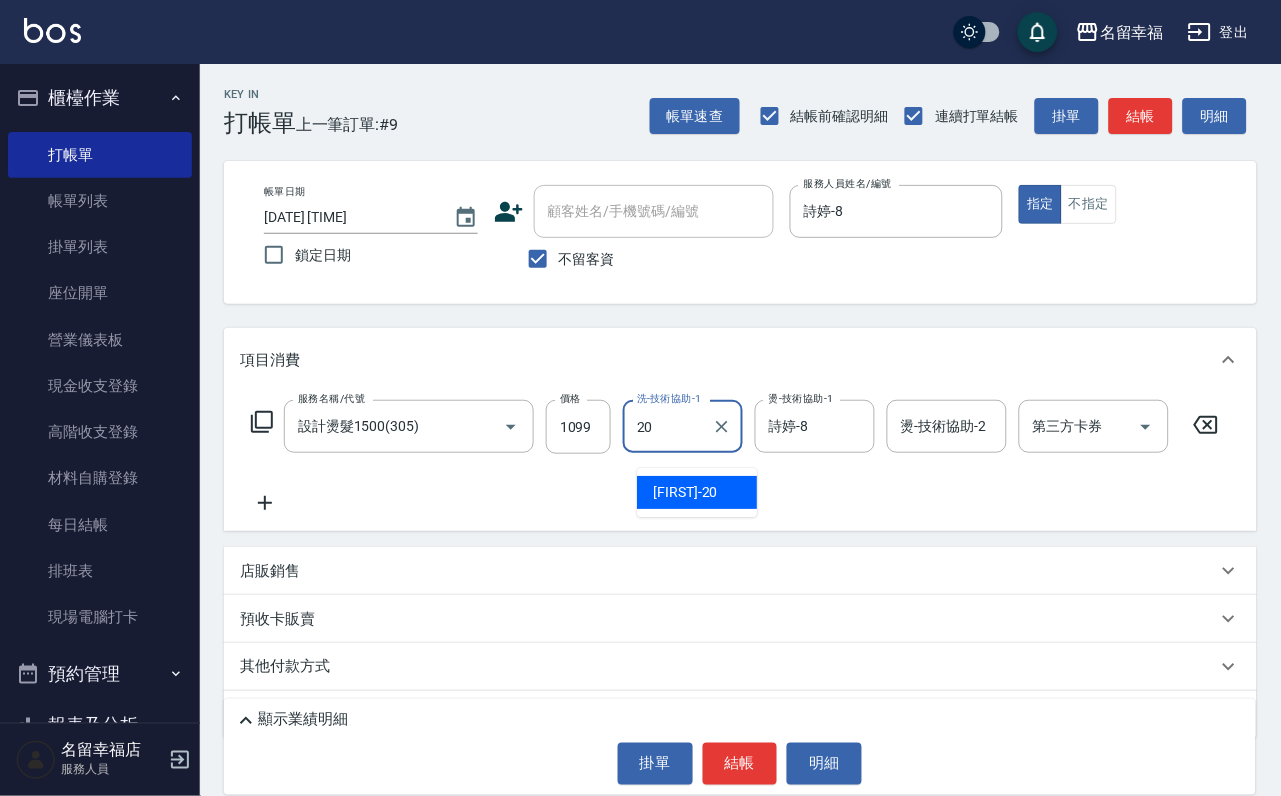 type on "育鋗-20" 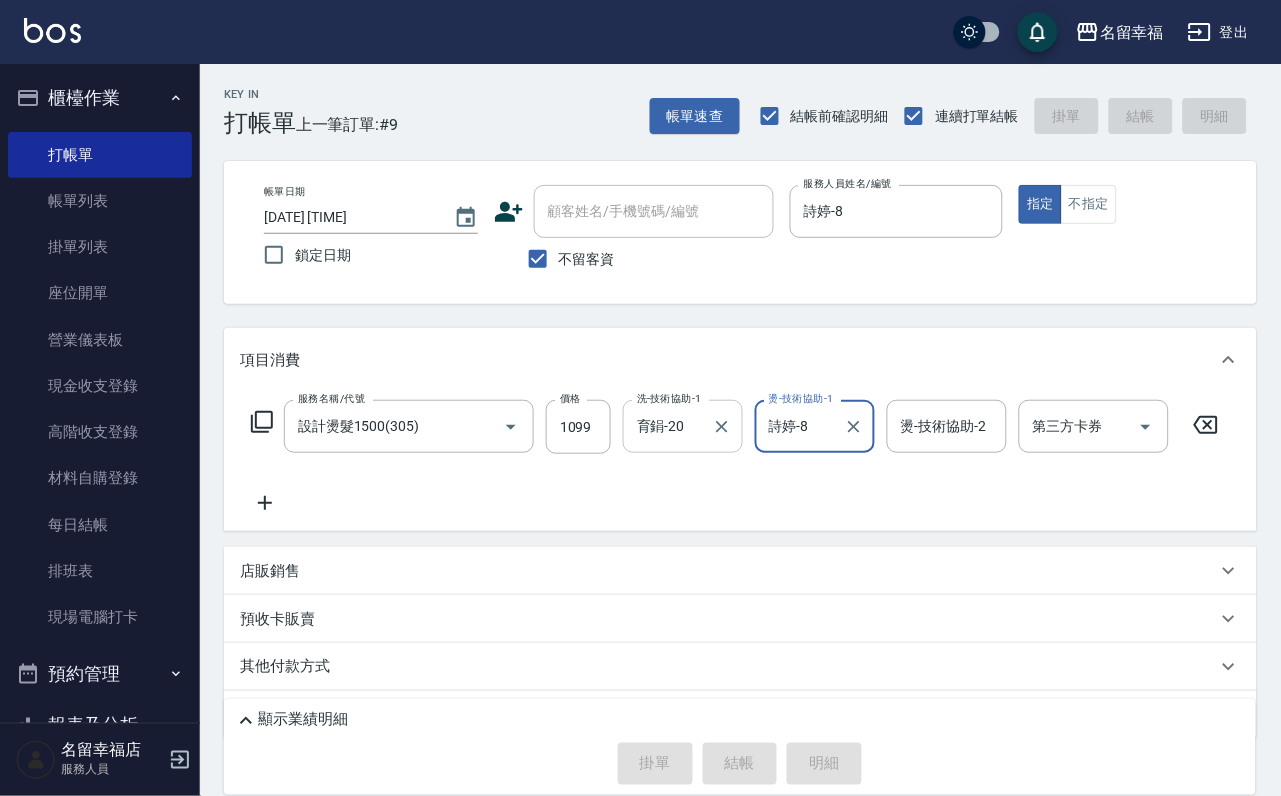 type on "[DATE] [TIME]" 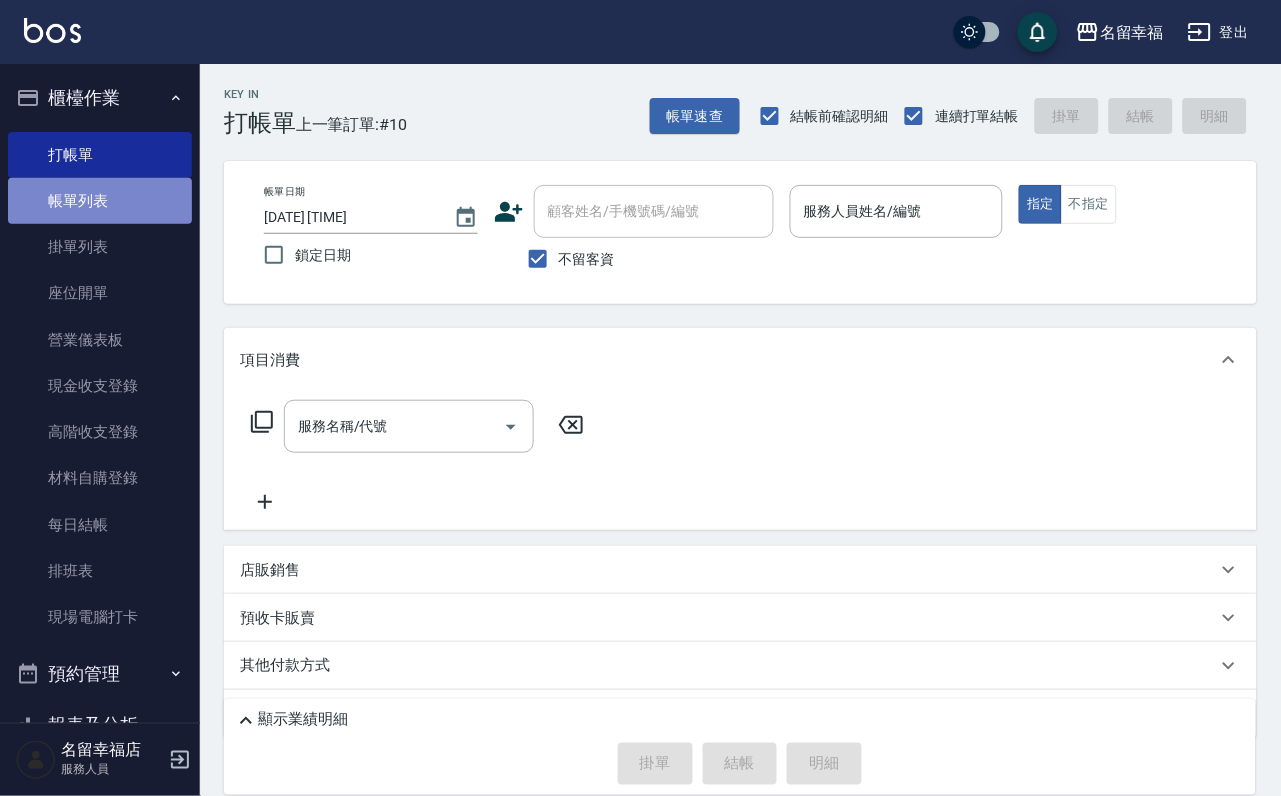 click on "帳單列表" at bounding box center (100, 201) 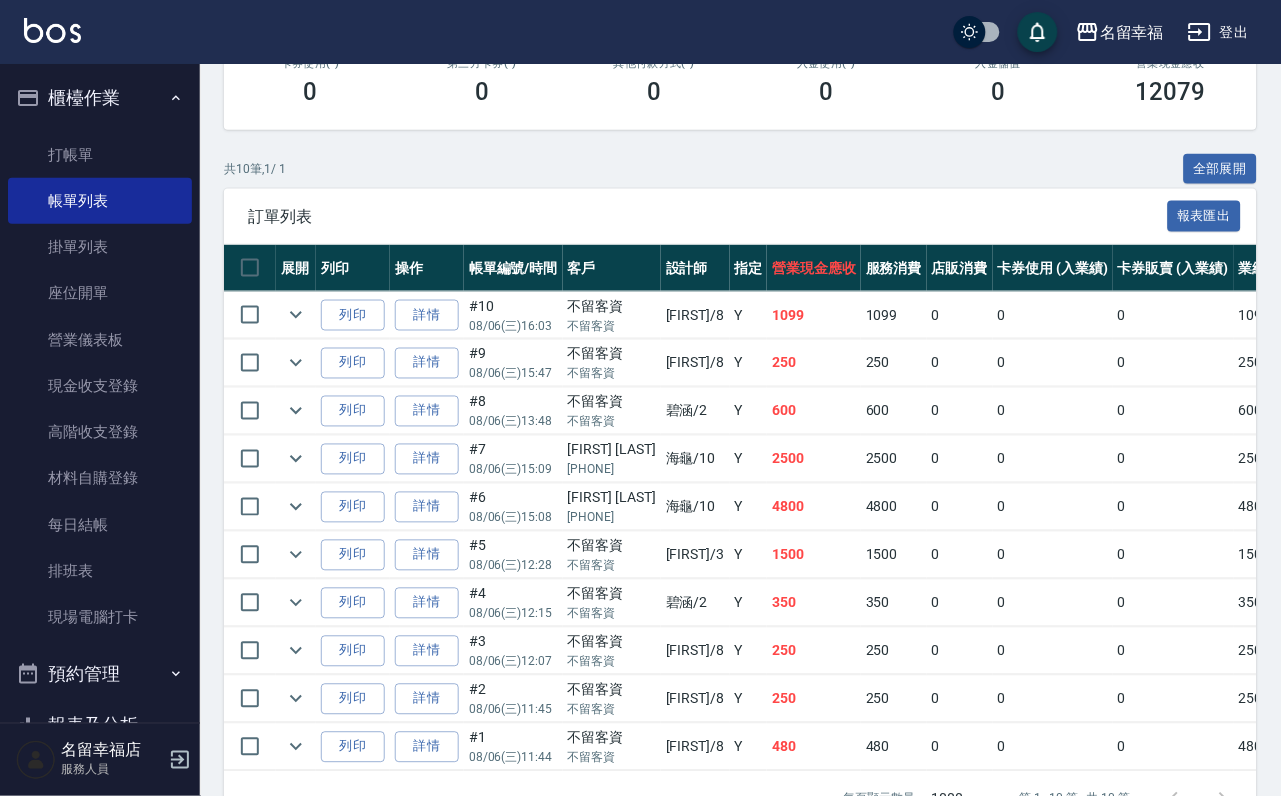 scroll, scrollTop: 450, scrollLeft: 0, axis: vertical 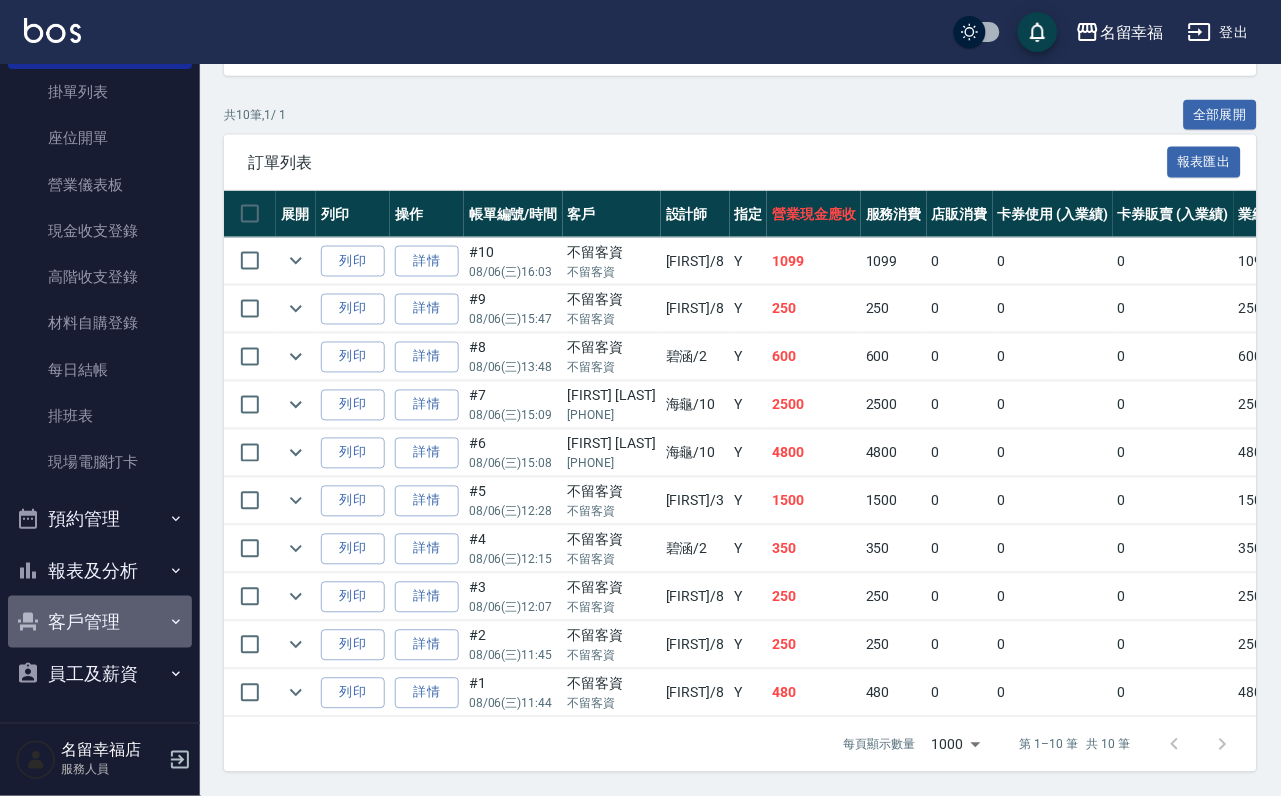 click on "客戶管理" at bounding box center [100, 622] 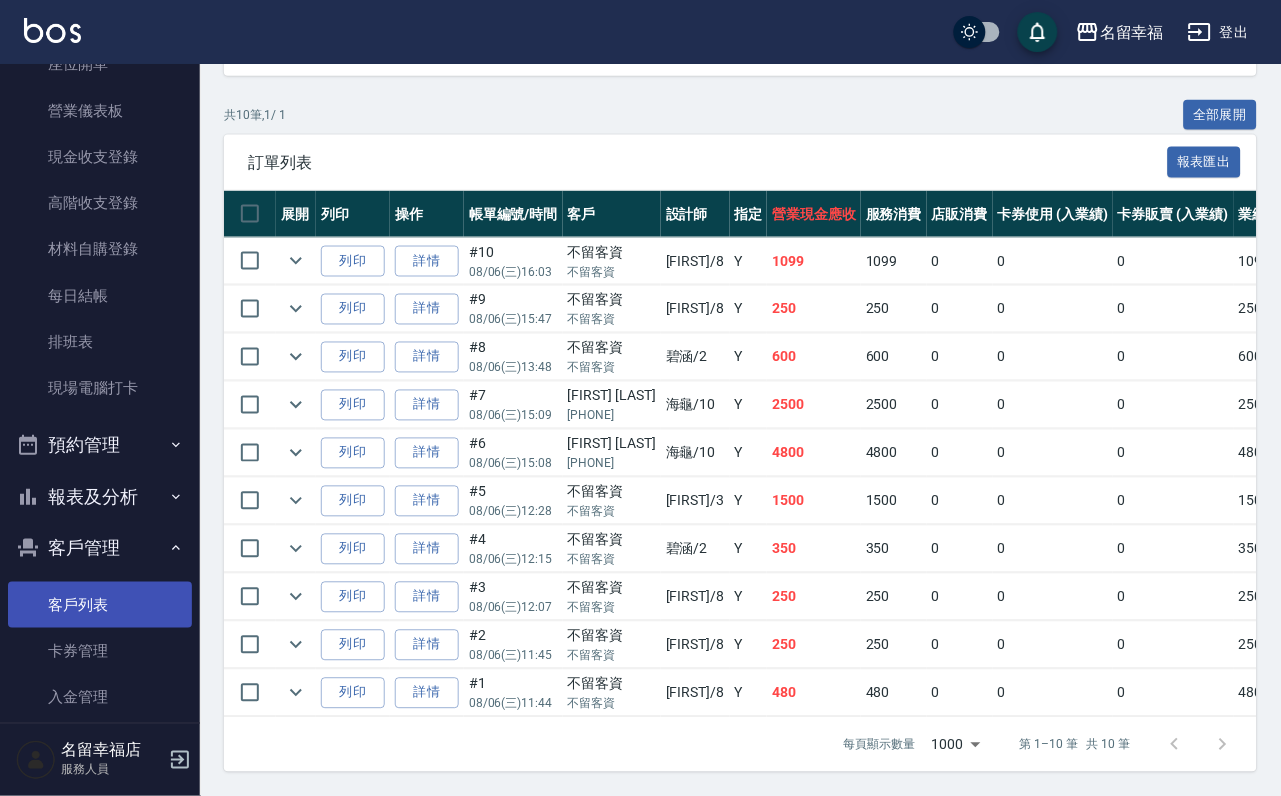 click on "客戶列表" at bounding box center [100, 605] 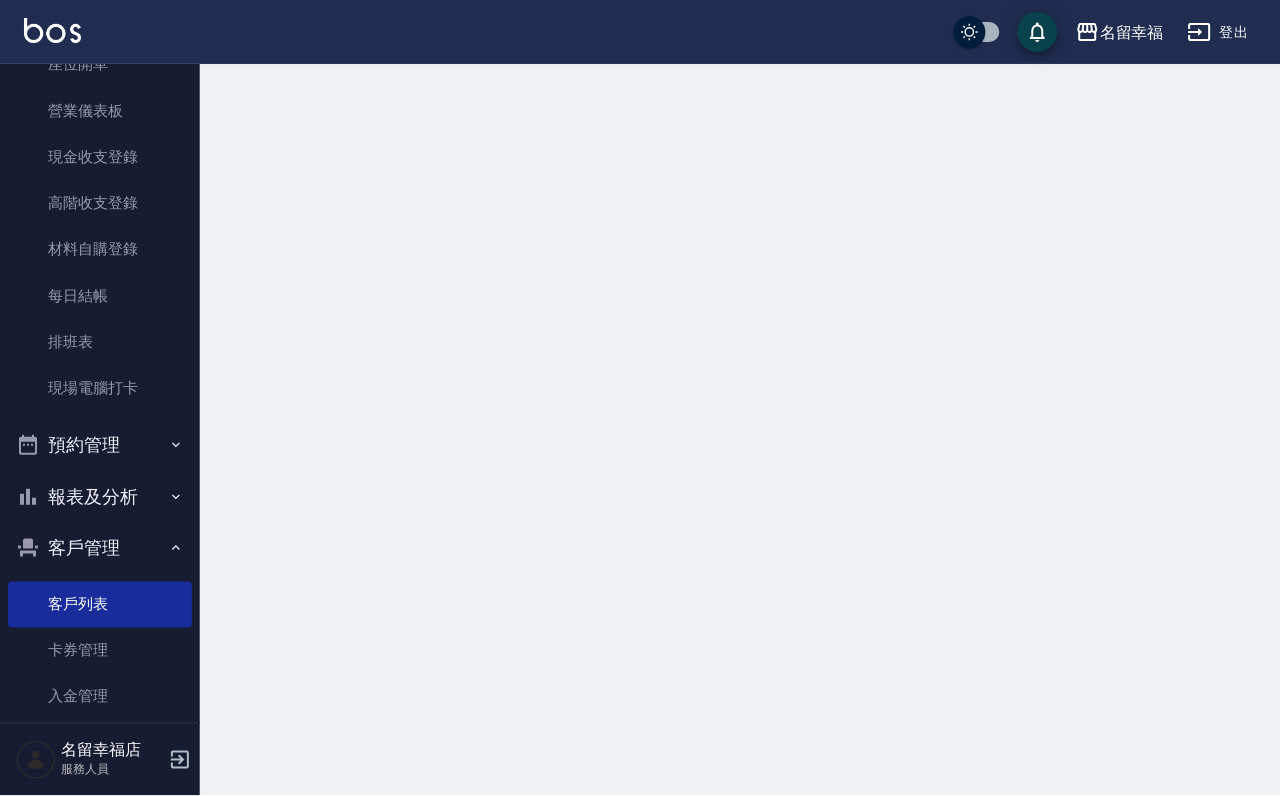 scroll, scrollTop: 0, scrollLeft: 0, axis: both 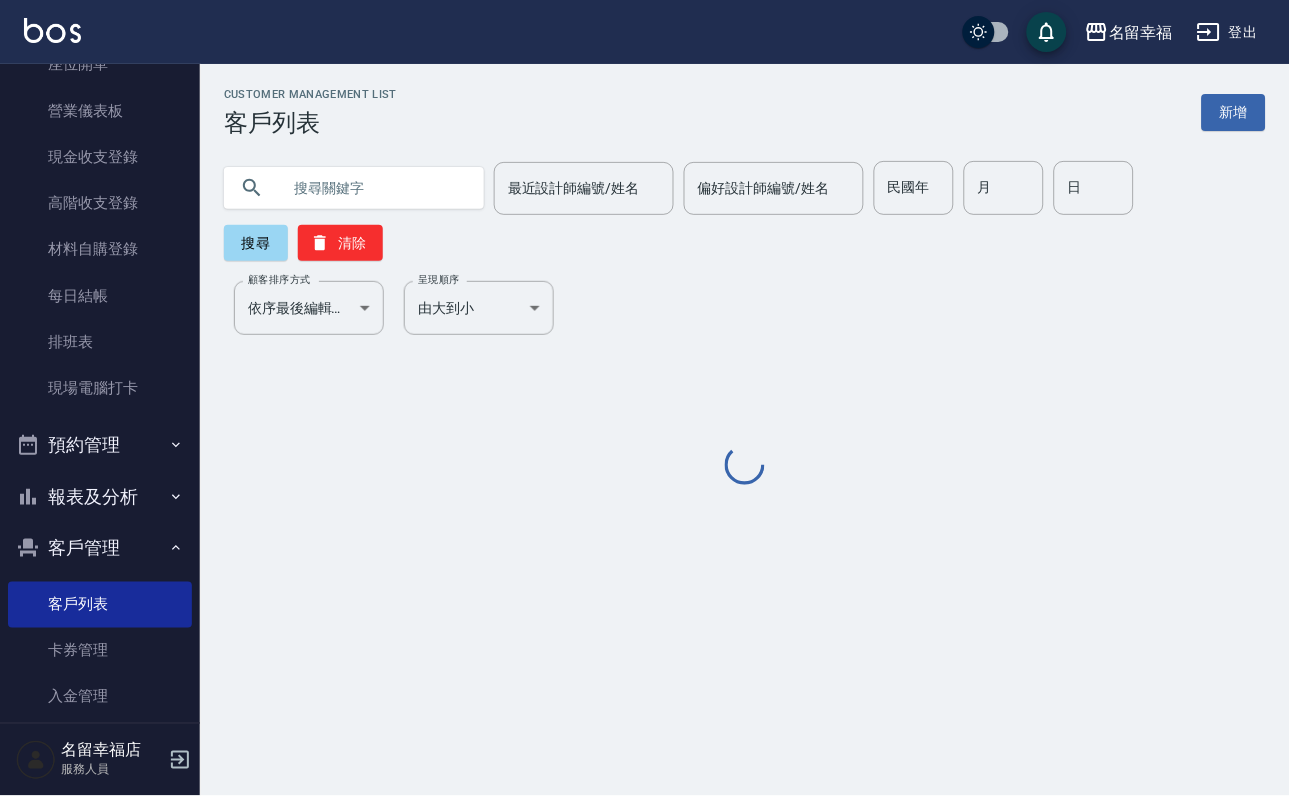 click at bounding box center (374, 188) 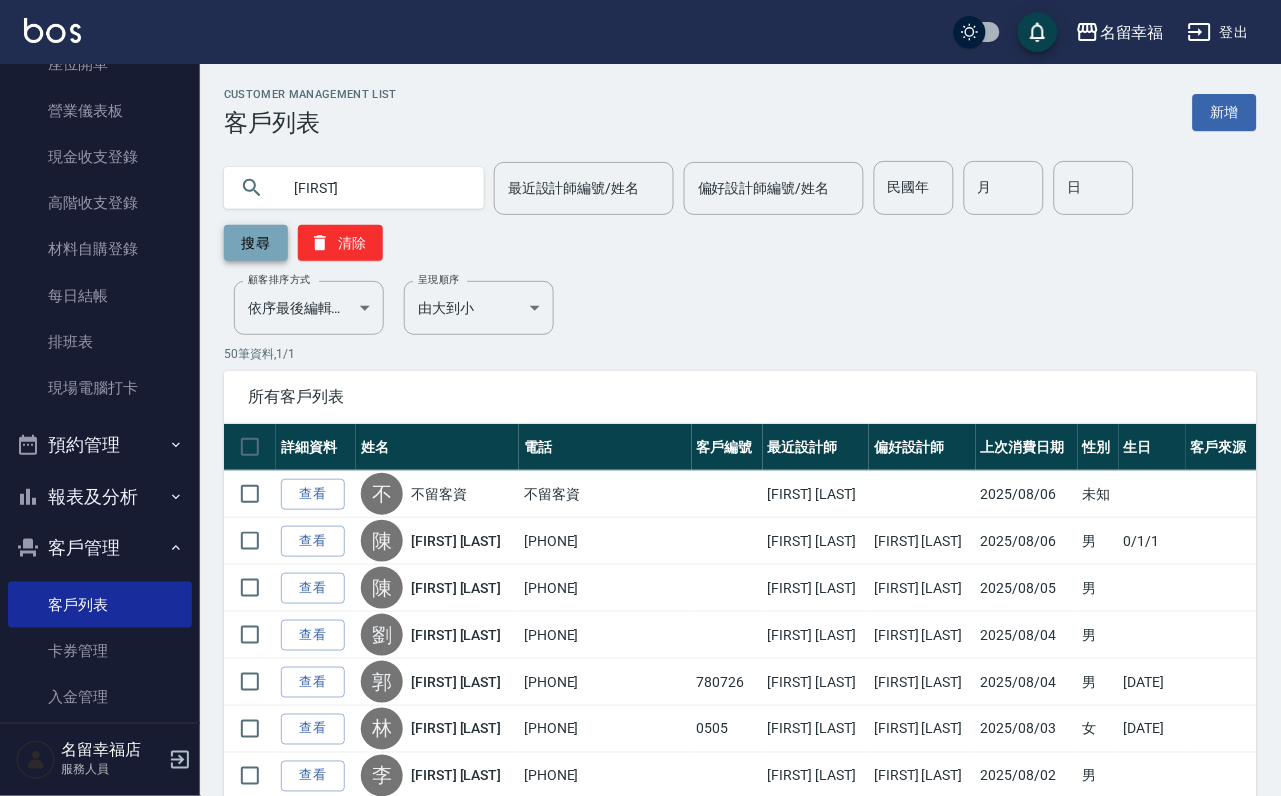 type on "[FIRST]" 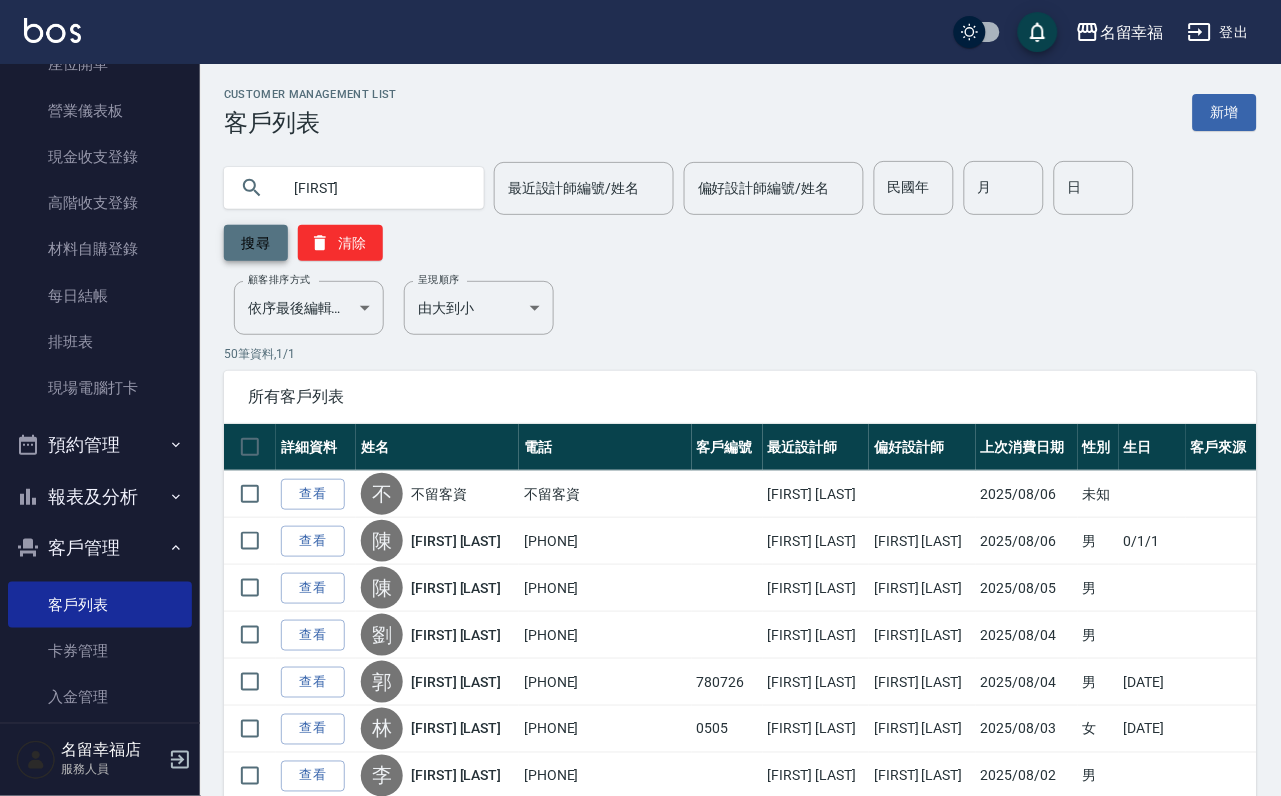 click on "搜尋" at bounding box center (256, 243) 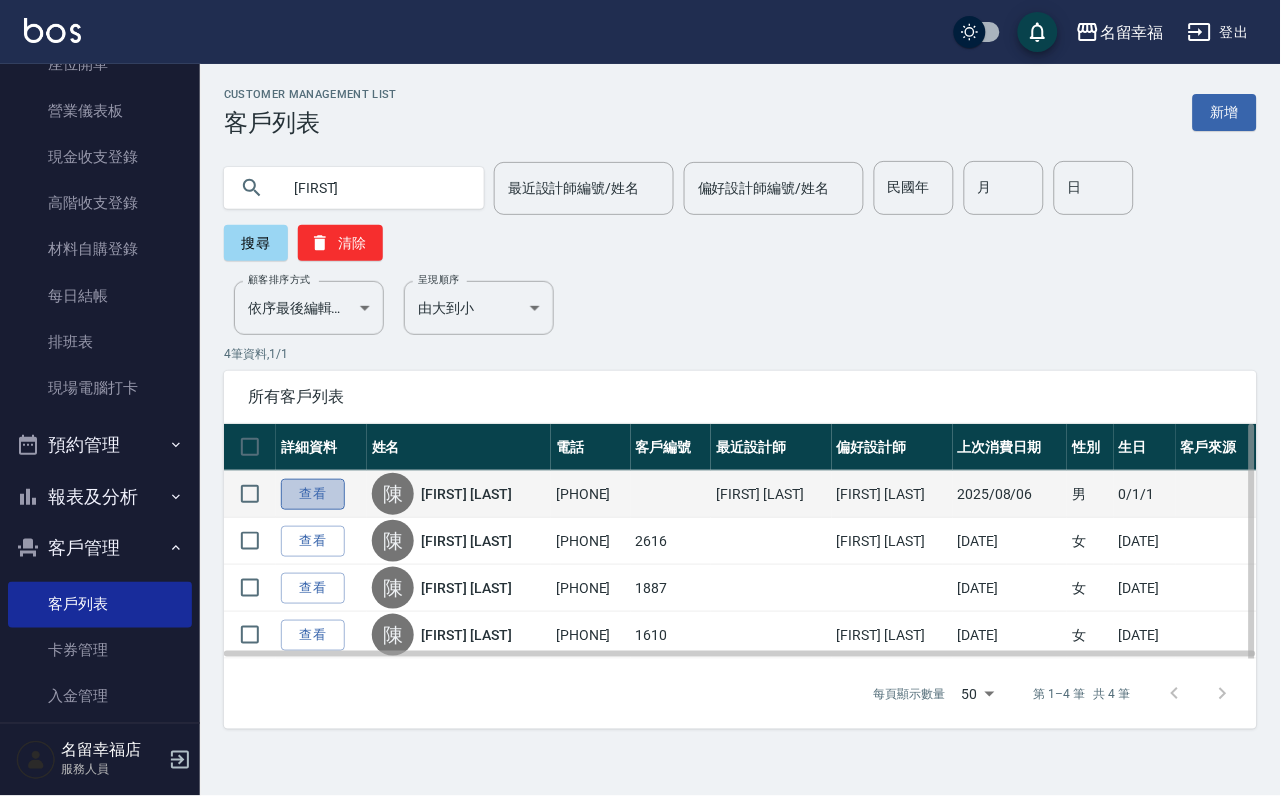 click on "查看" at bounding box center [313, 494] 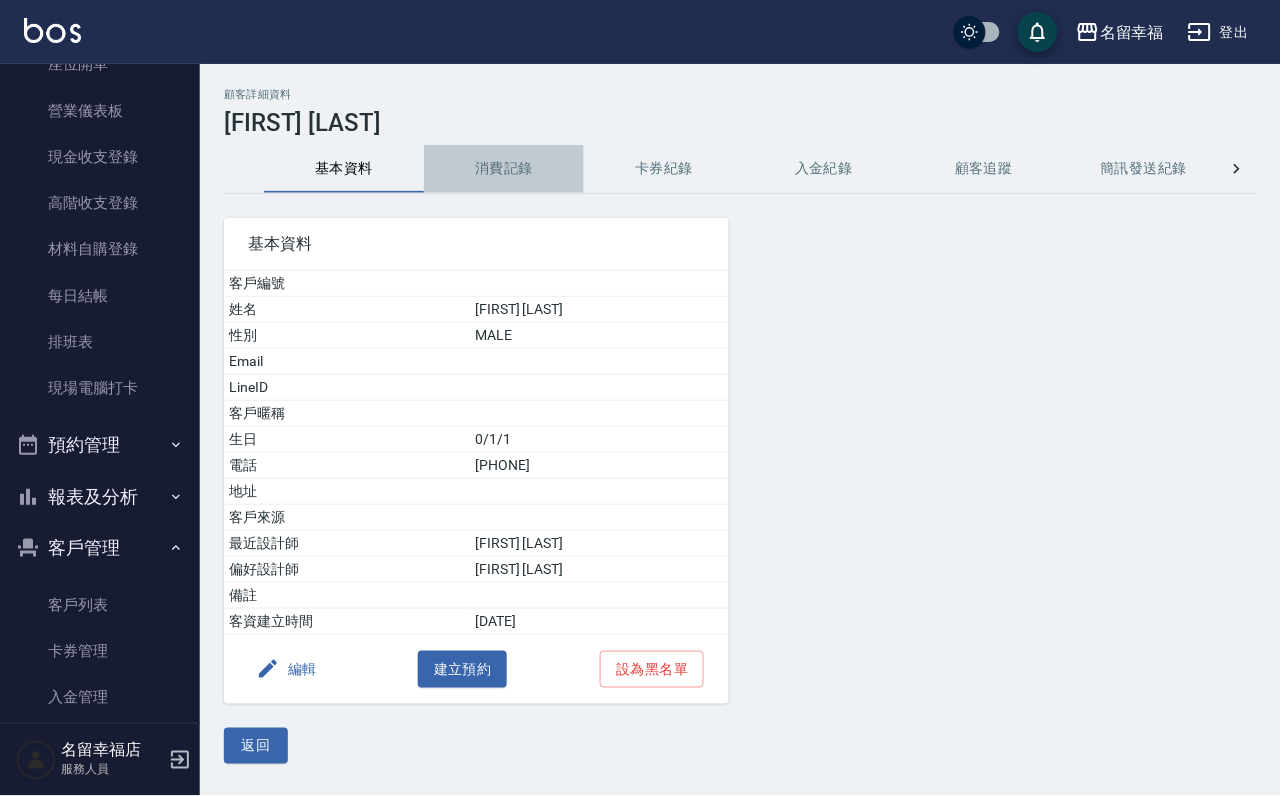 click on "消費記錄" at bounding box center [504, 169] 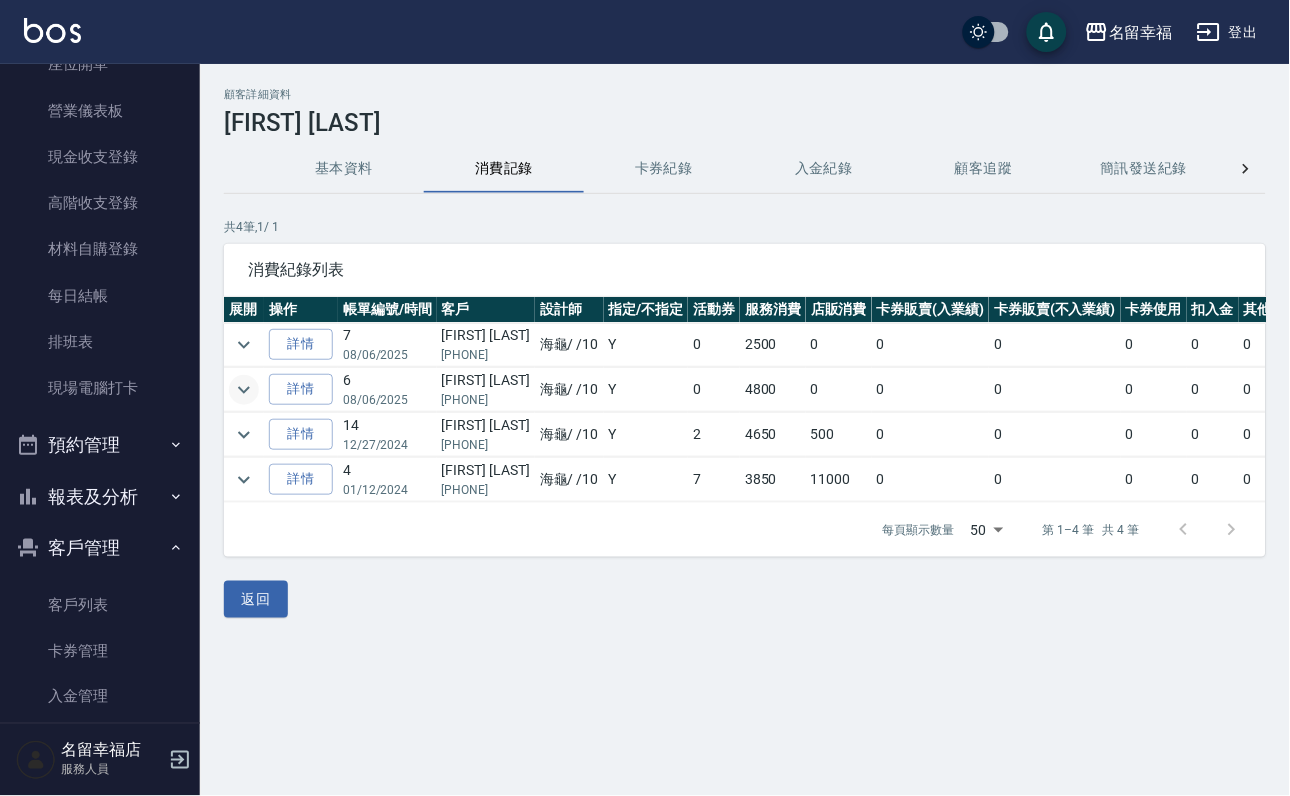 click 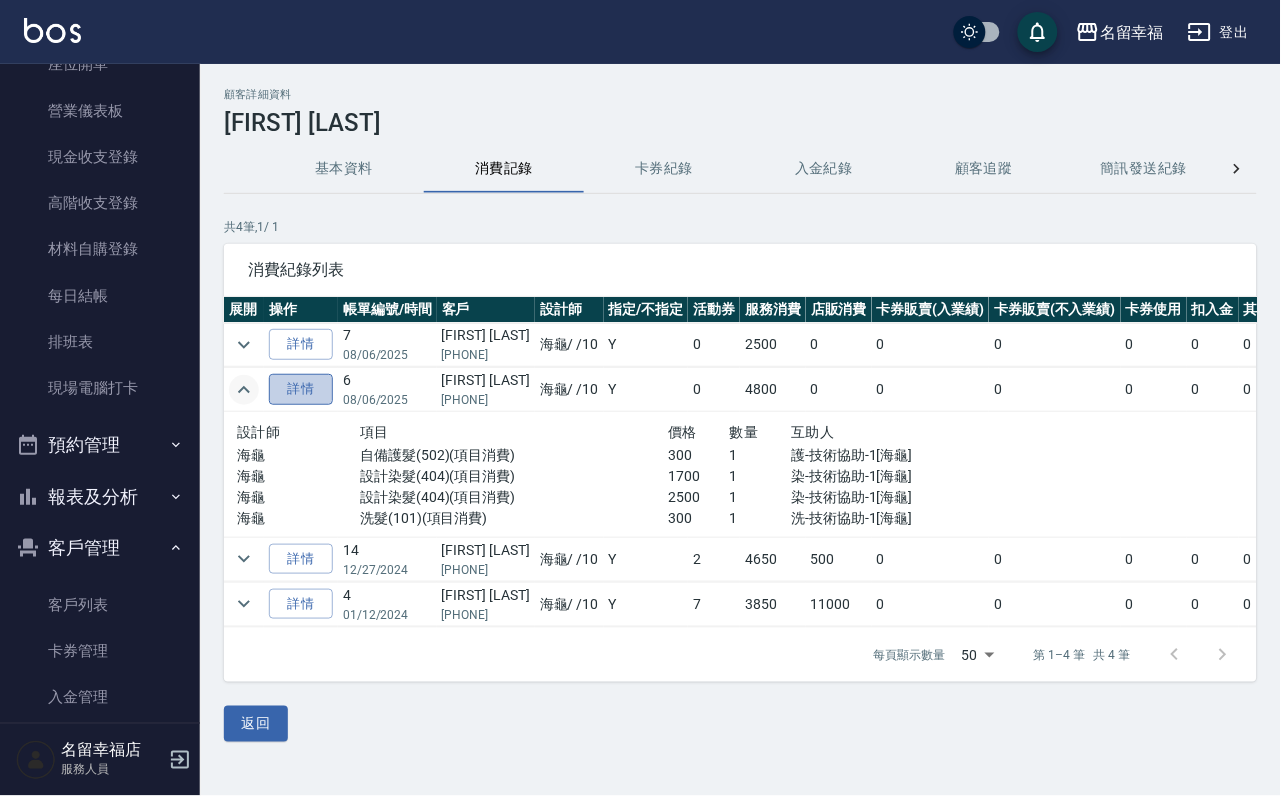 click on "詳情" at bounding box center [301, 389] 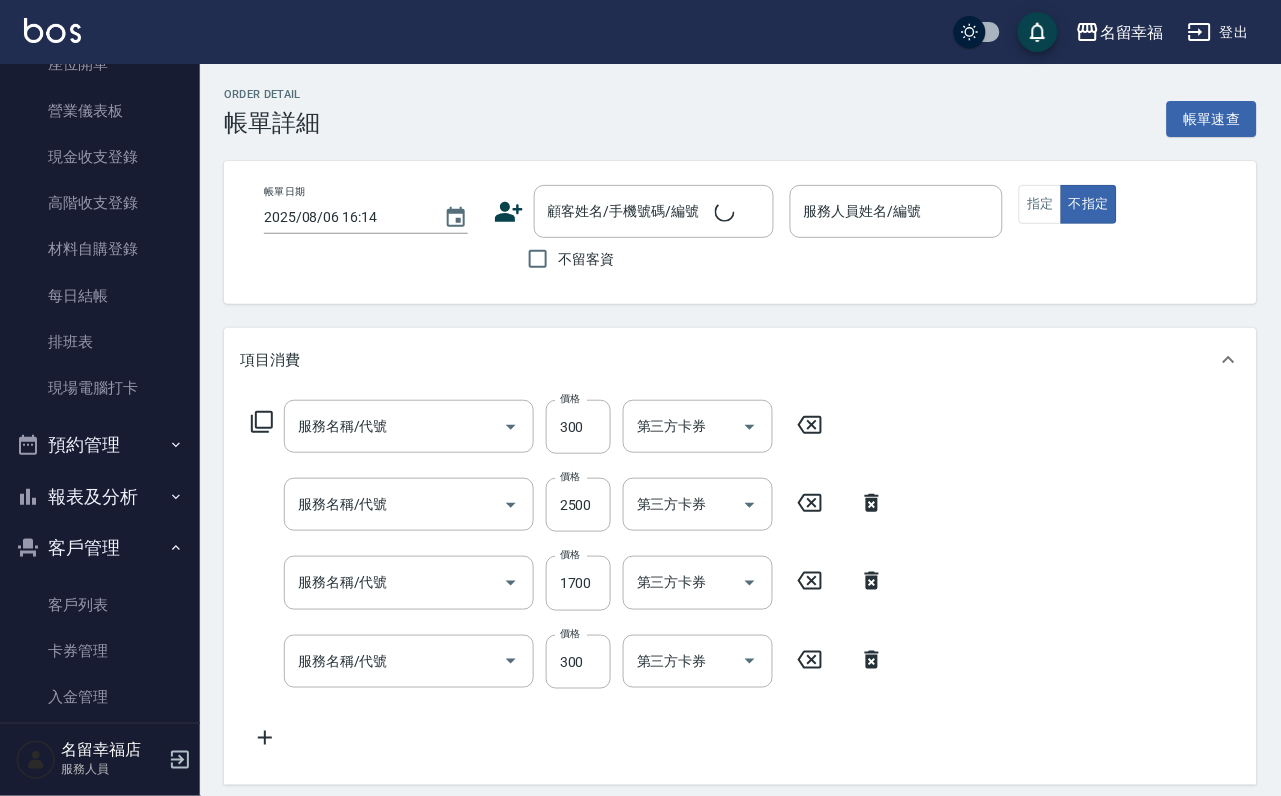 type on "2025/08/06 15:08" 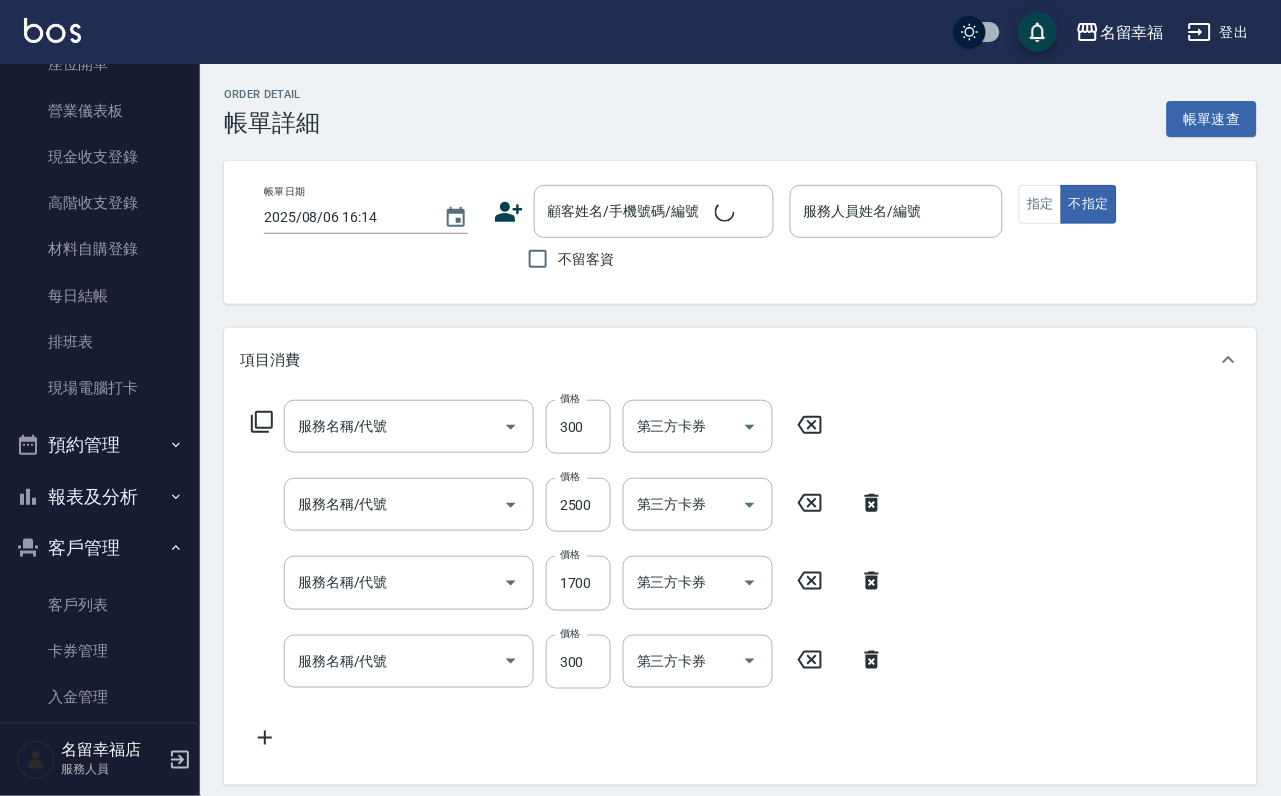 type on "海龜-10" 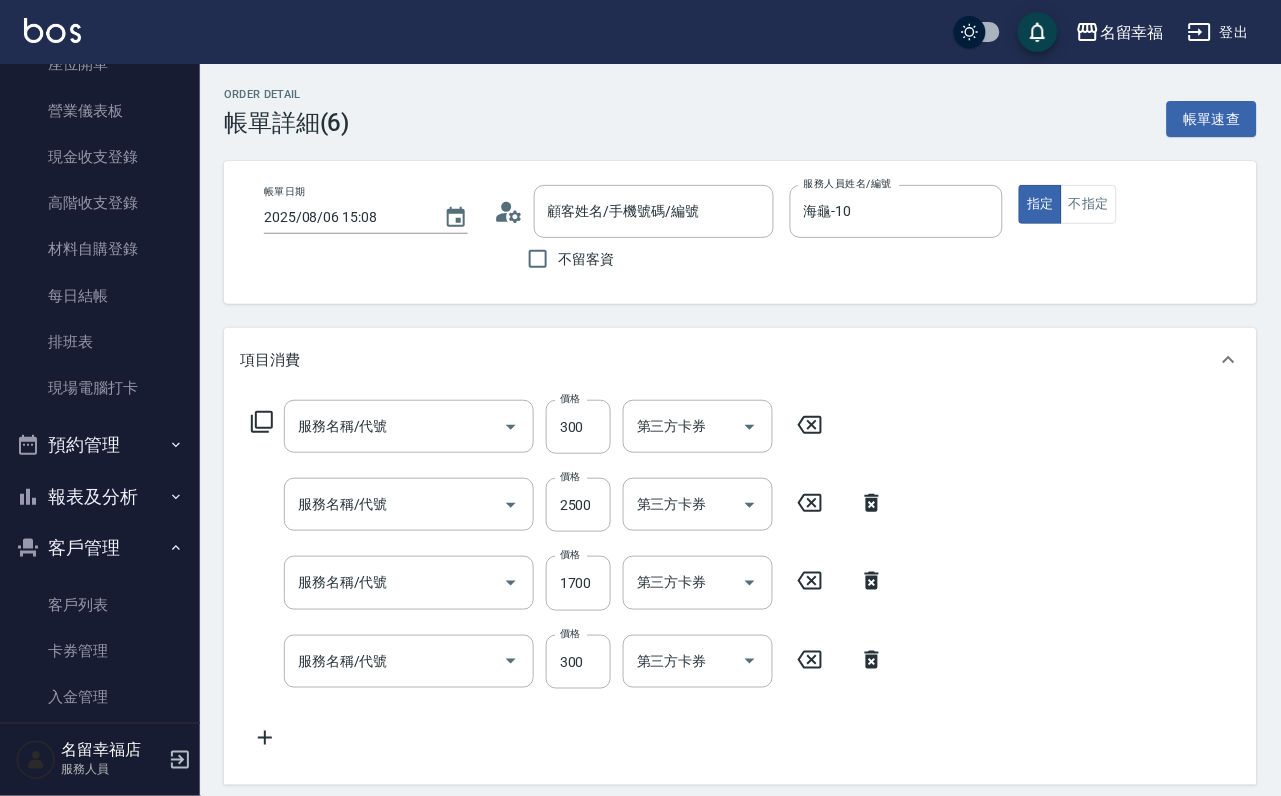 type on "洗髮(101)" 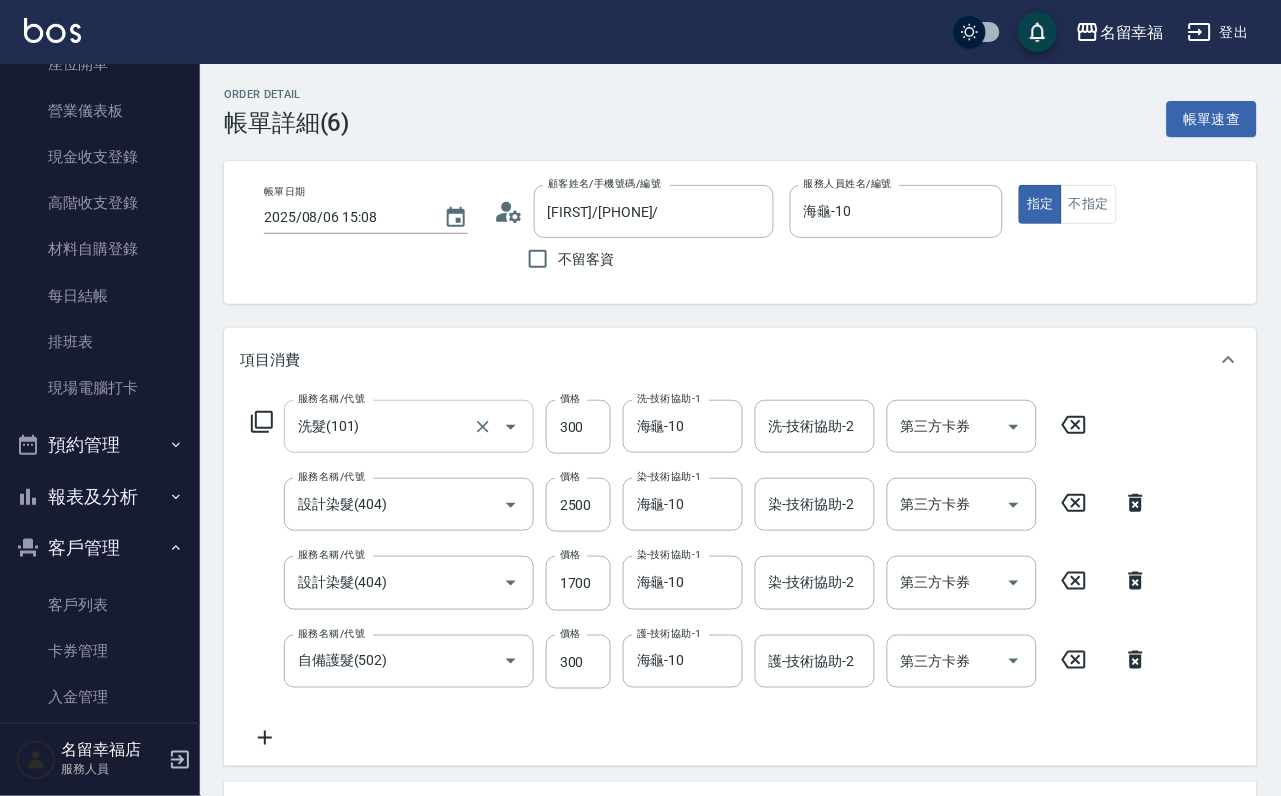 type on "[FIRST]/[PHONE]/" 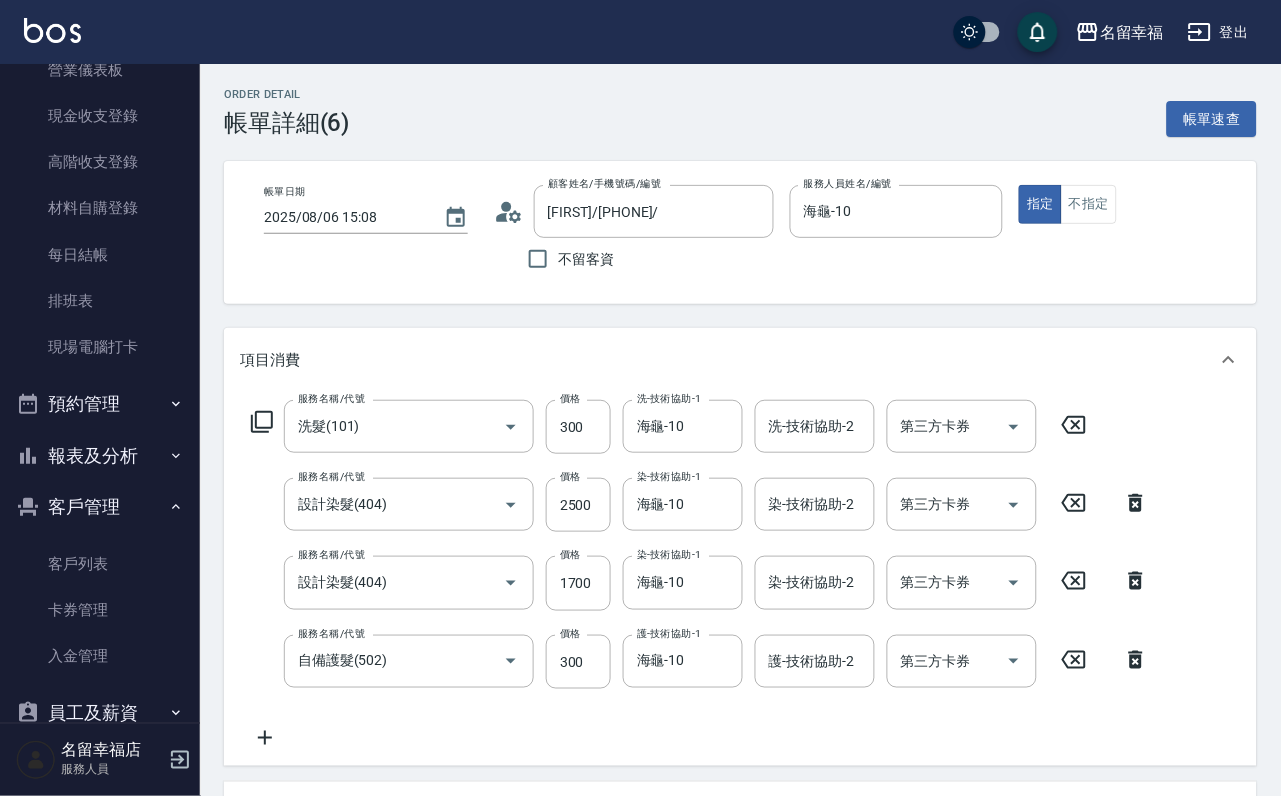 scroll, scrollTop: 394, scrollLeft: 0, axis: vertical 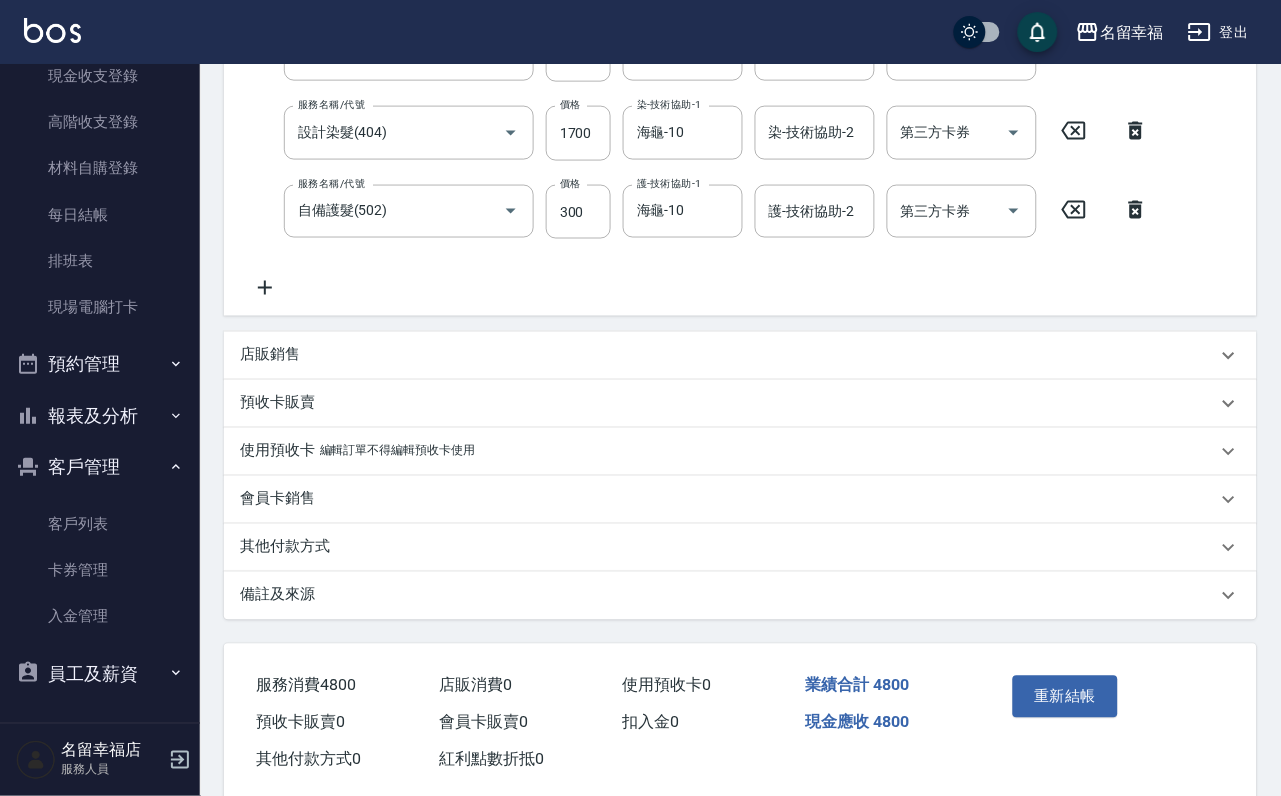 drag, startPoint x: 1094, startPoint y: 746, endPoint x: 1031, endPoint y: 704, distance: 75.716576 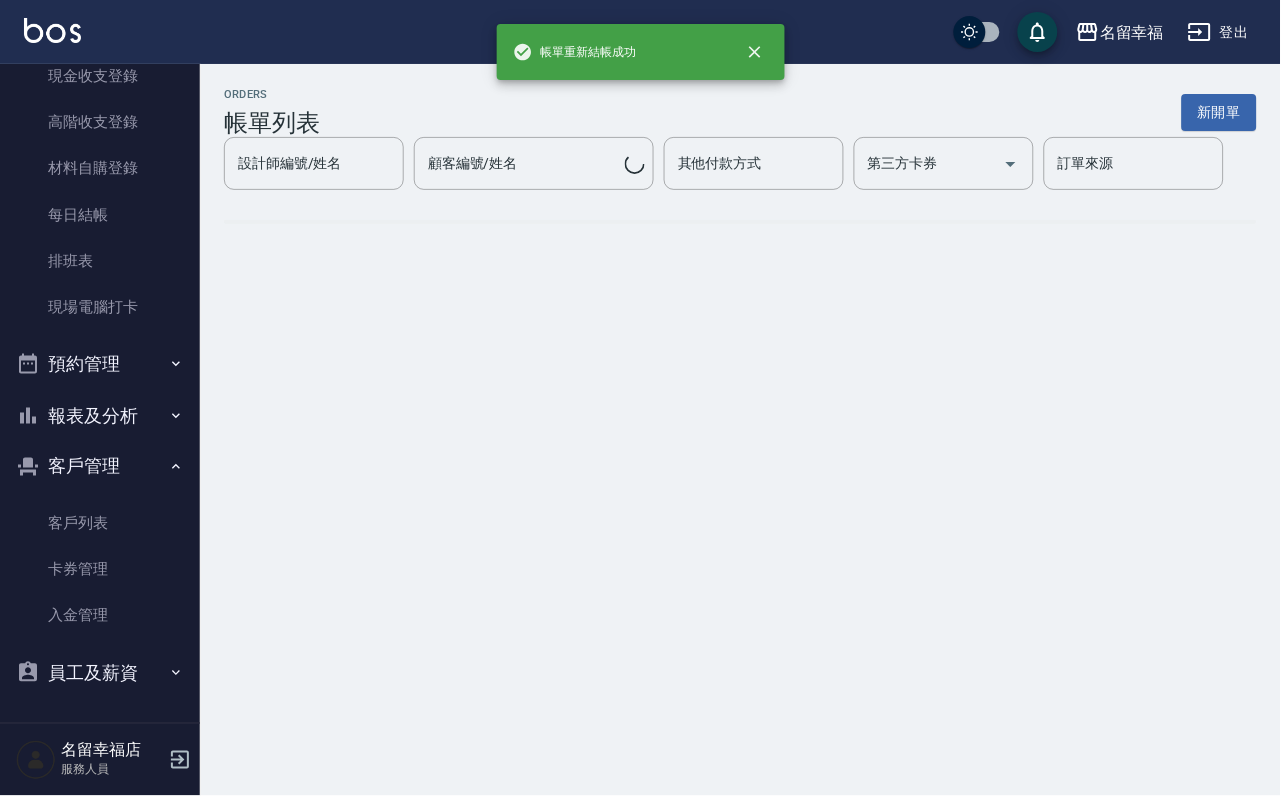 scroll, scrollTop: 0, scrollLeft: 0, axis: both 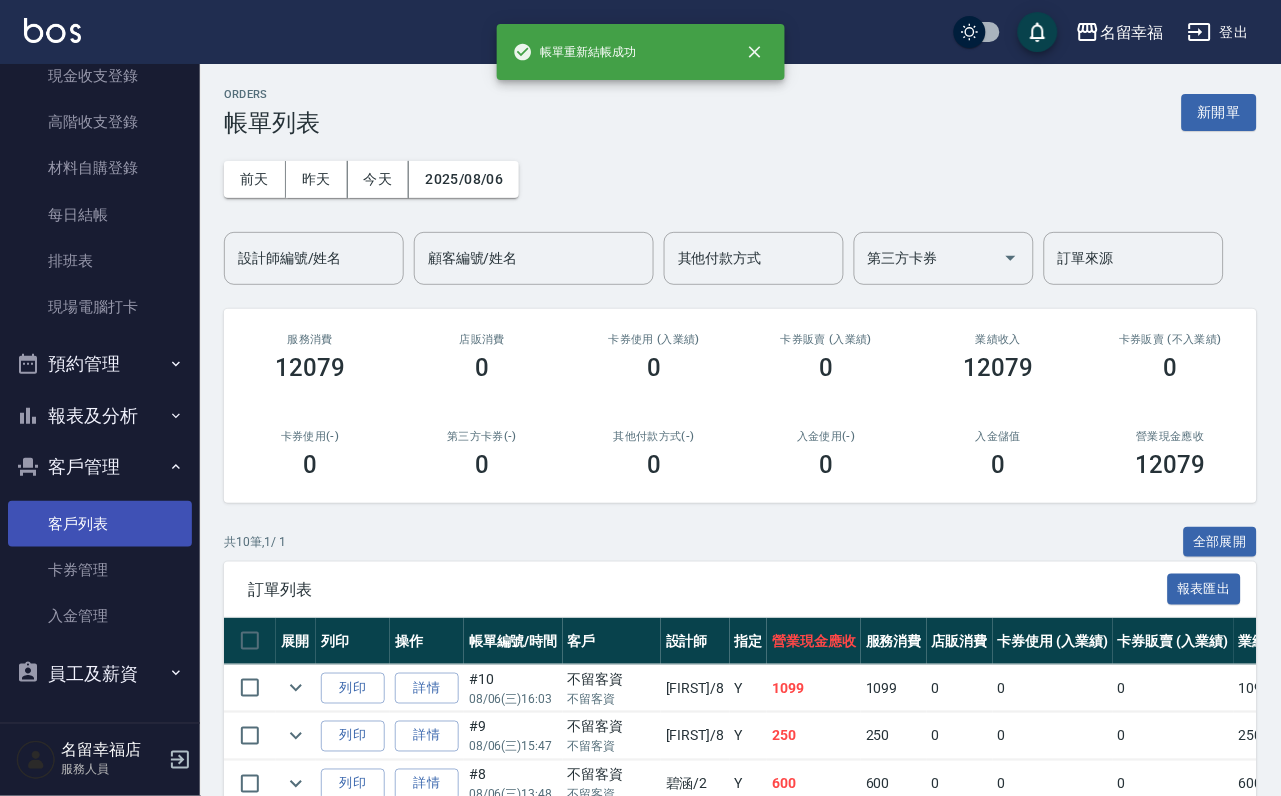 click on "客戶列表" at bounding box center [100, 524] 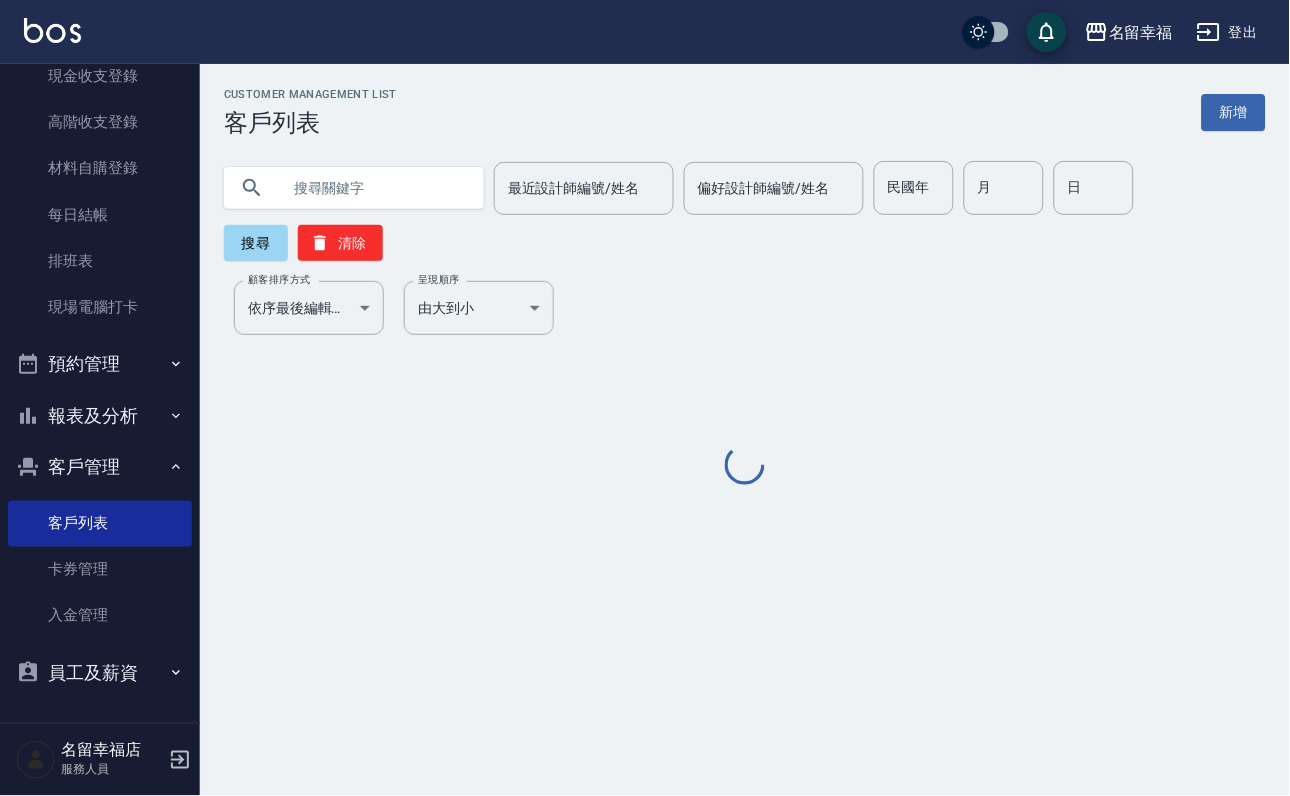 click at bounding box center [374, 188] 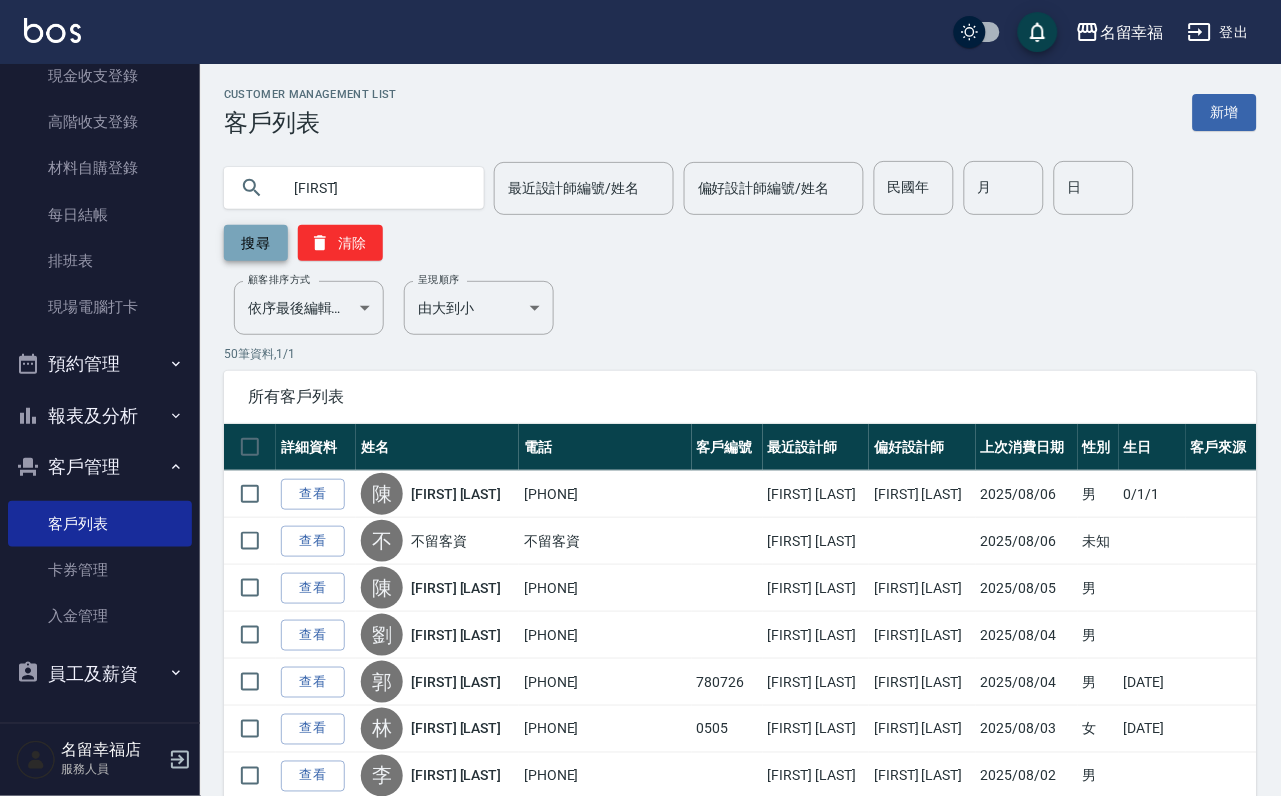 type on "[FIRST]" 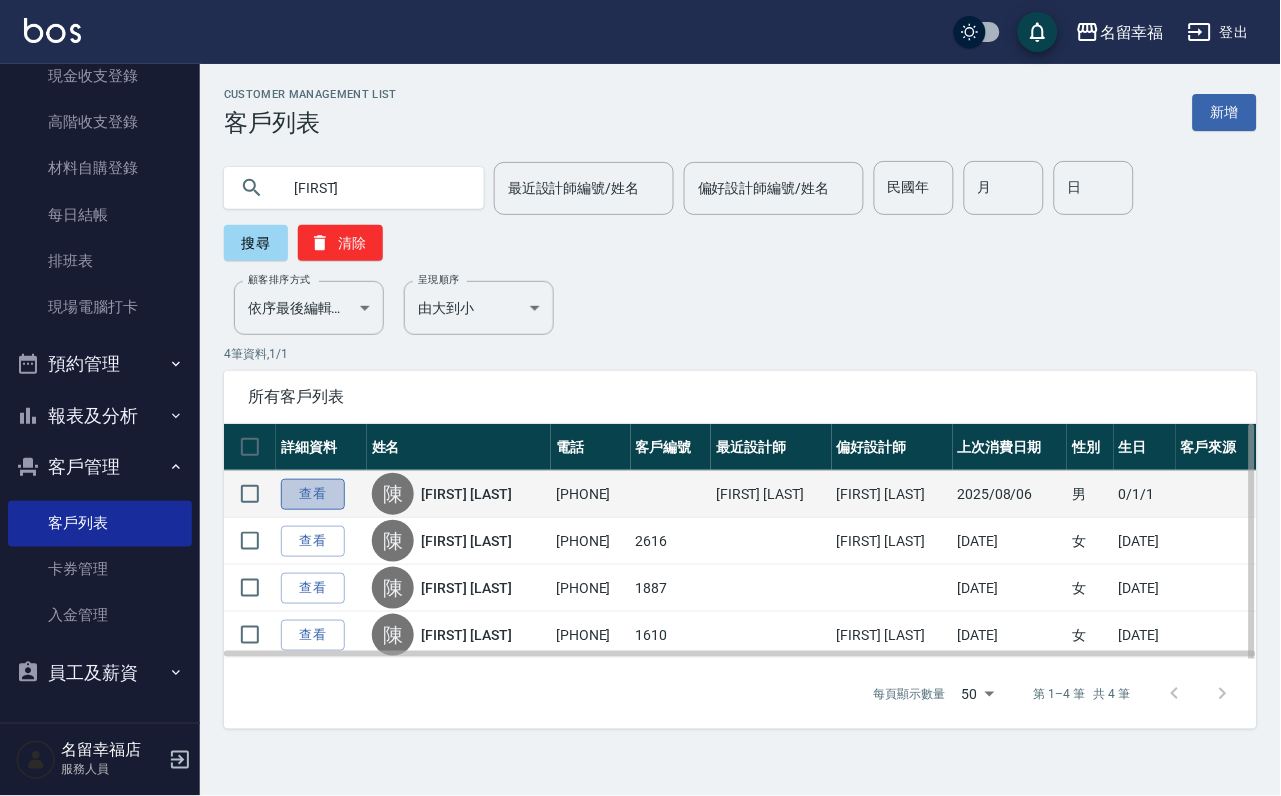 click on "查看" at bounding box center [313, 494] 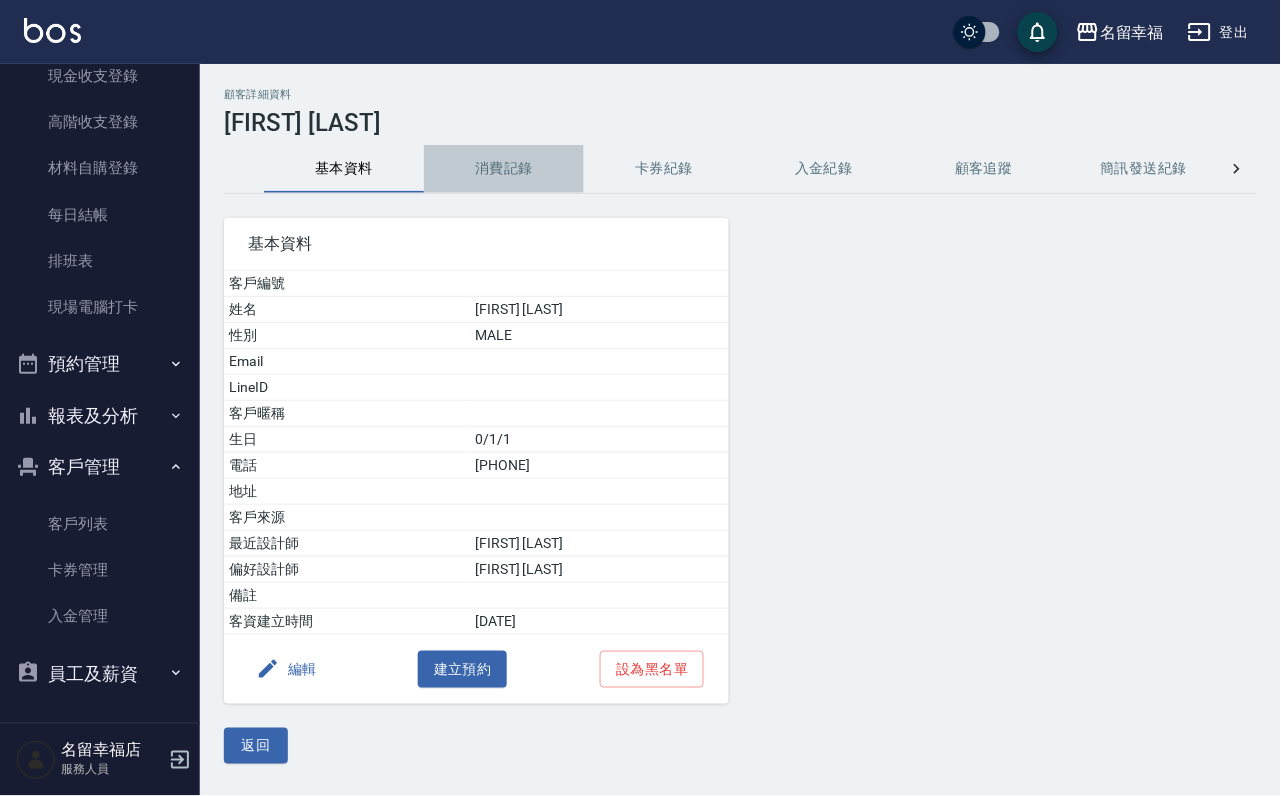 click on "消費記錄" at bounding box center (504, 169) 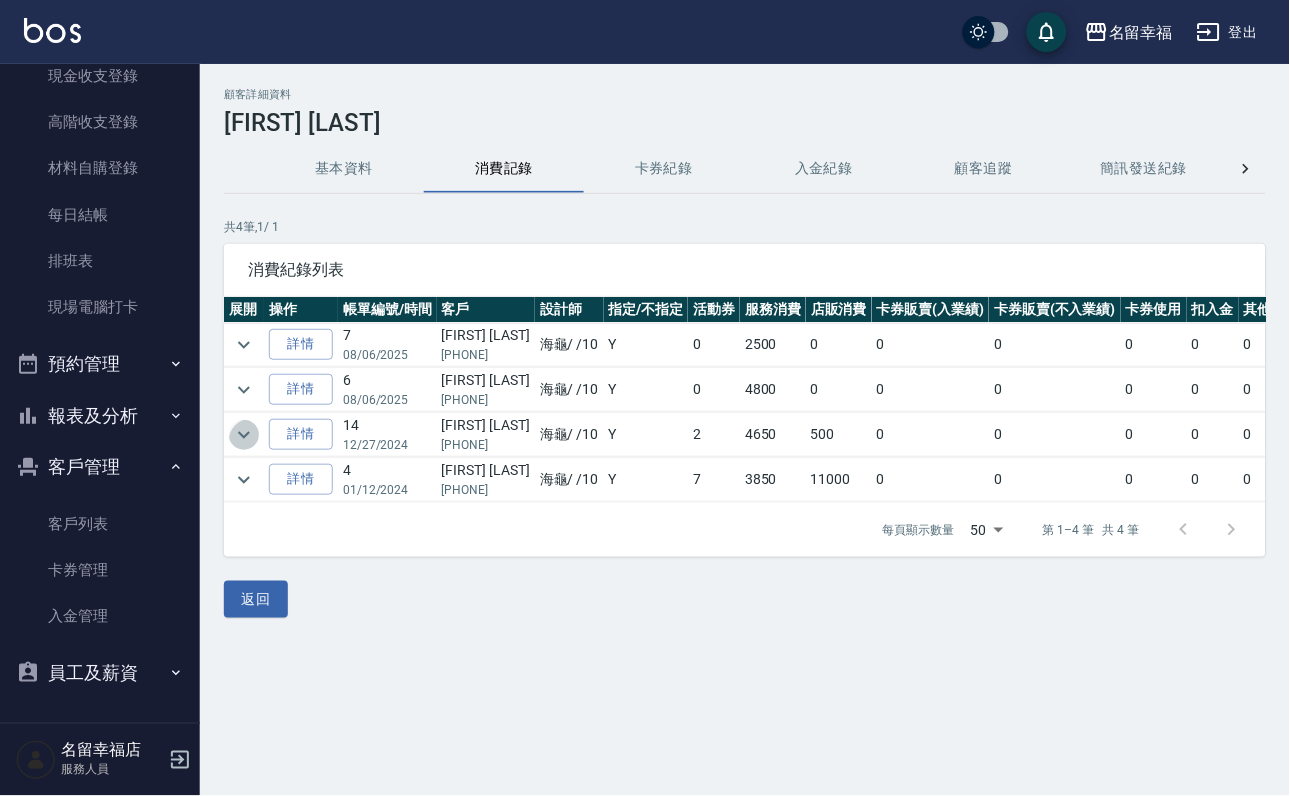 click 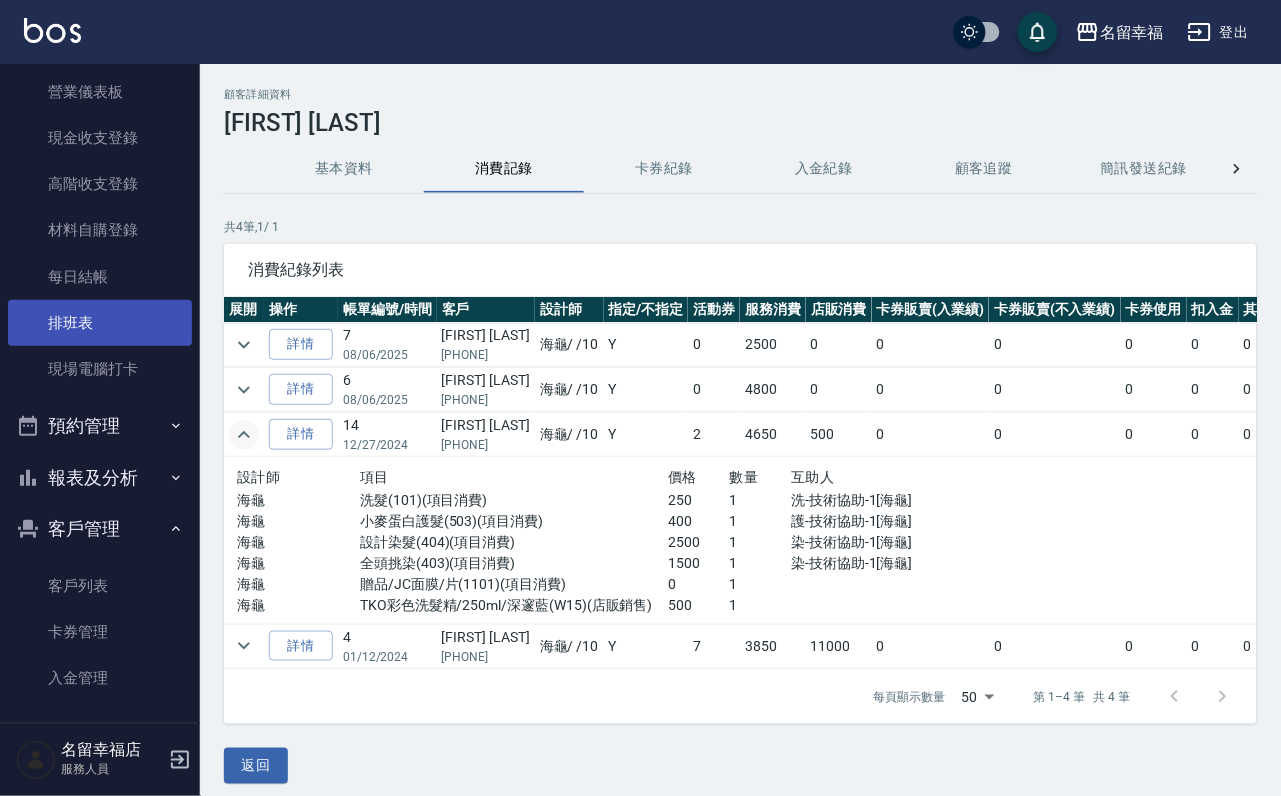 scroll, scrollTop: 0, scrollLeft: 0, axis: both 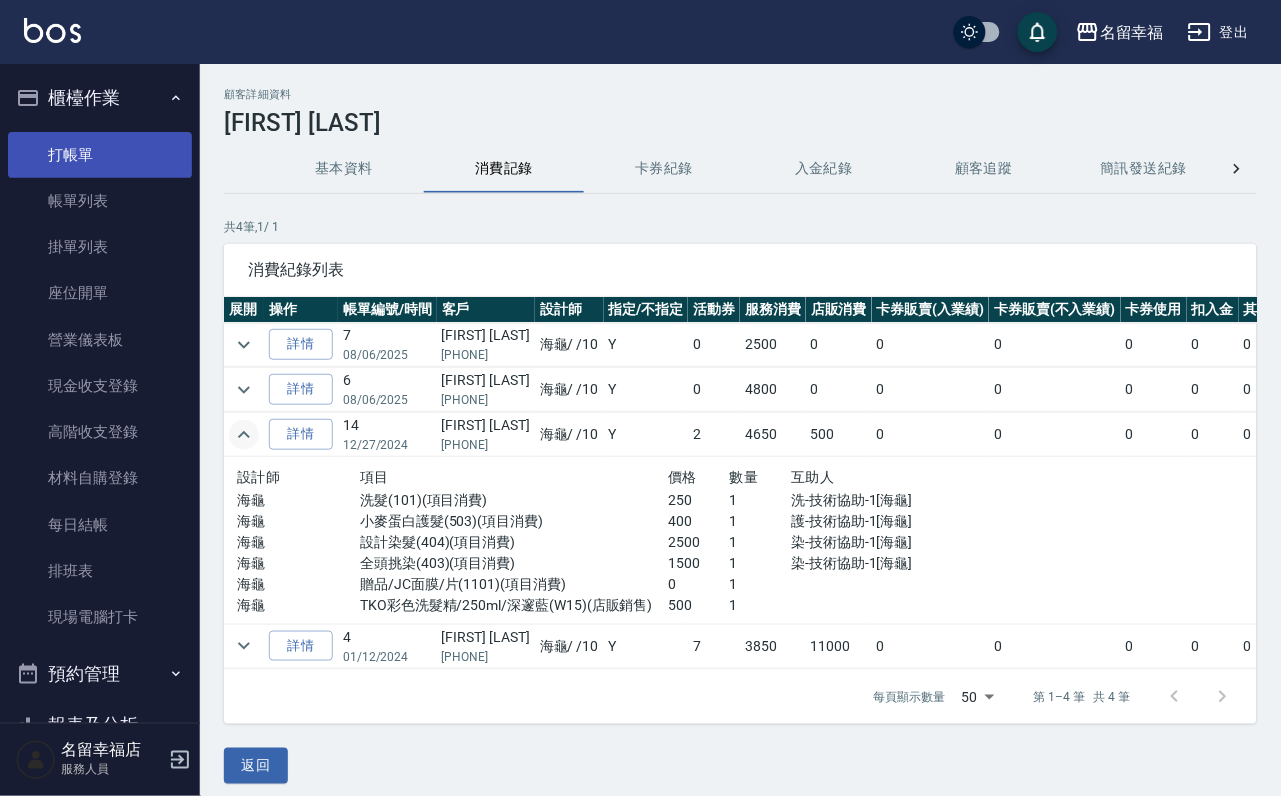 click on "打帳單" at bounding box center [100, 155] 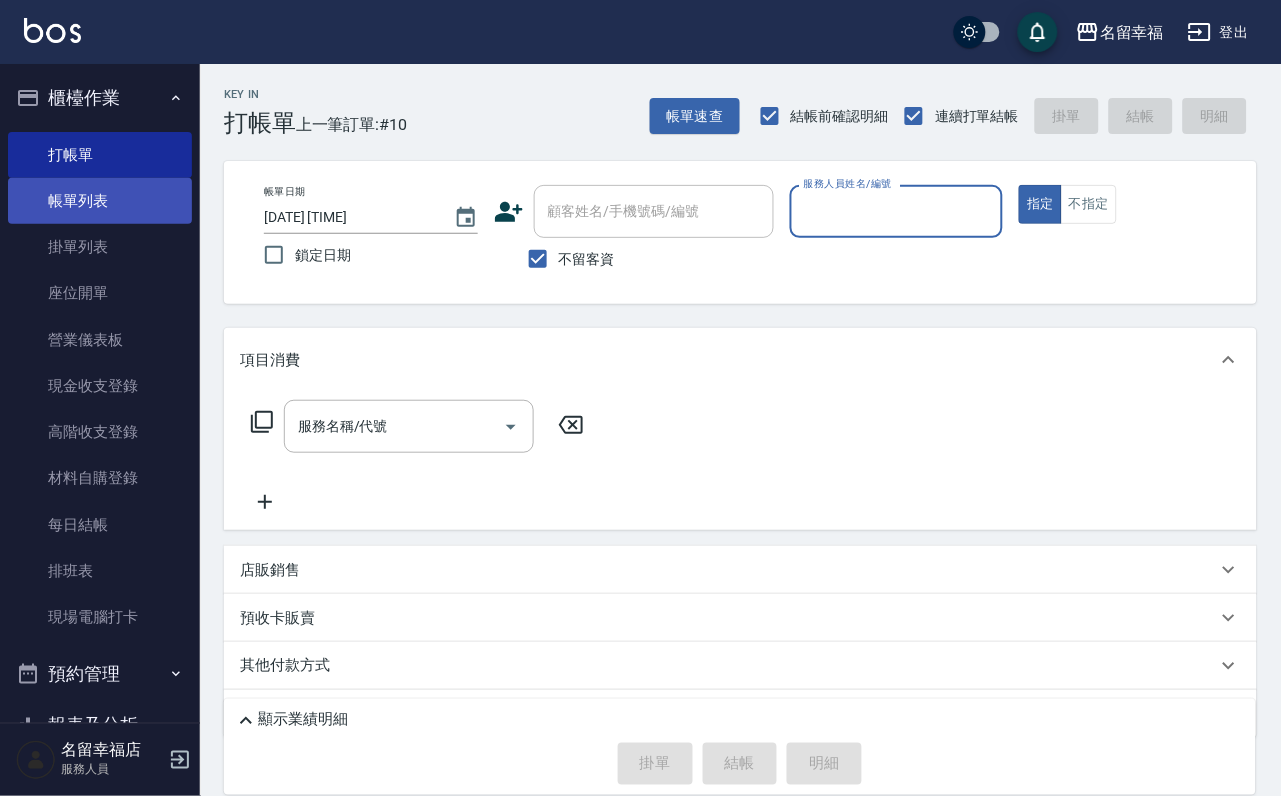 click on "帳單列表" at bounding box center (100, 201) 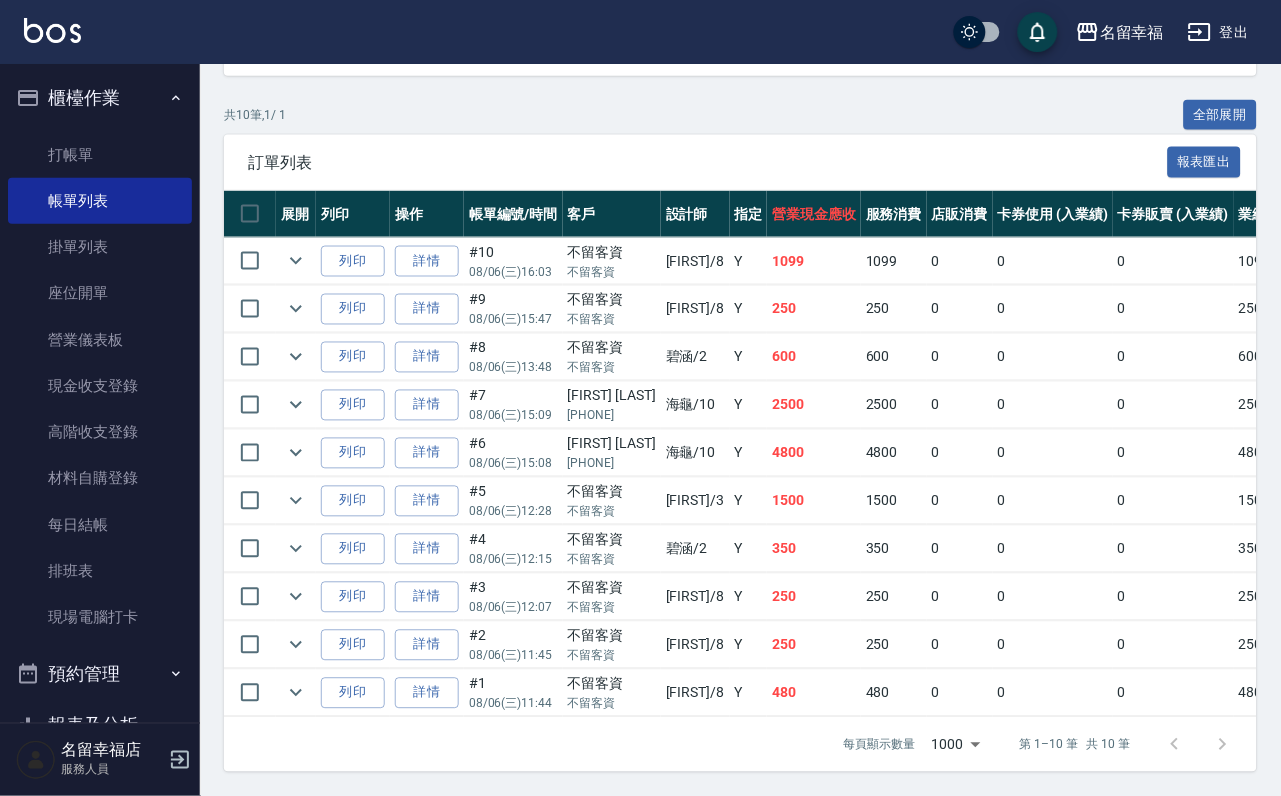 scroll, scrollTop: 450, scrollLeft: 0, axis: vertical 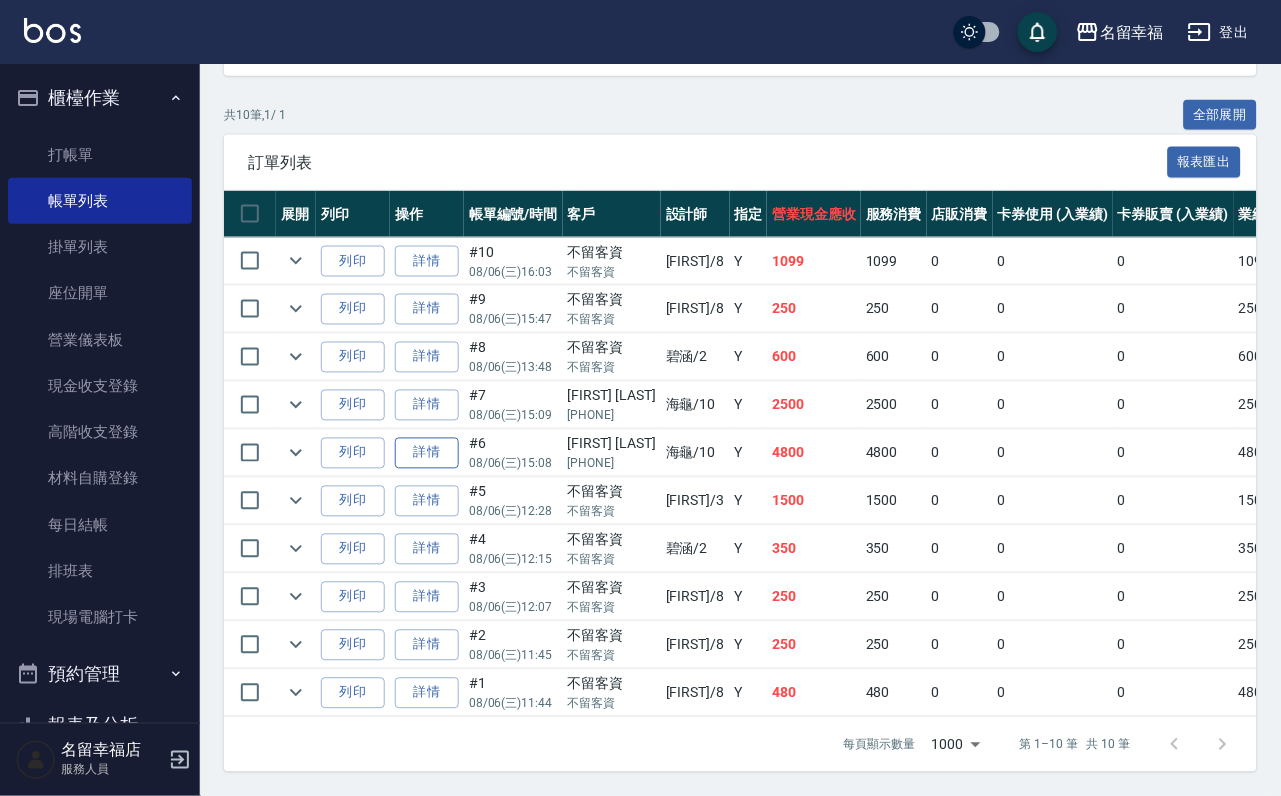click on "詳情" at bounding box center (427, 453) 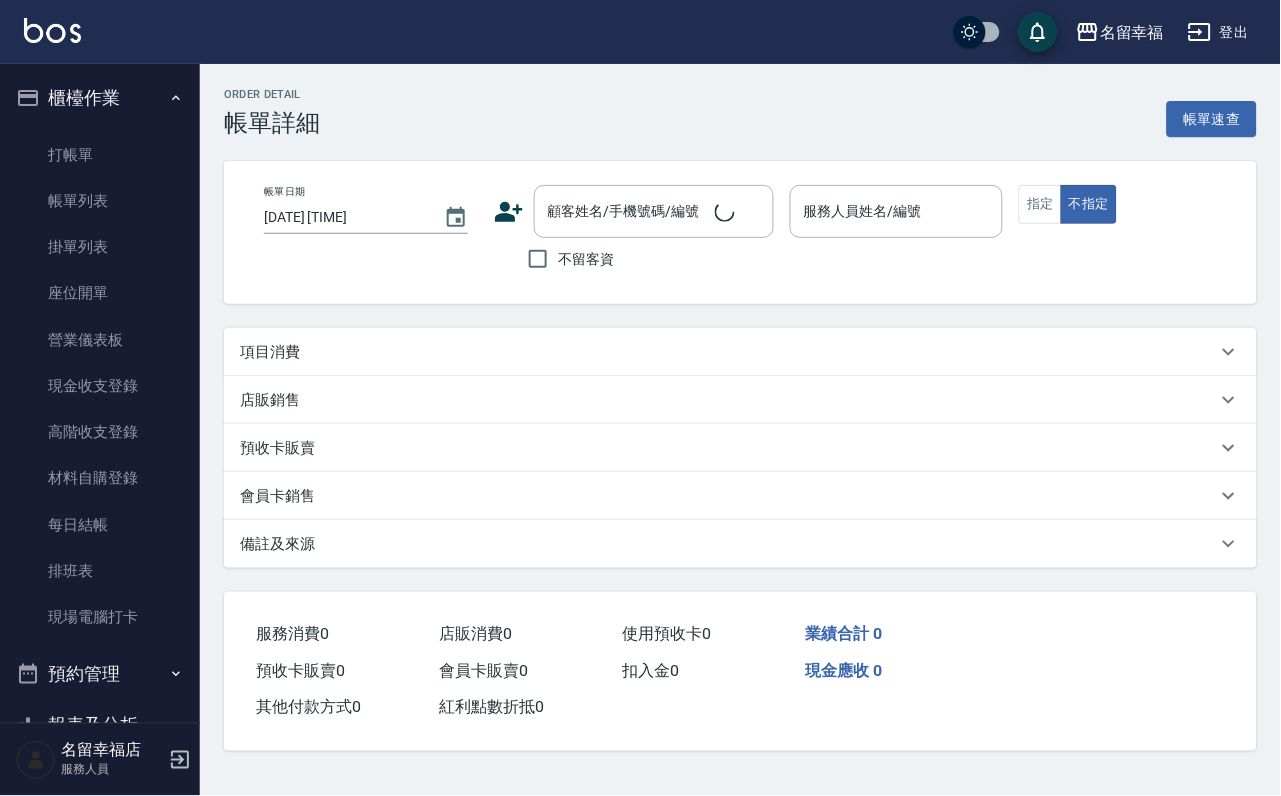 scroll, scrollTop: 0, scrollLeft: 0, axis: both 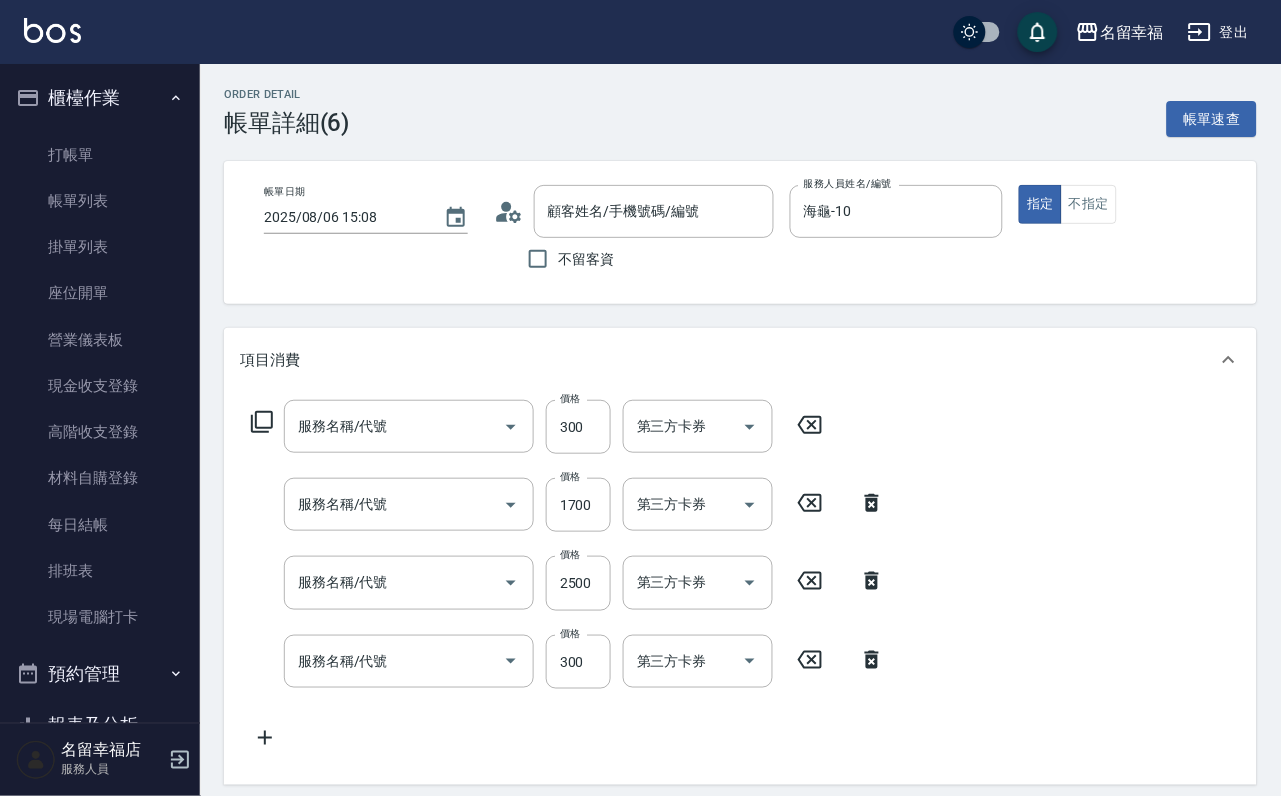 type on "2025/08/06 15:08" 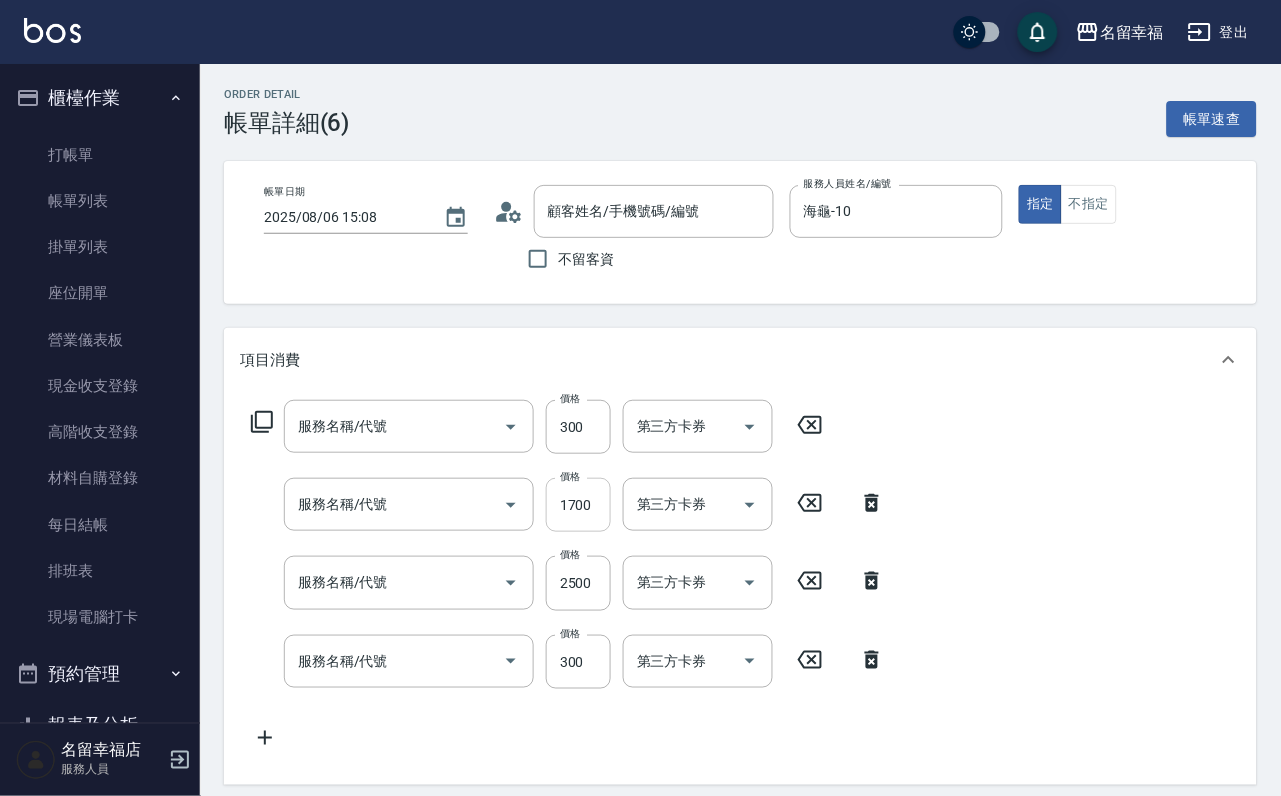type on "自備護髮(502)" 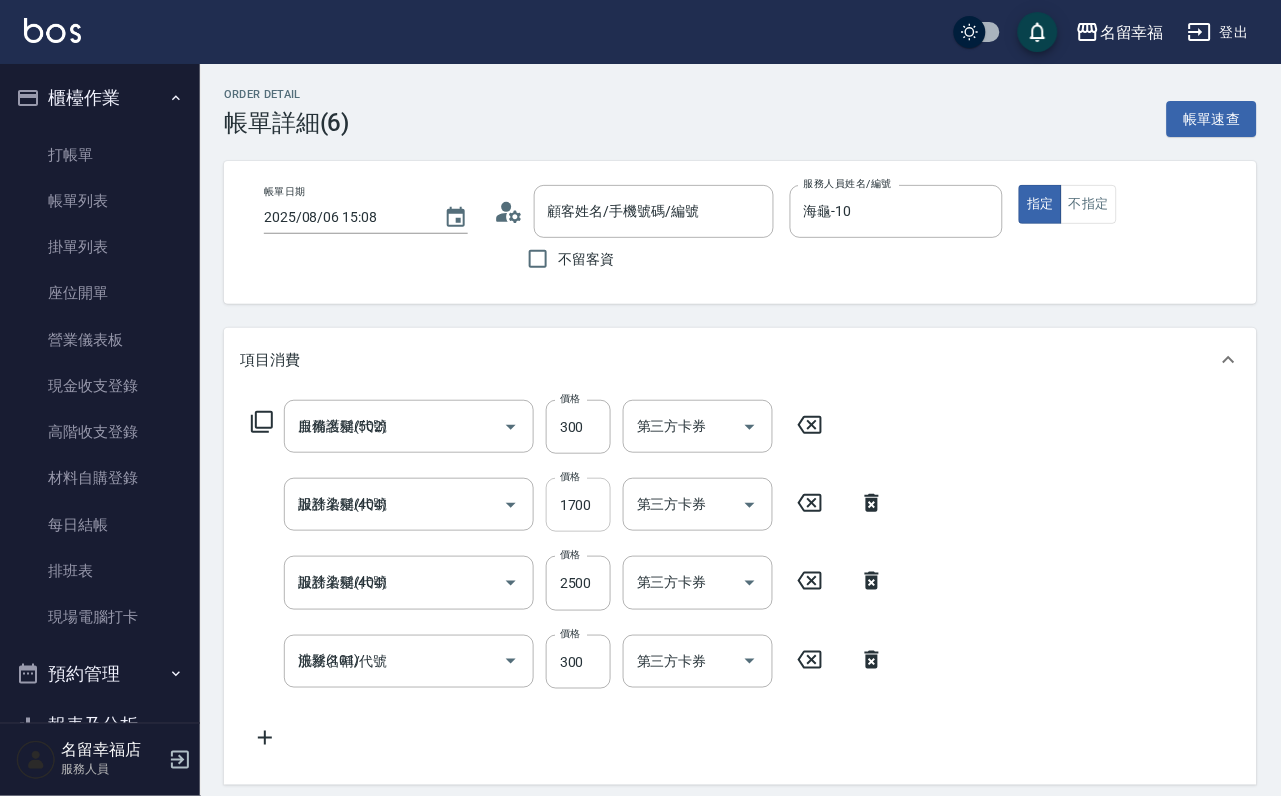 type on "[FIRST]/[PHONE]/" 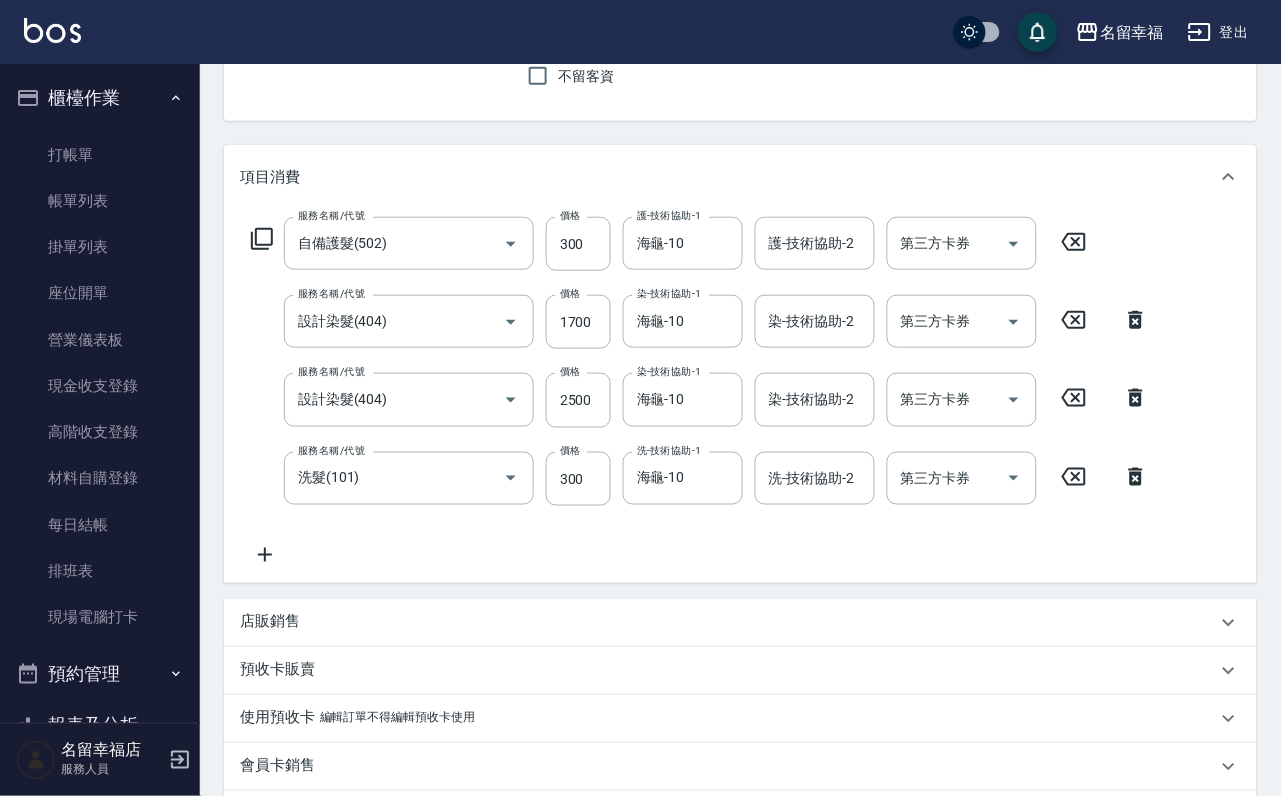 scroll, scrollTop: 450, scrollLeft: 0, axis: vertical 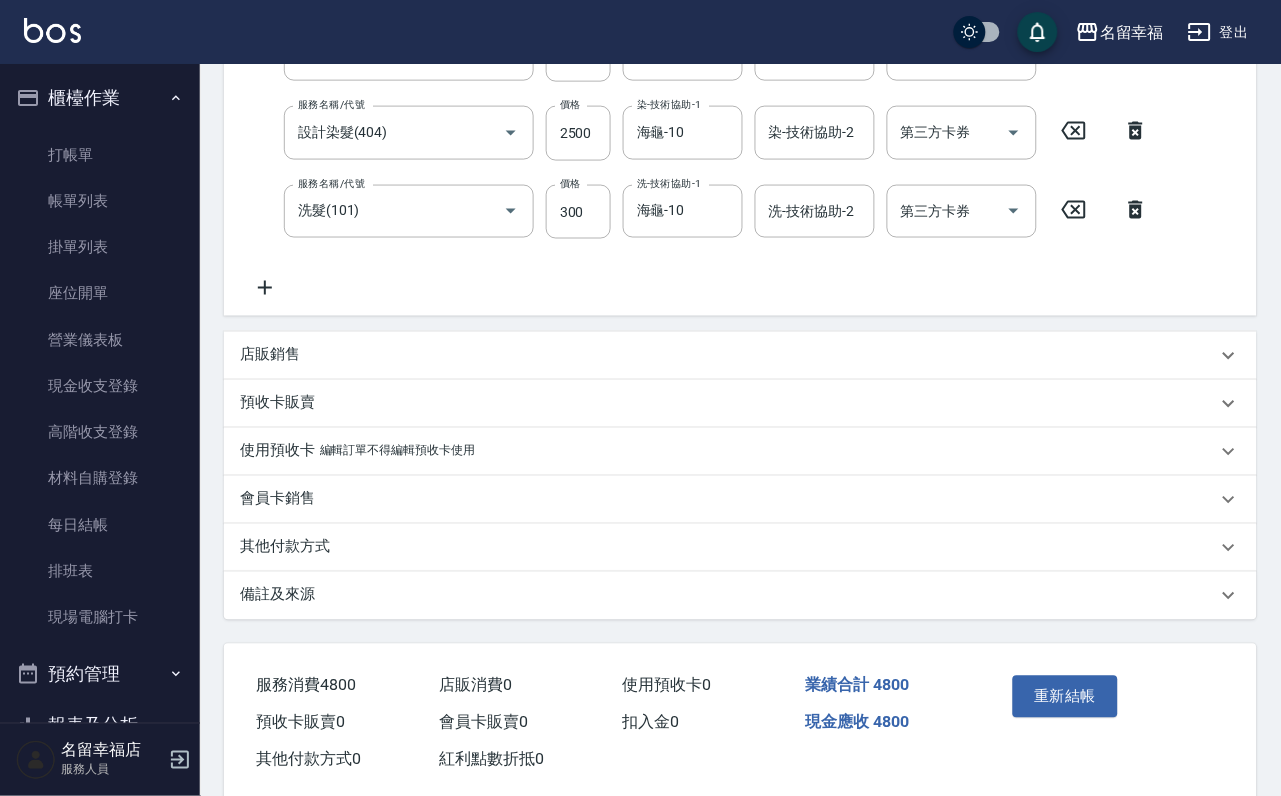 click on "店販銷售" at bounding box center [740, 356] 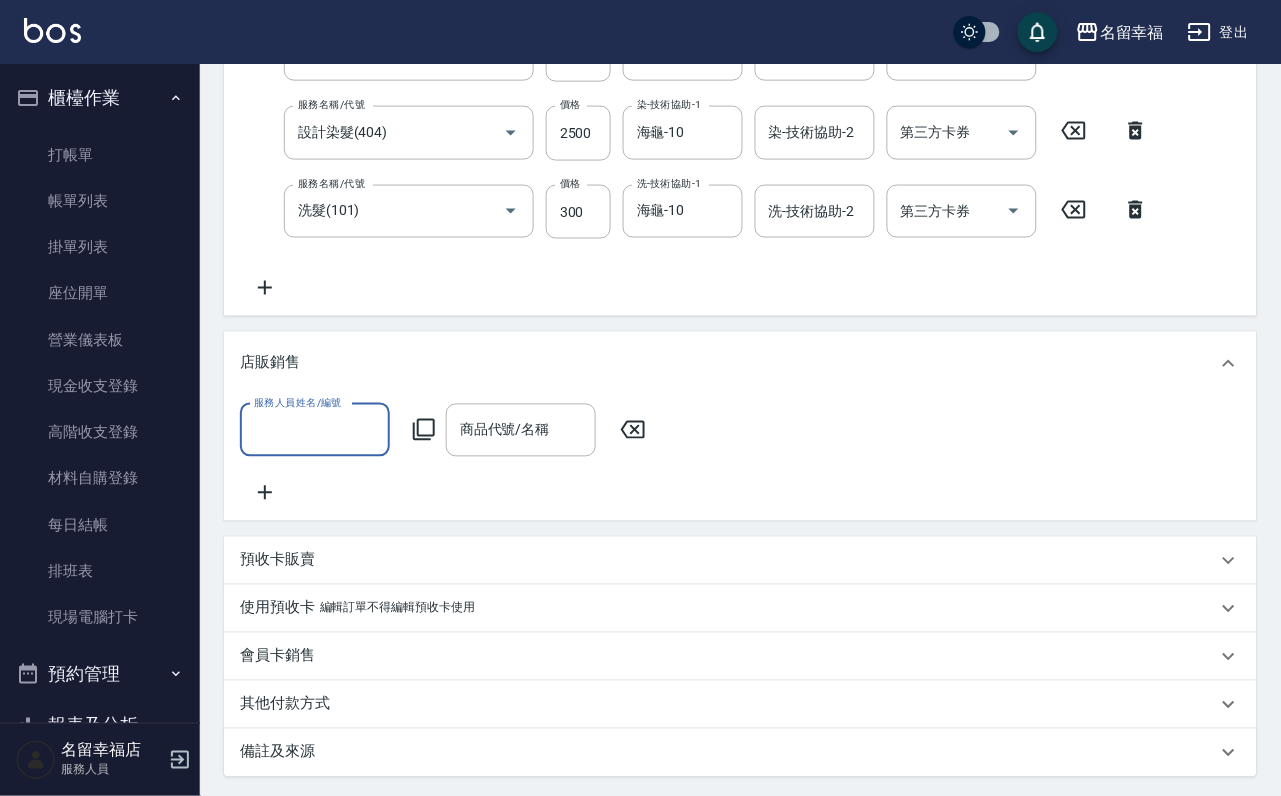 scroll, scrollTop: 0, scrollLeft: 0, axis: both 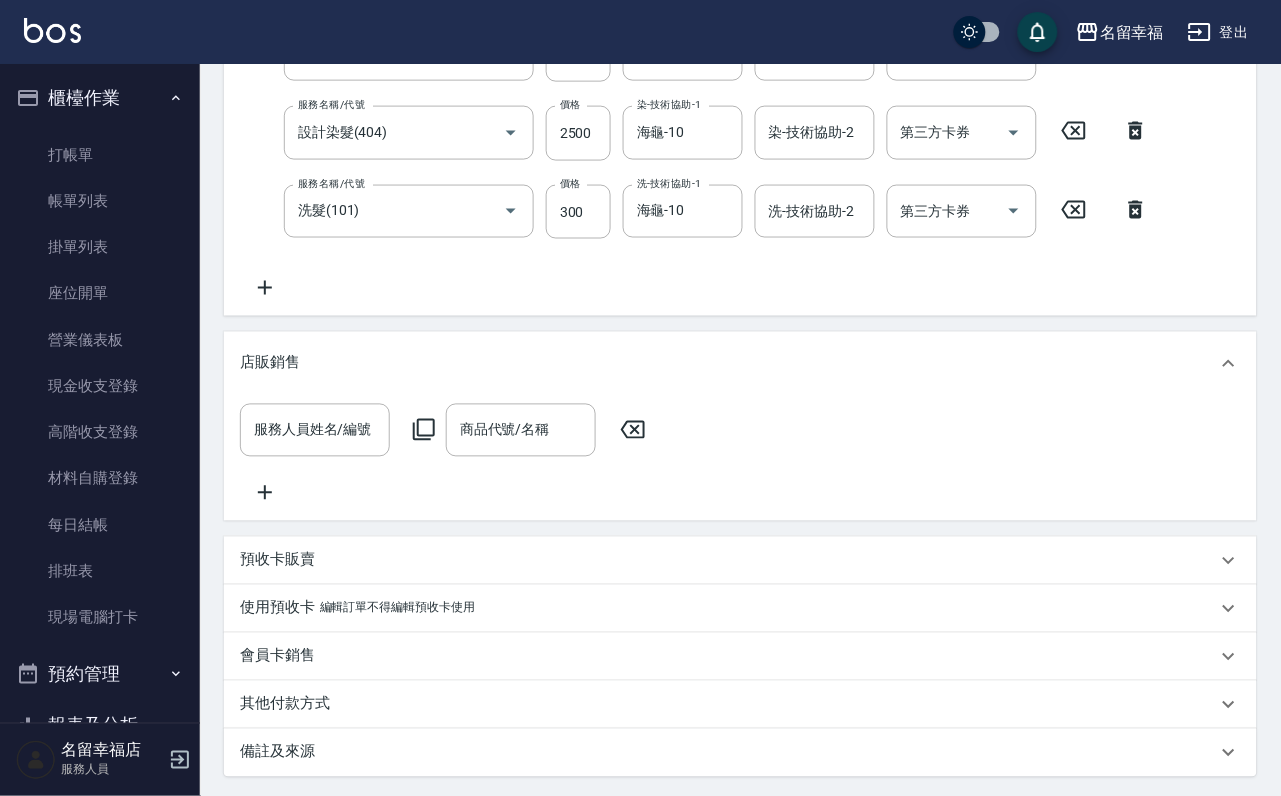 click 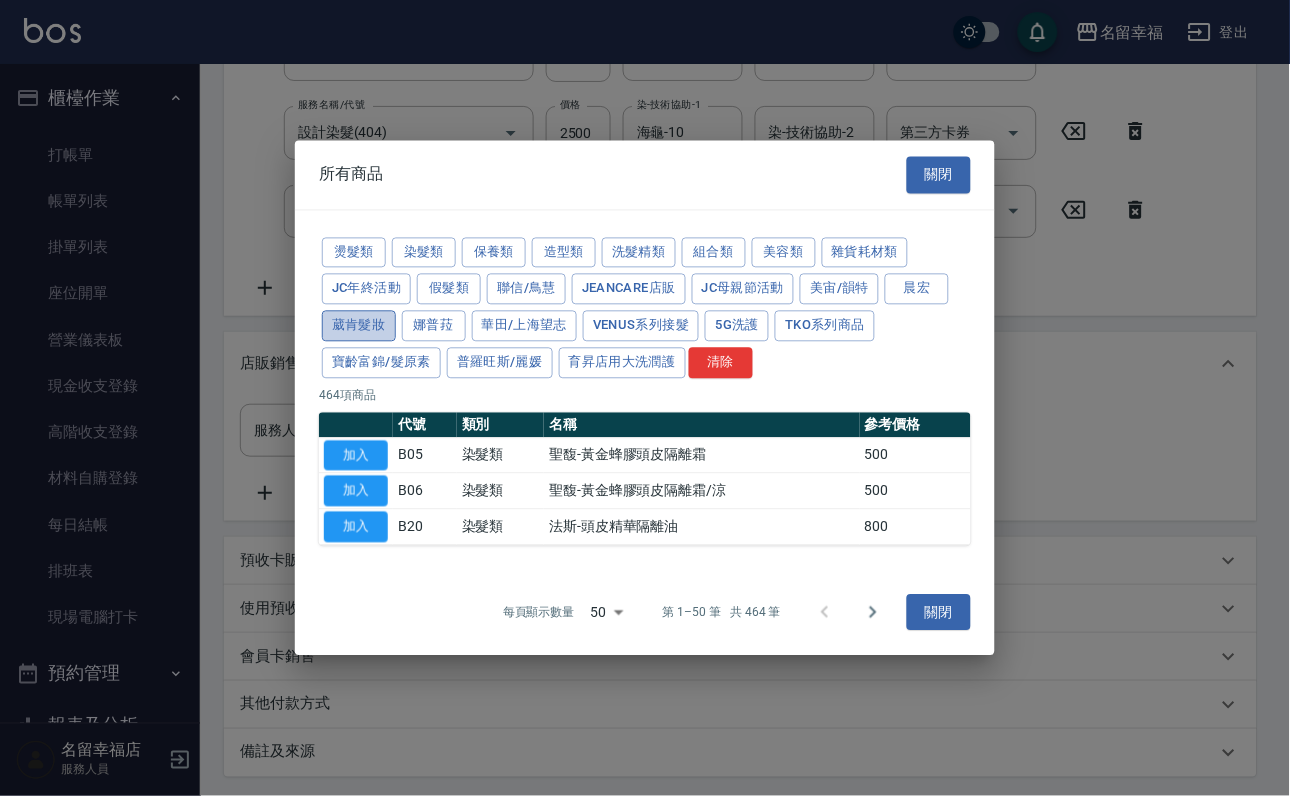 click on "葳肯髮妝" at bounding box center (359, 326) 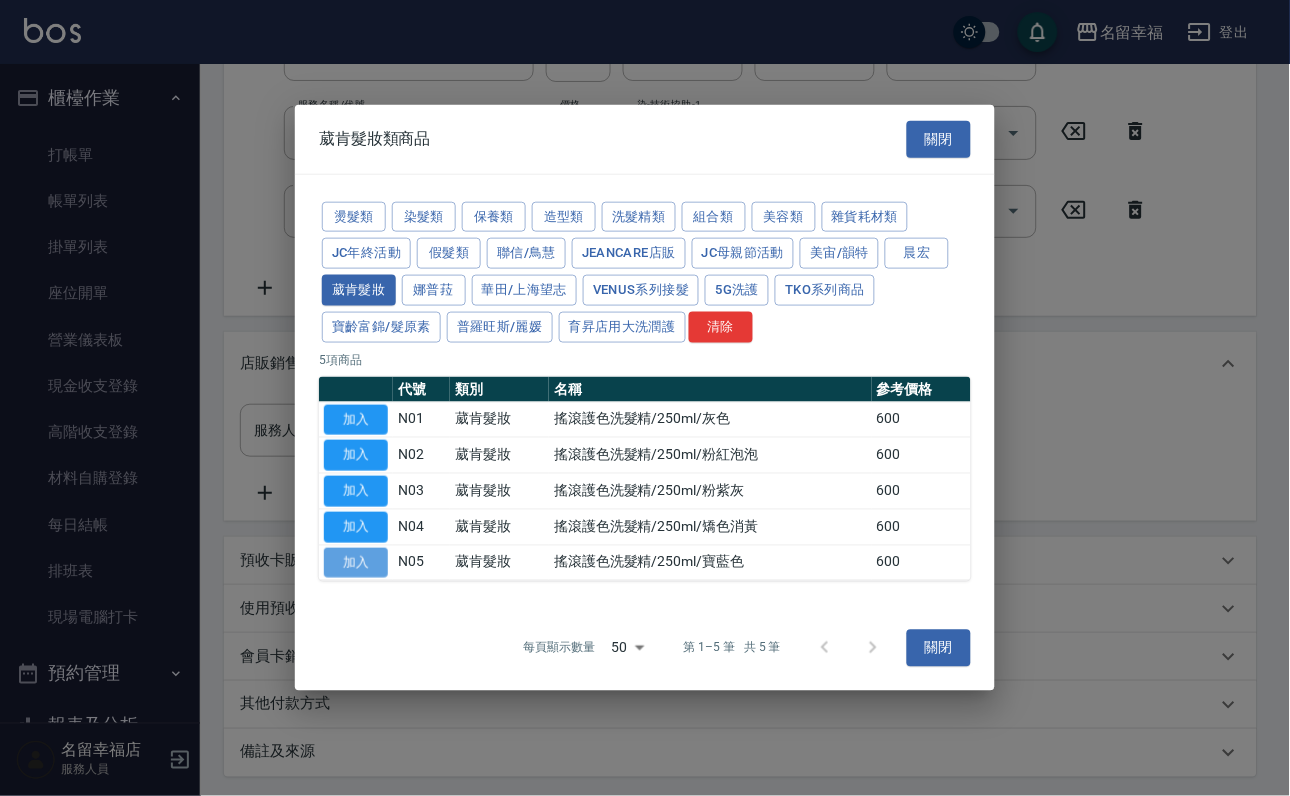 click on "加入" at bounding box center (356, 562) 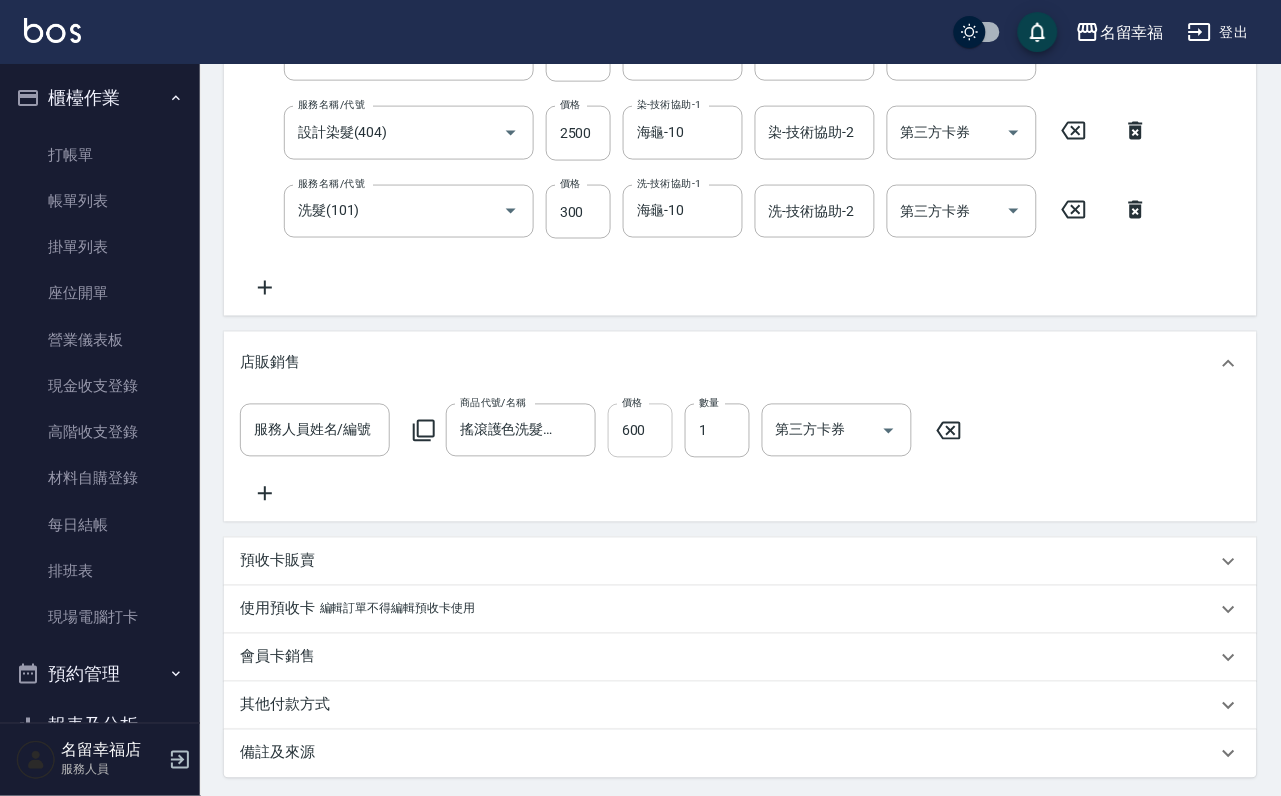 click on "600" at bounding box center (640, 431) 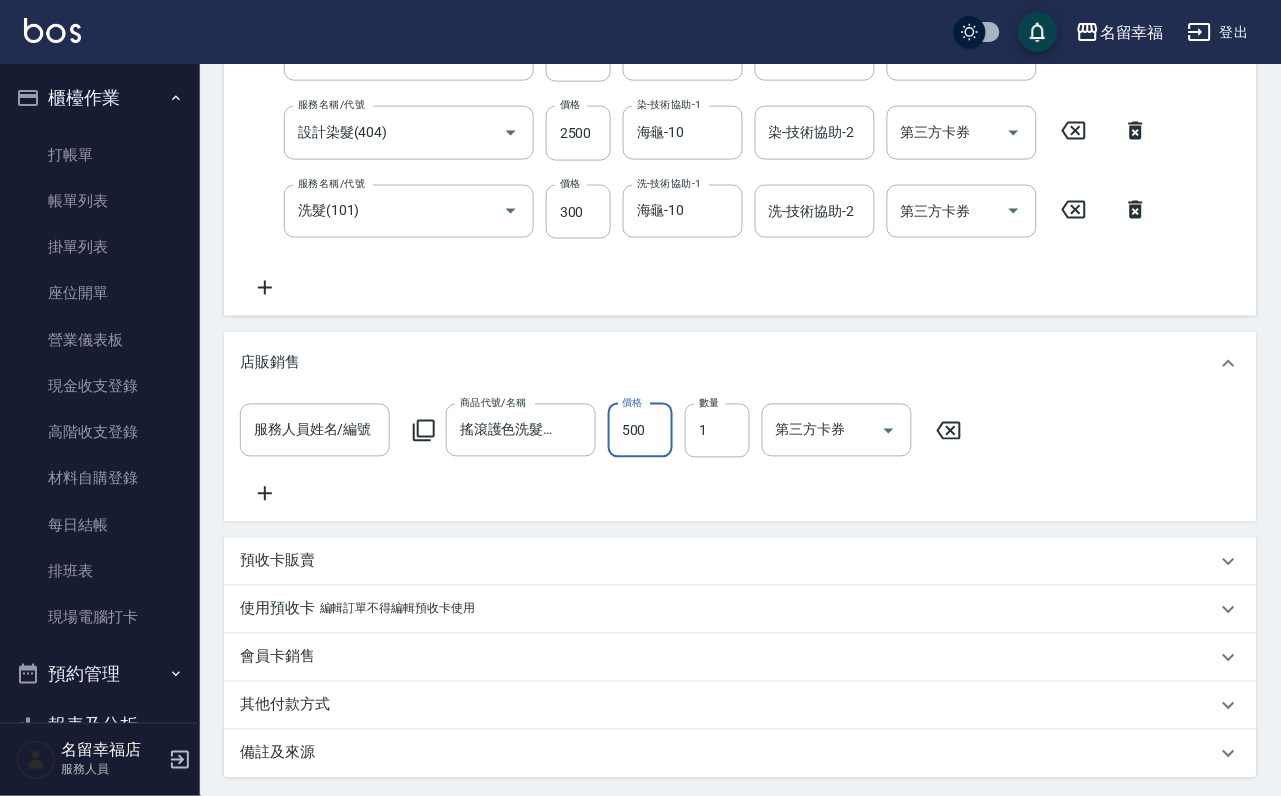 type on "500" 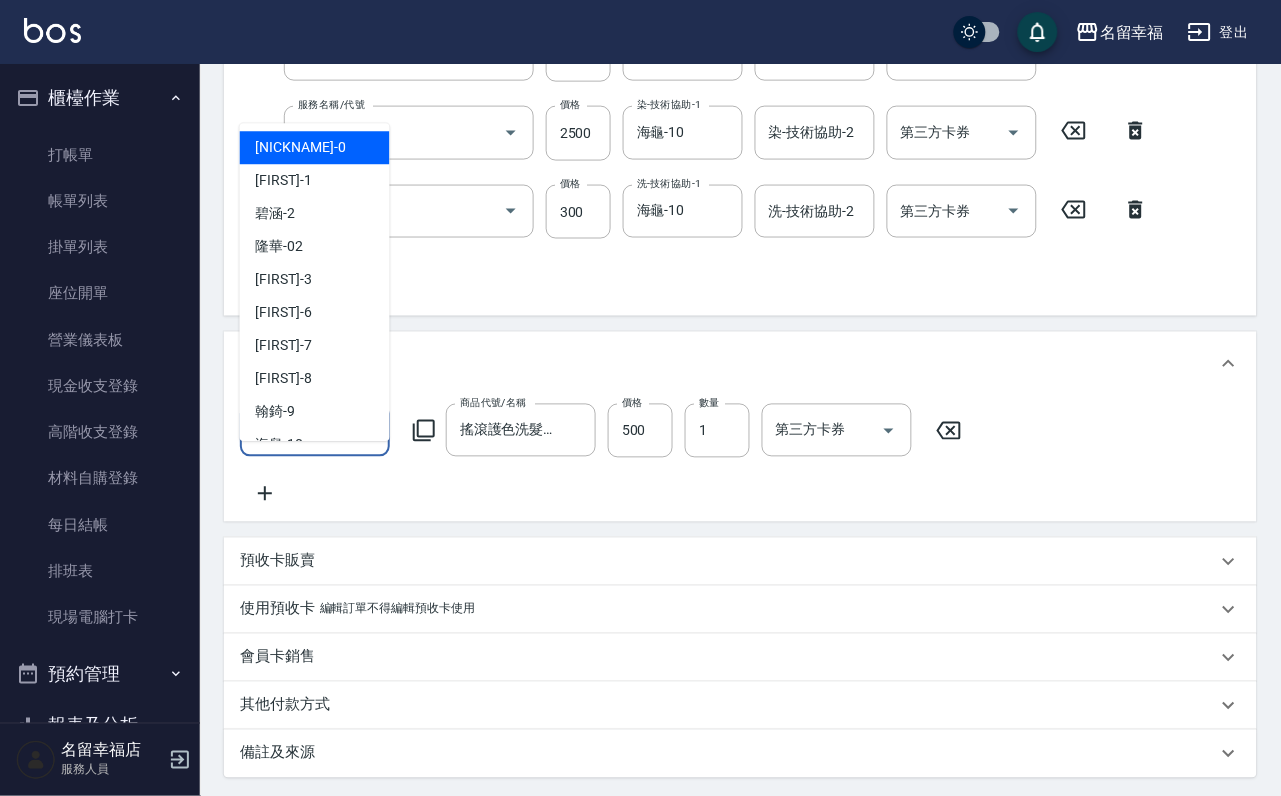 click on "服務人員姓名/編號" at bounding box center [315, 430] 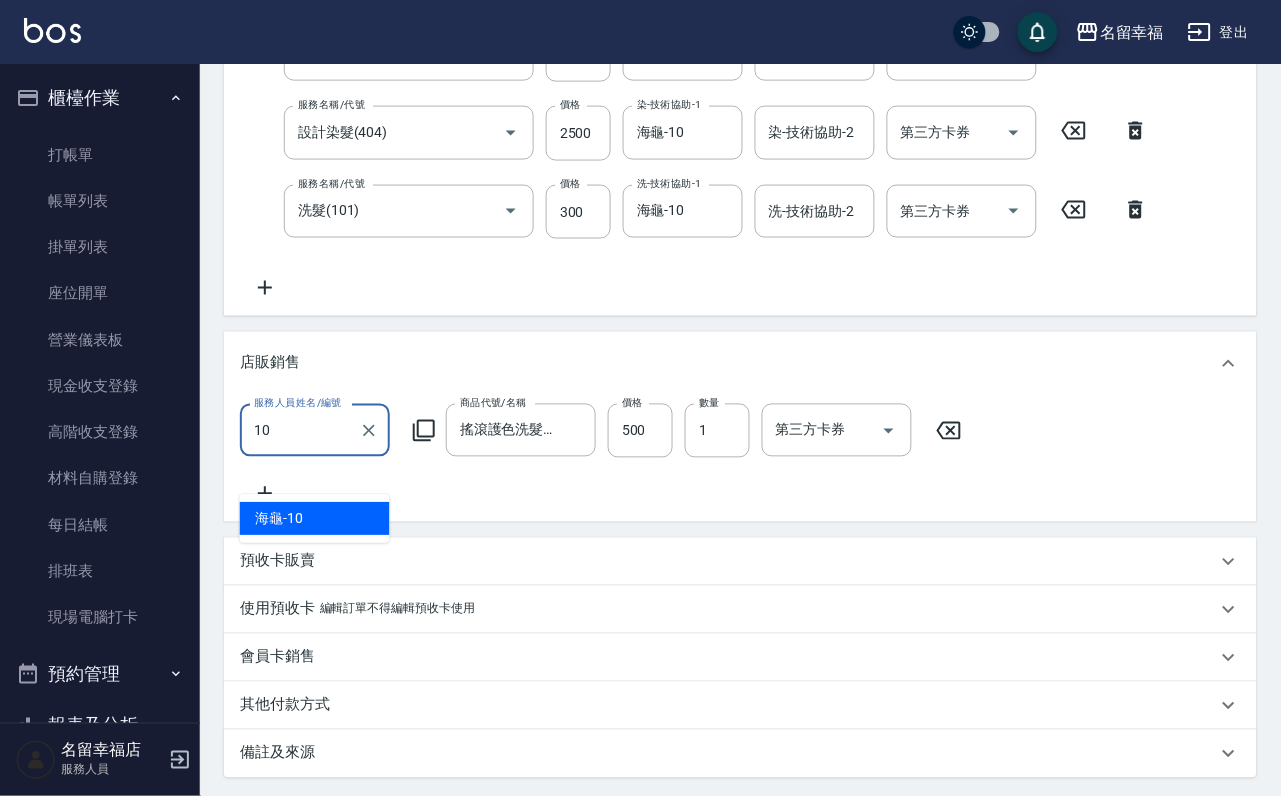 type on "海龜-10" 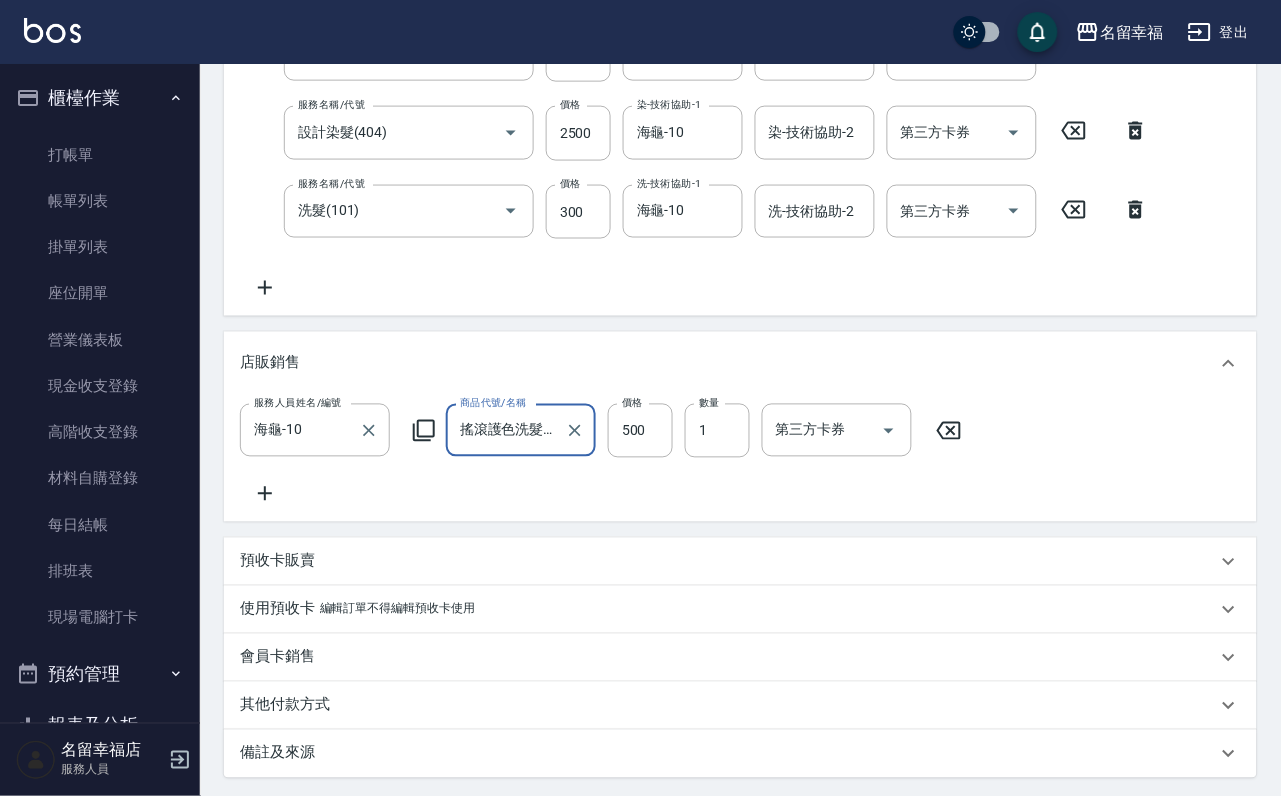scroll, scrollTop: 0, scrollLeft: 137, axis: horizontal 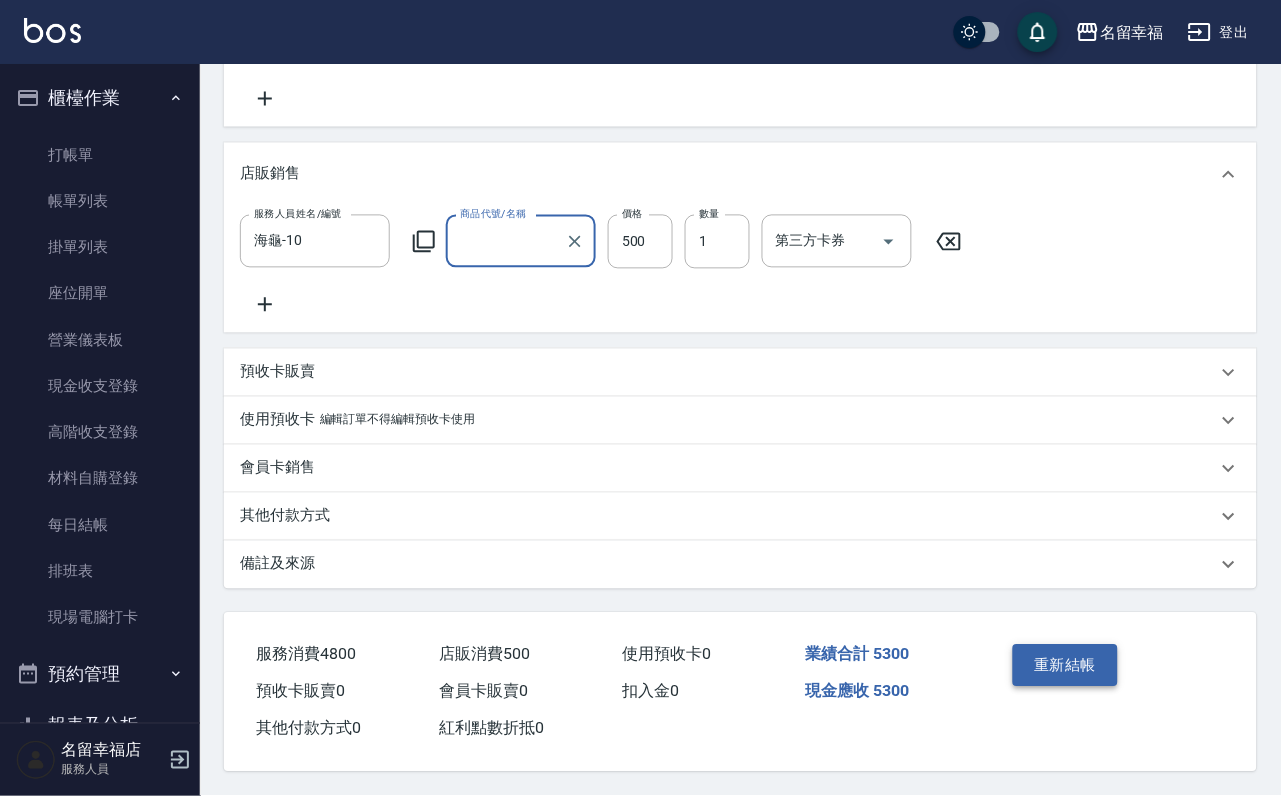 click on "重新結帳" at bounding box center [1066, 666] 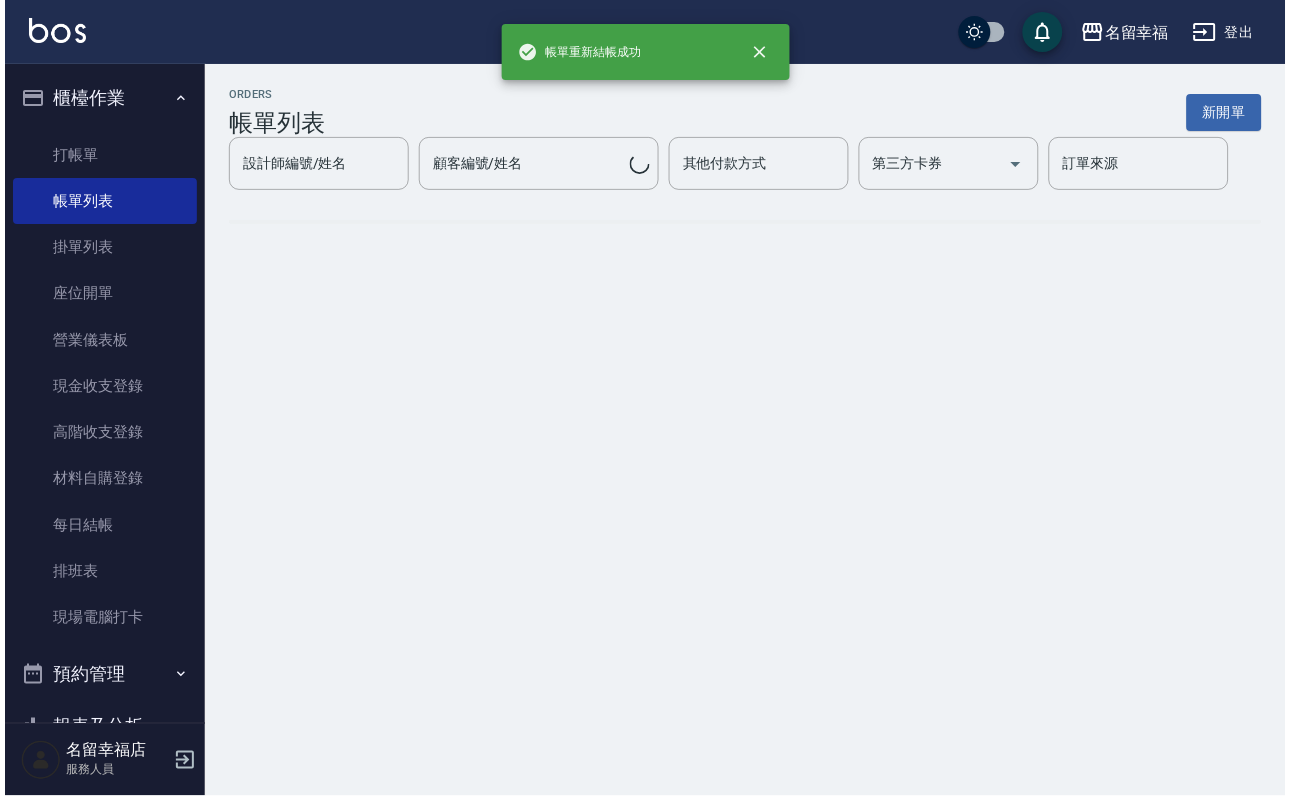 scroll, scrollTop: 0, scrollLeft: 0, axis: both 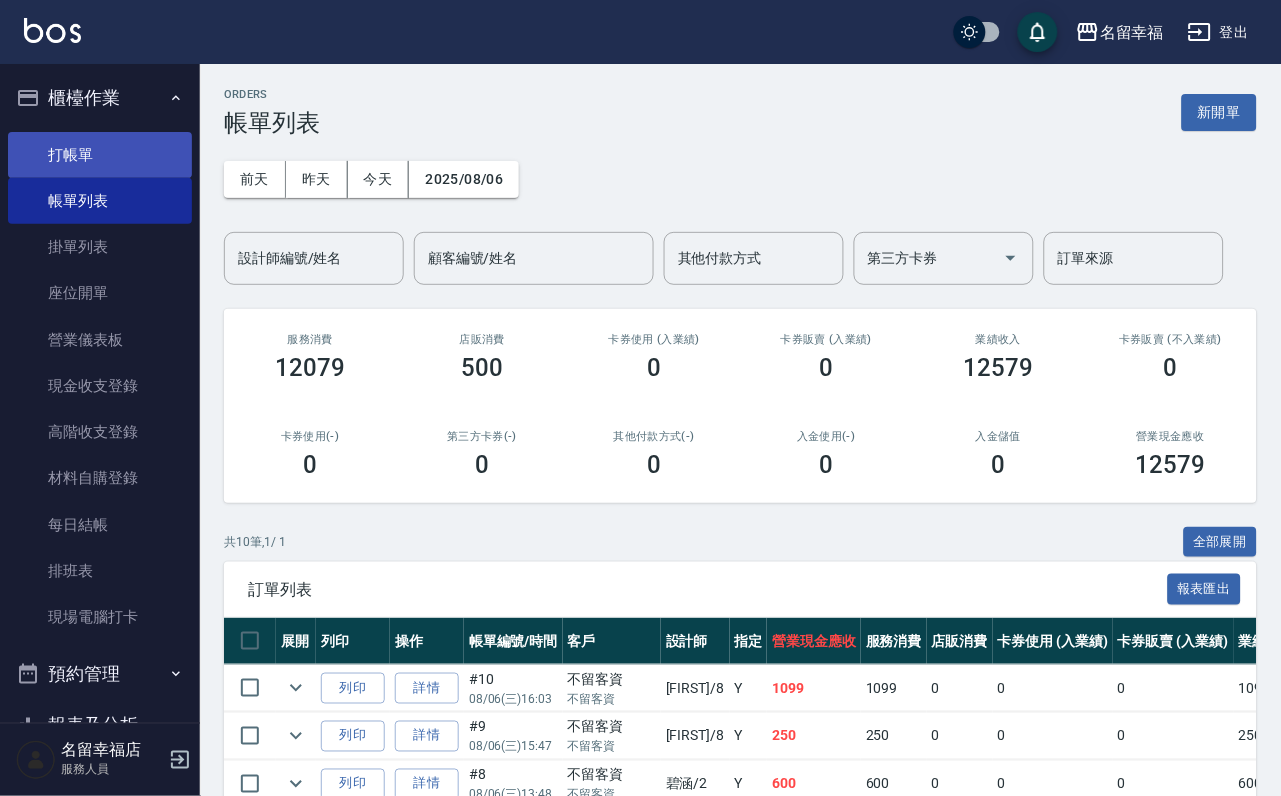 click on "打帳單" at bounding box center [100, 155] 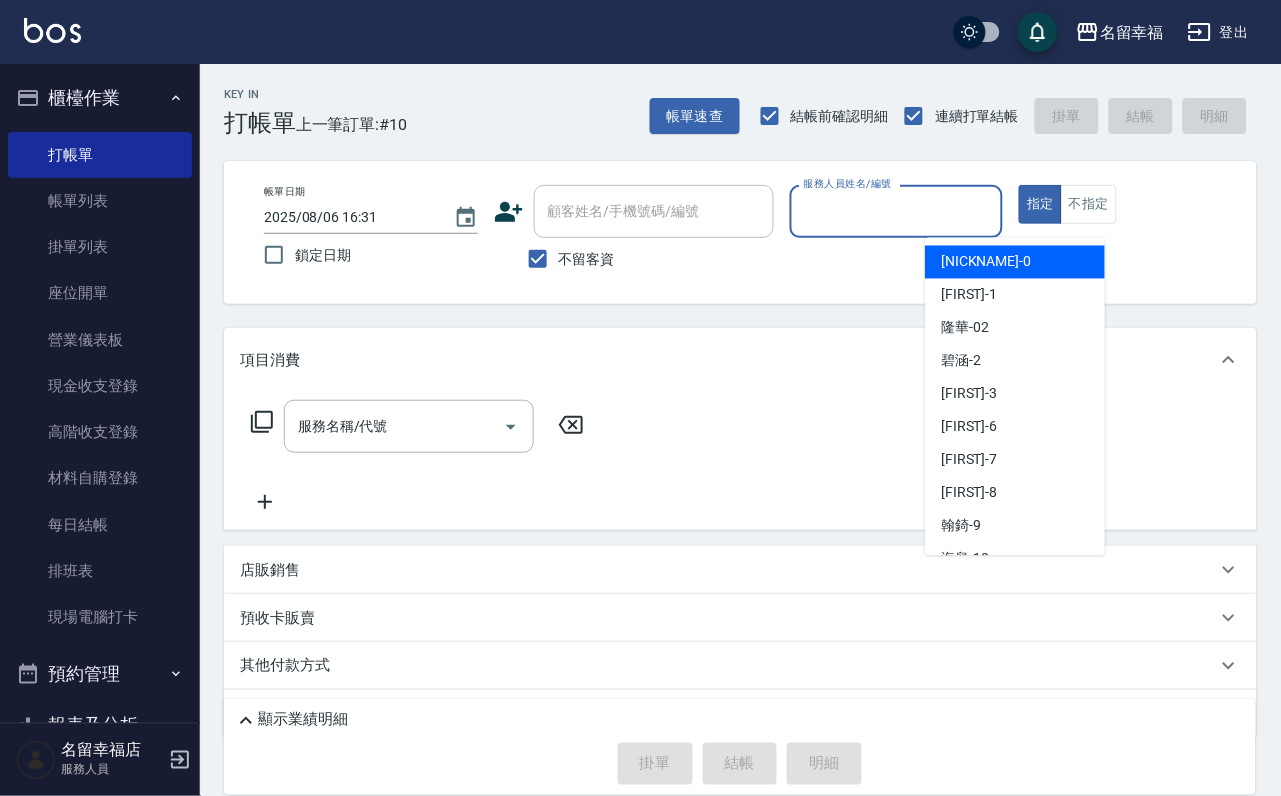 click on "服務人員姓名/編號" at bounding box center (897, 211) 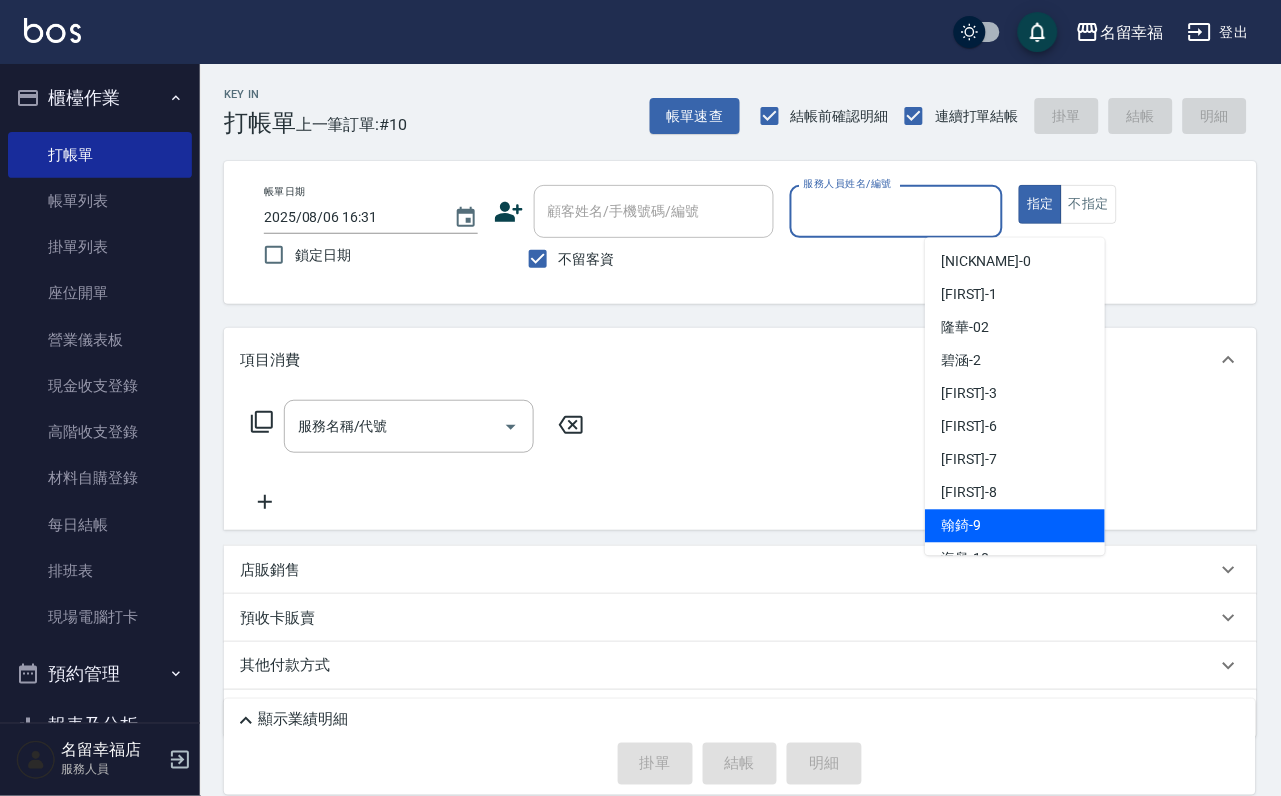 click on "[FIRST]-9" at bounding box center [1015, 526] 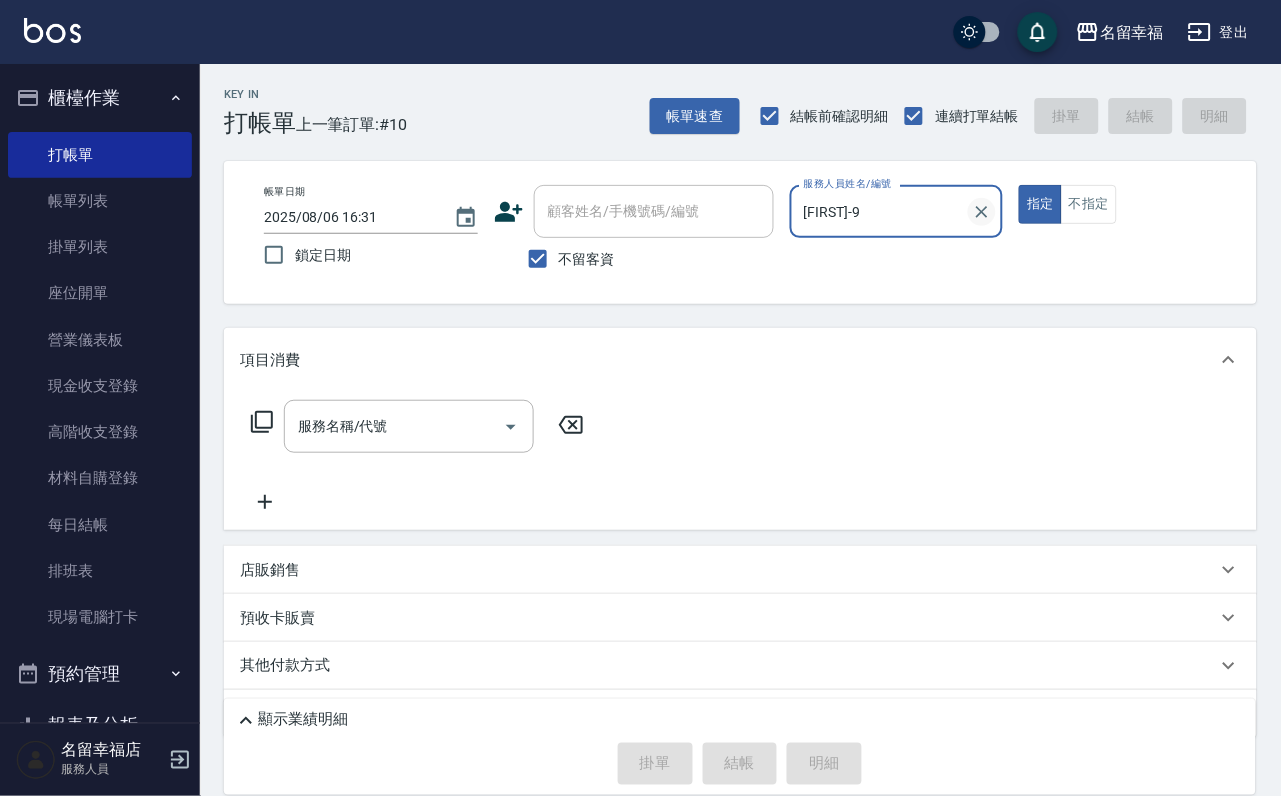 click 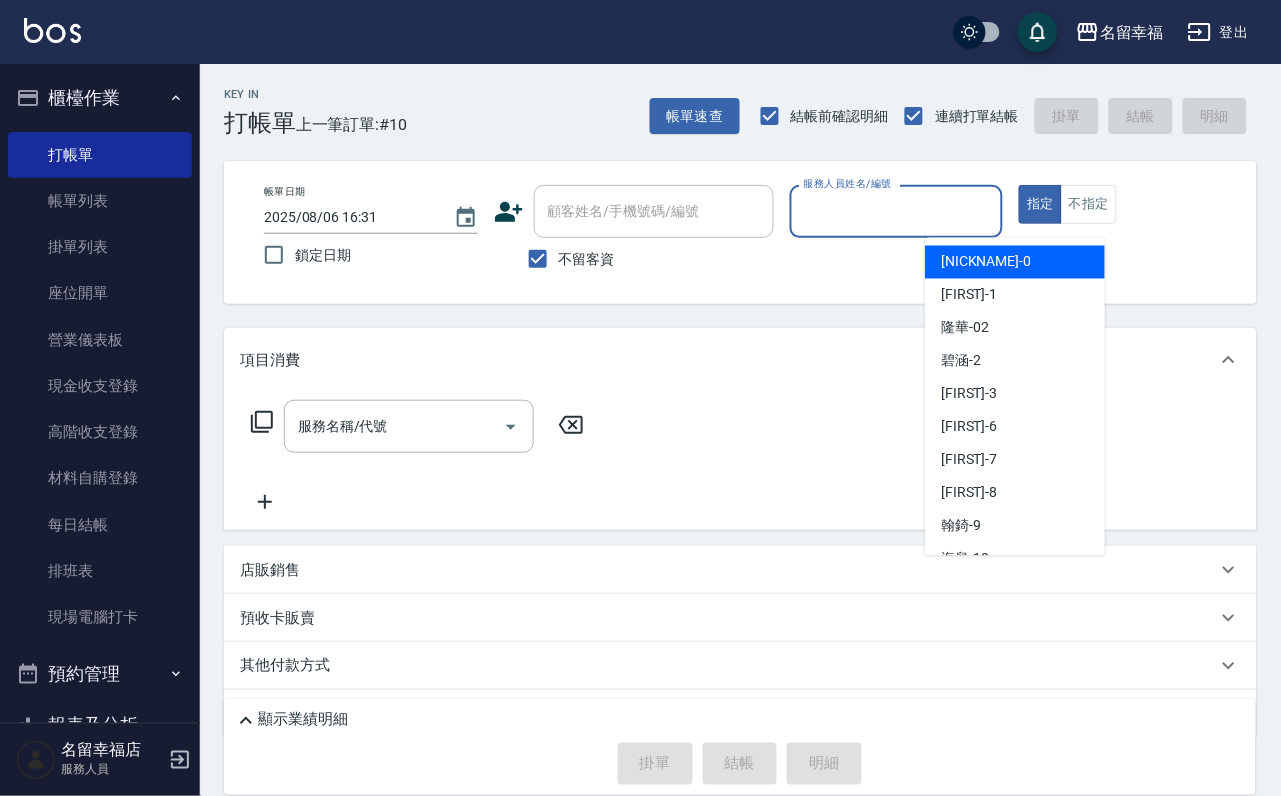 click on "服務人員姓名/編號" at bounding box center (897, 211) 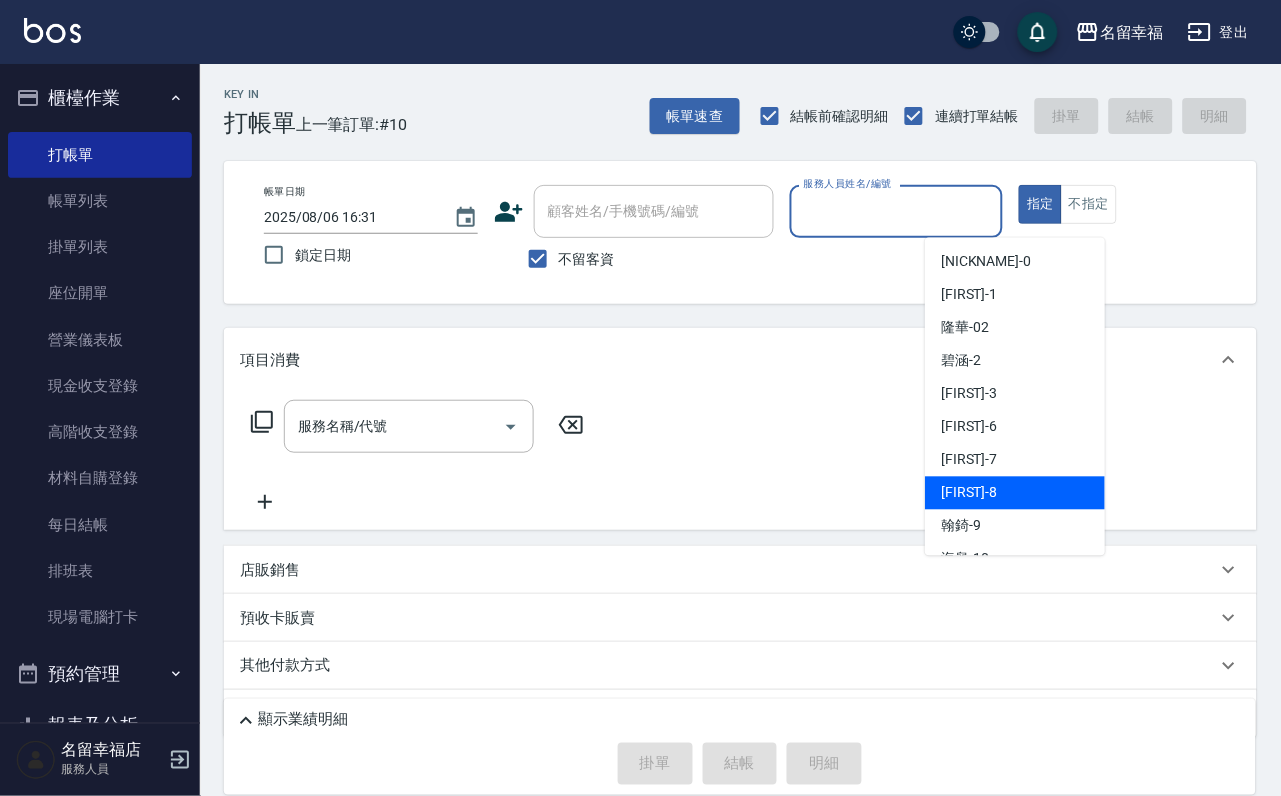 click on "[FIRST]-8" at bounding box center [1015, 493] 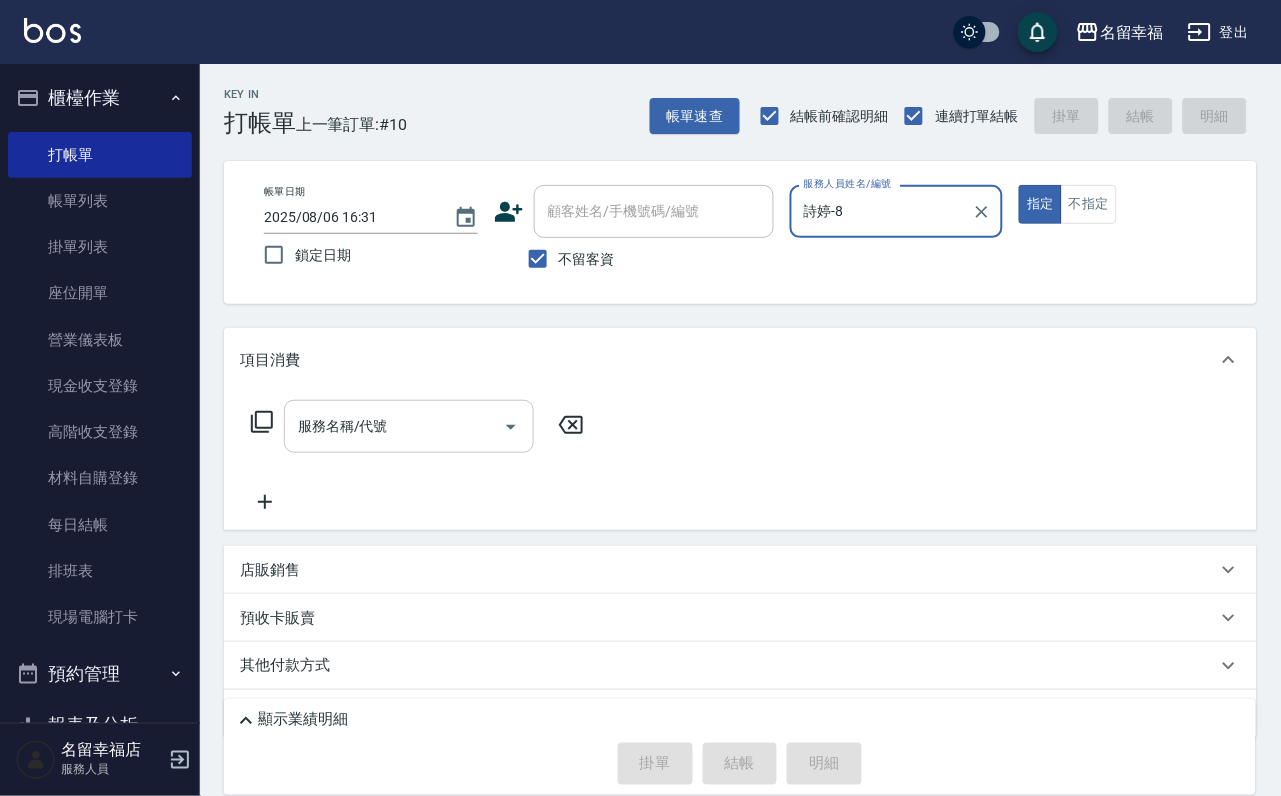 click on "服務名稱/代號" at bounding box center (394, 426) 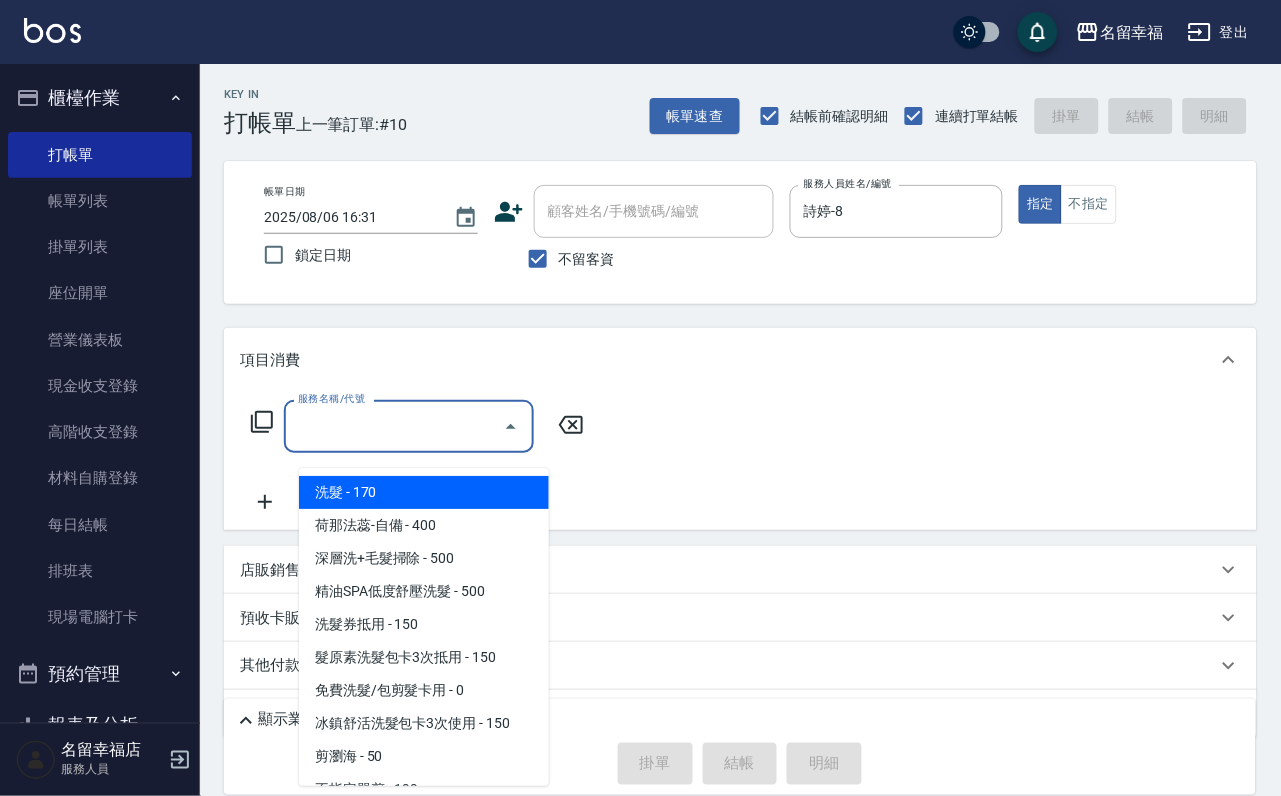 click on "洗髮 - 170" at bounding box center (424, 492) 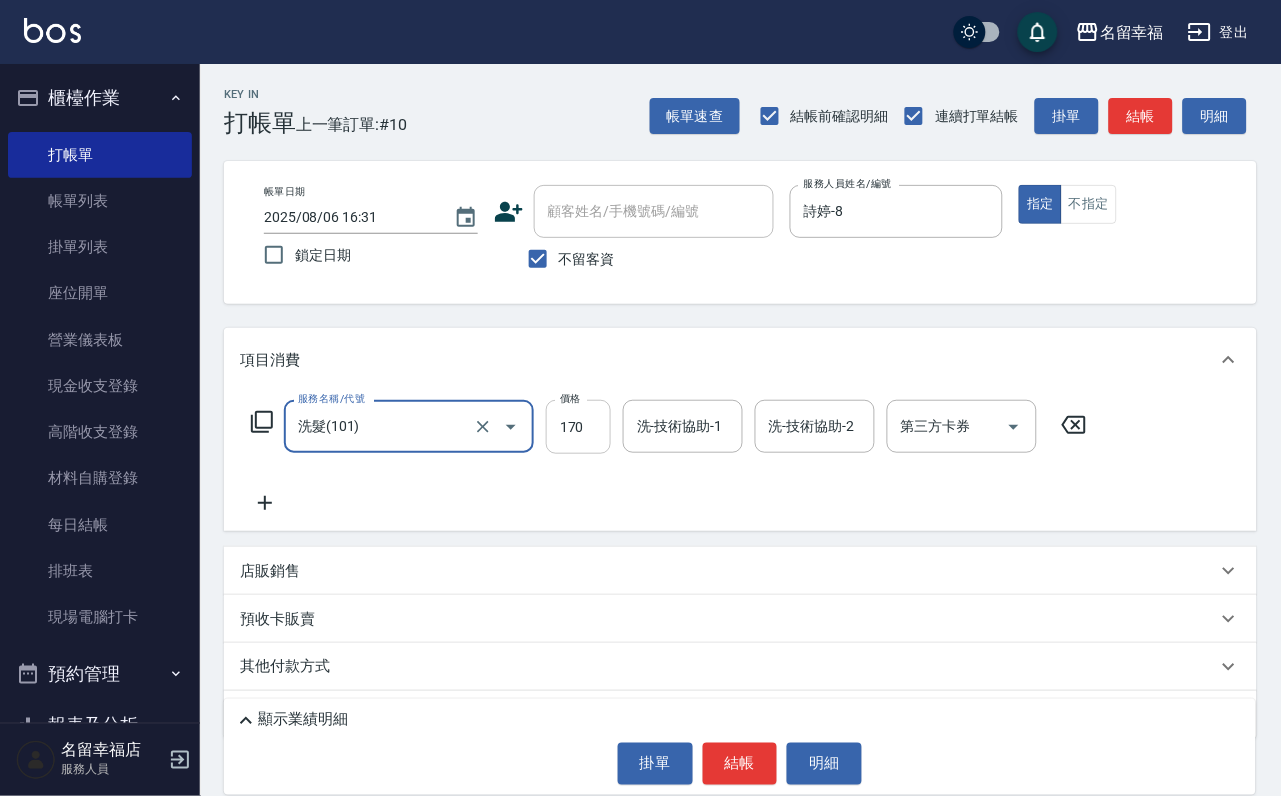 click on "170" at bounding box center (578, 427) 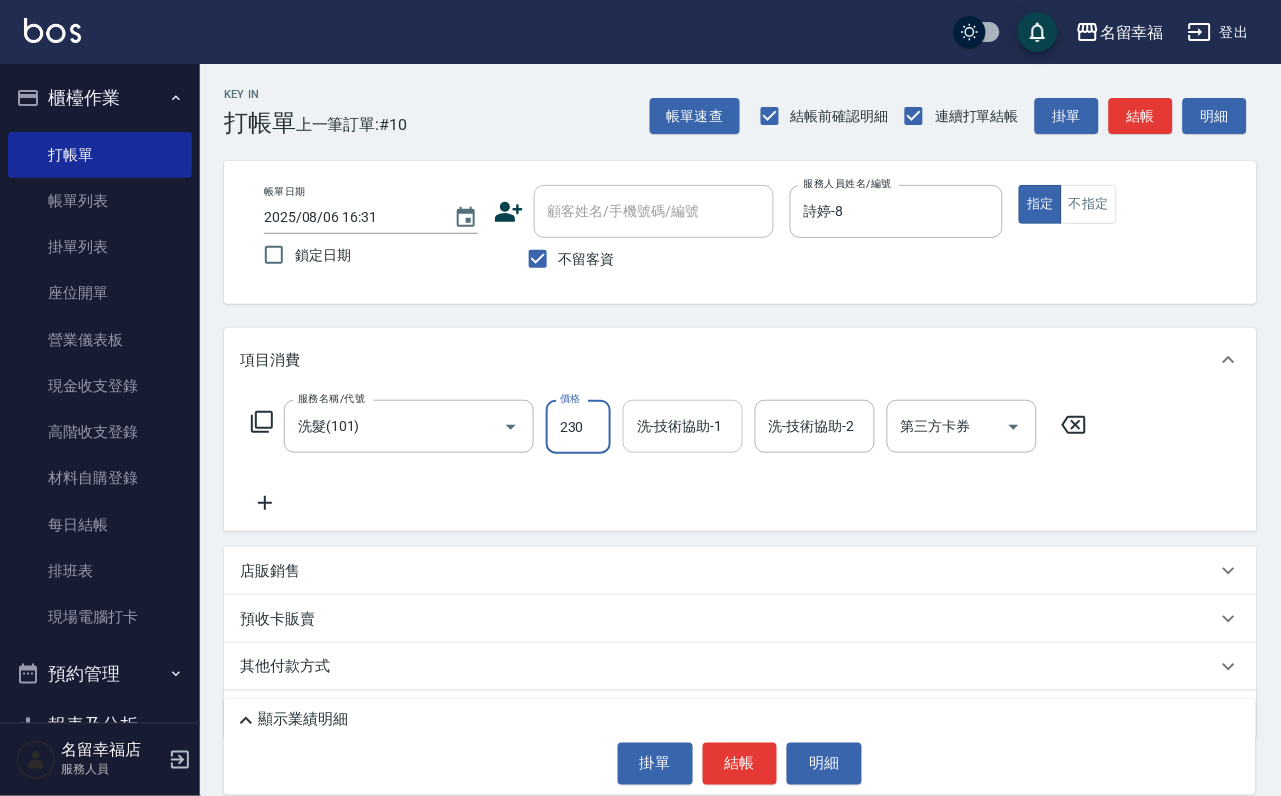 type on "230" 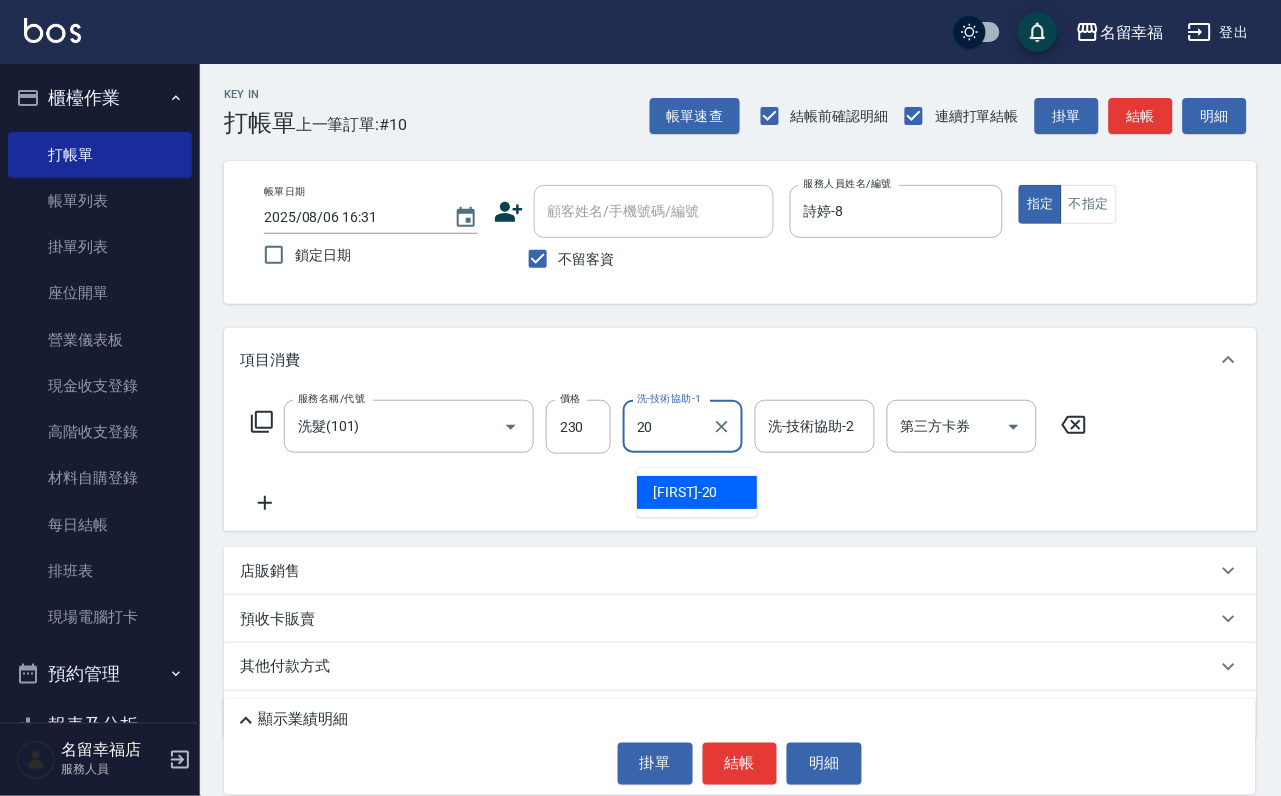 type on "育鋗-20" 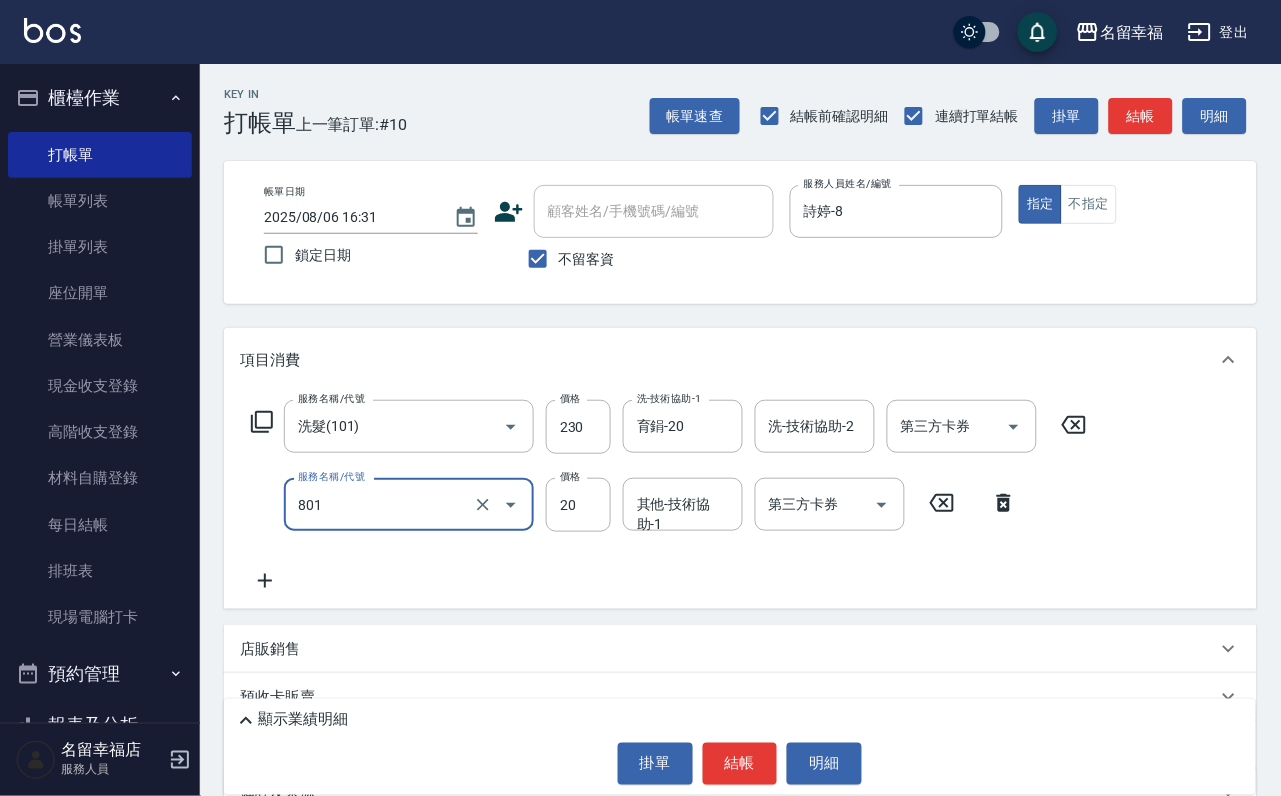 type on "潤絲(801)" 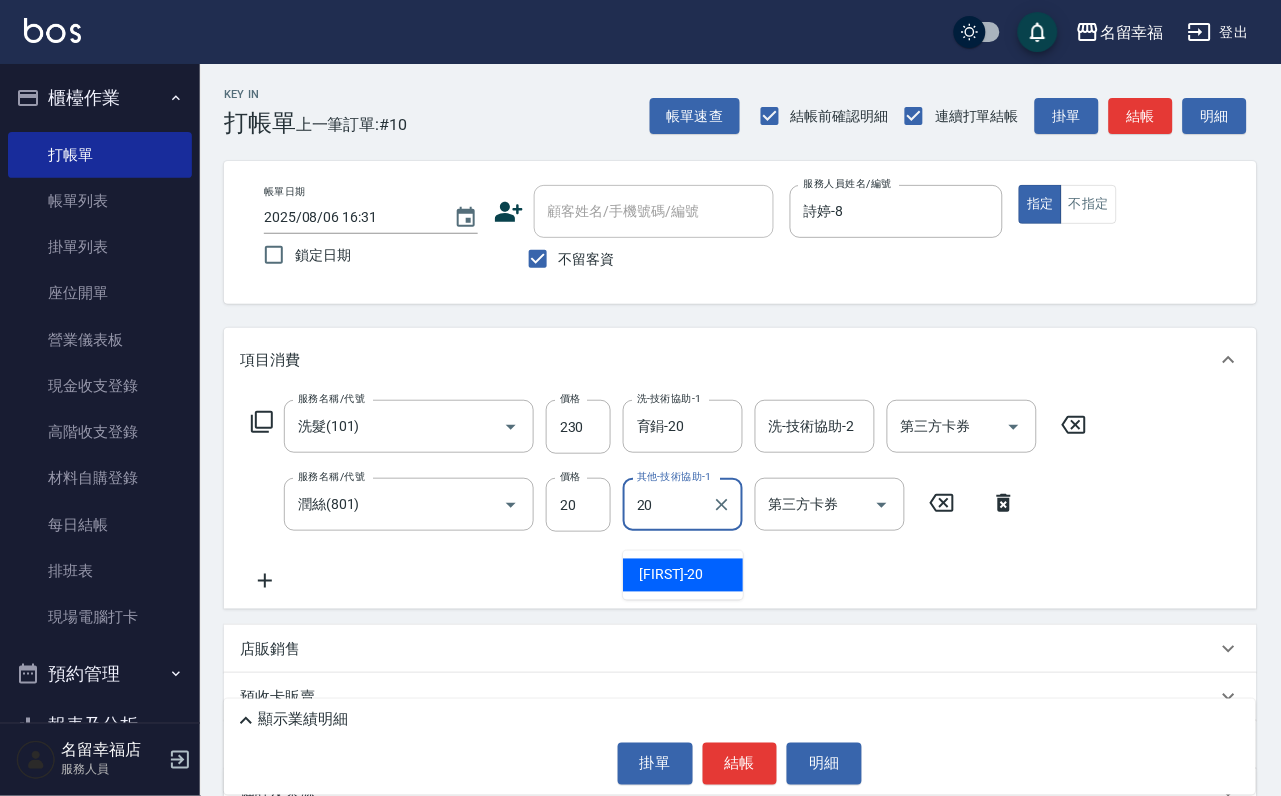 type on "育鋗-20" 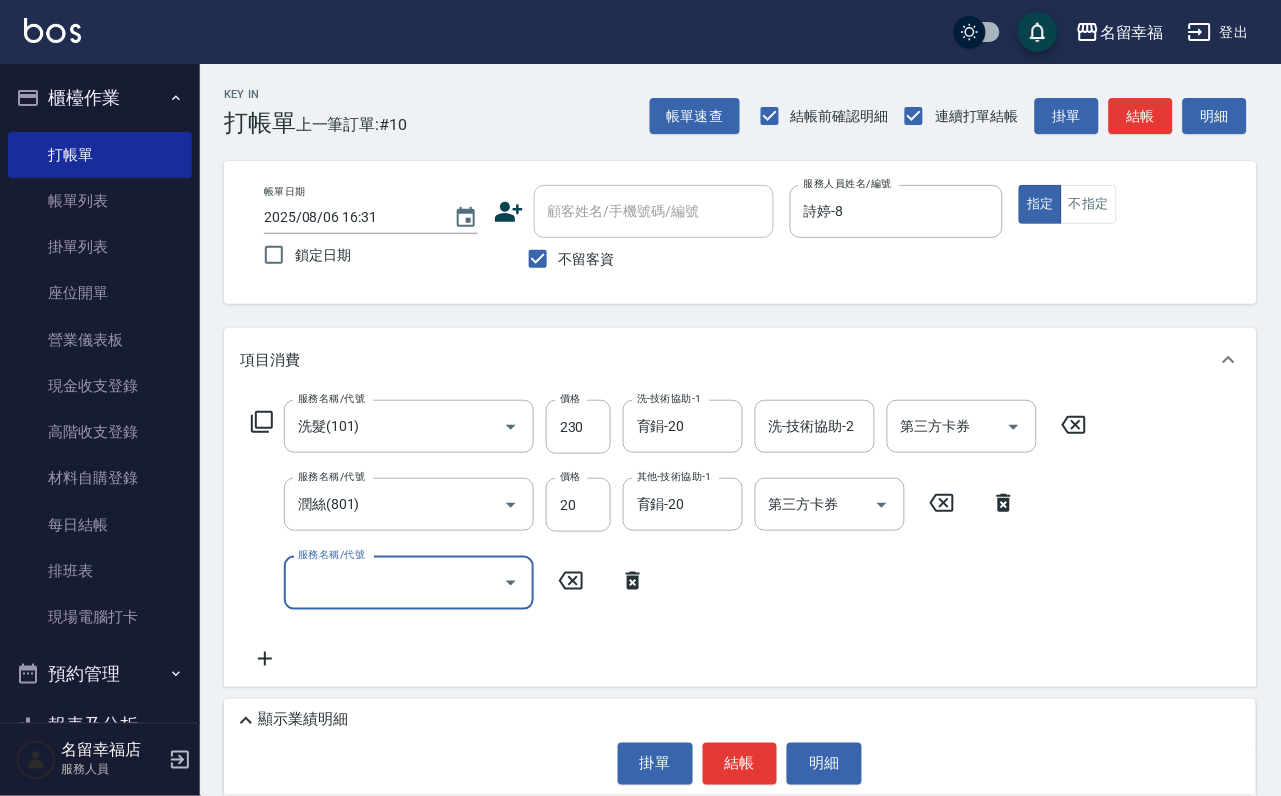 click 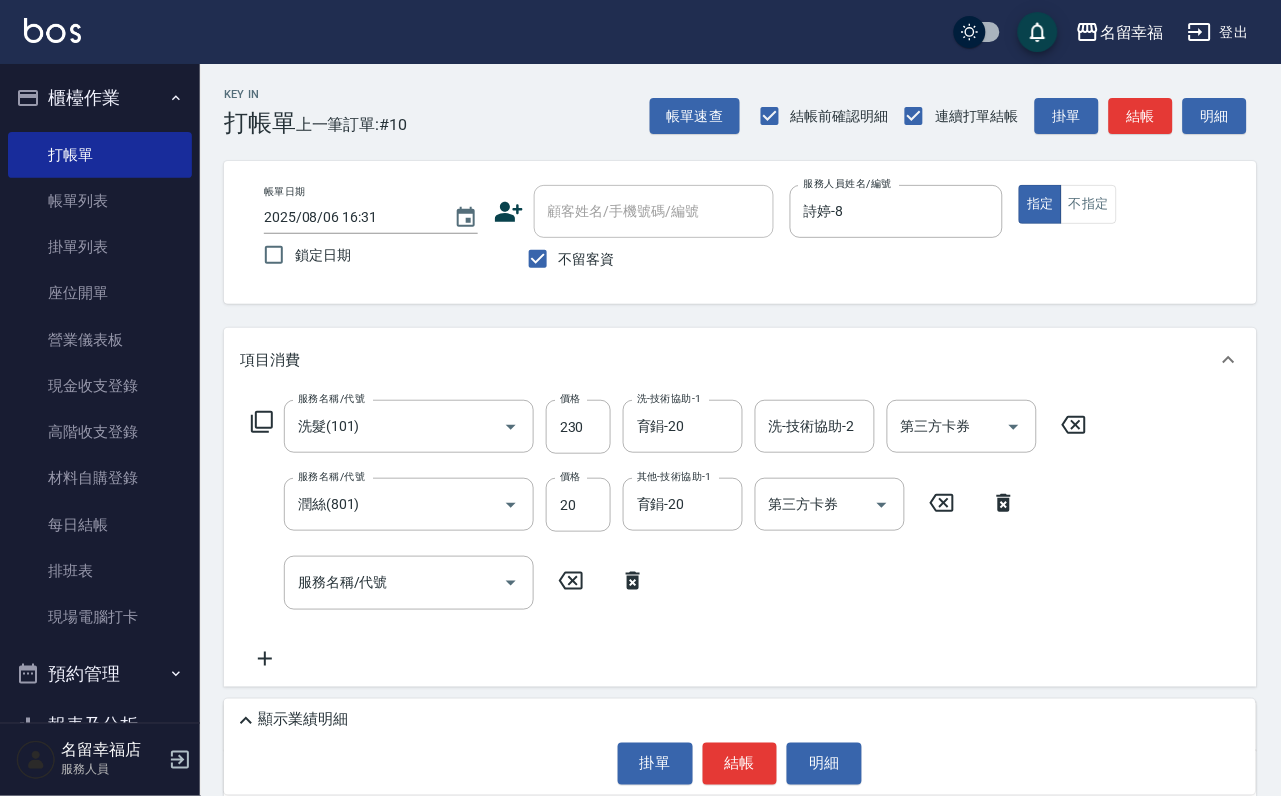 click 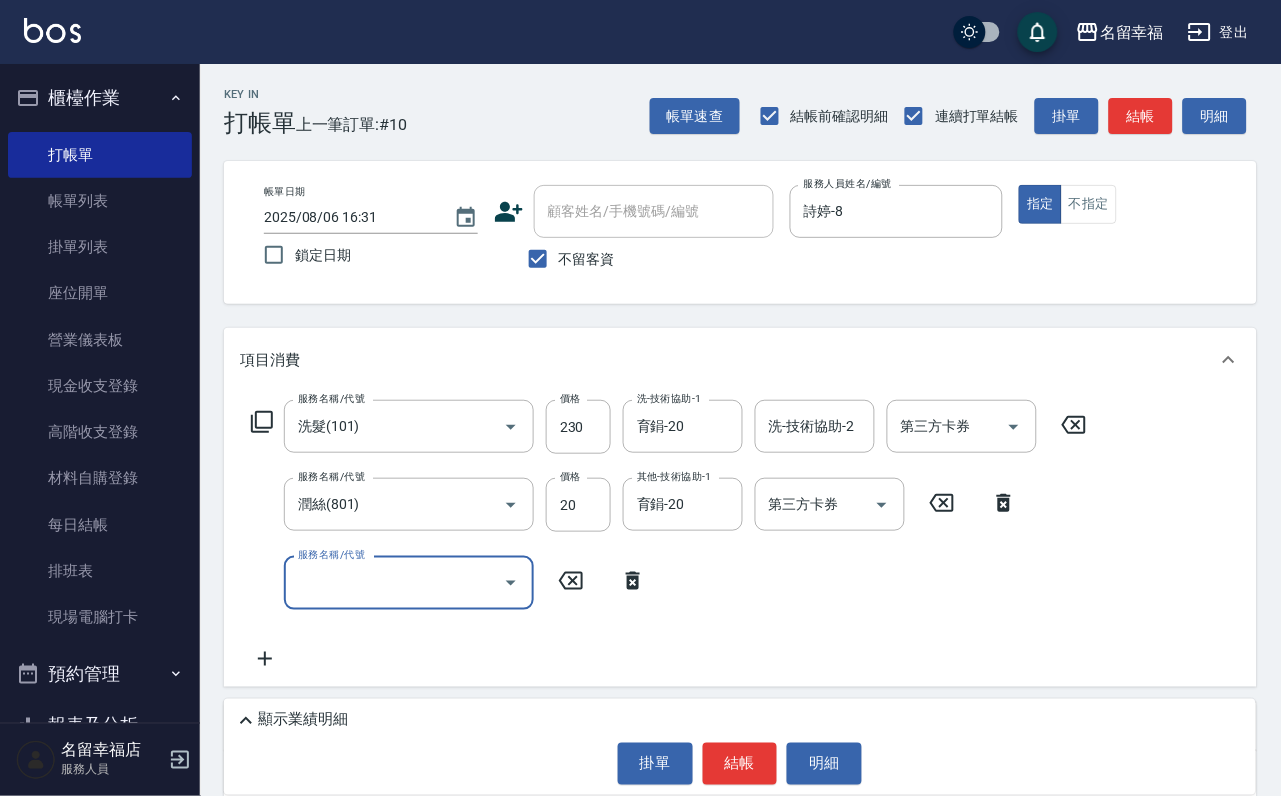 click 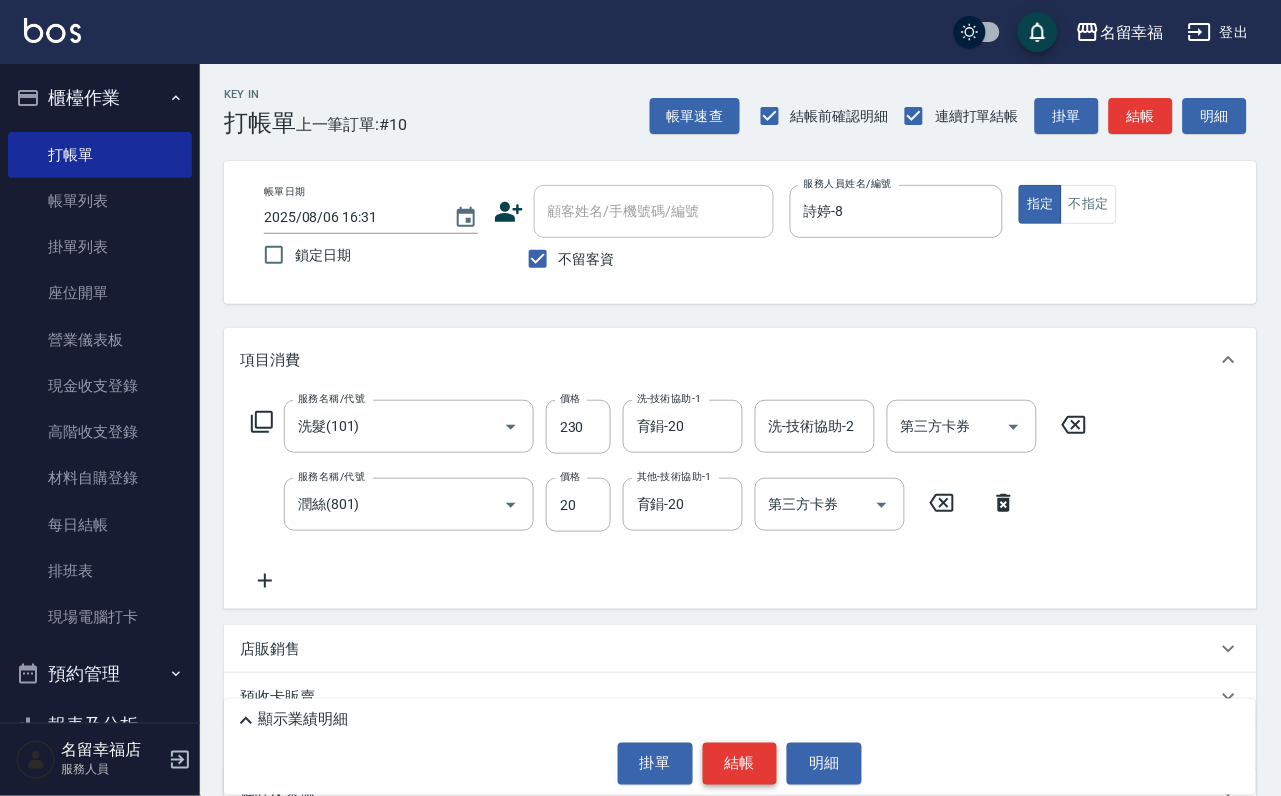 click on "結帳" at bounding box center [740, 764] 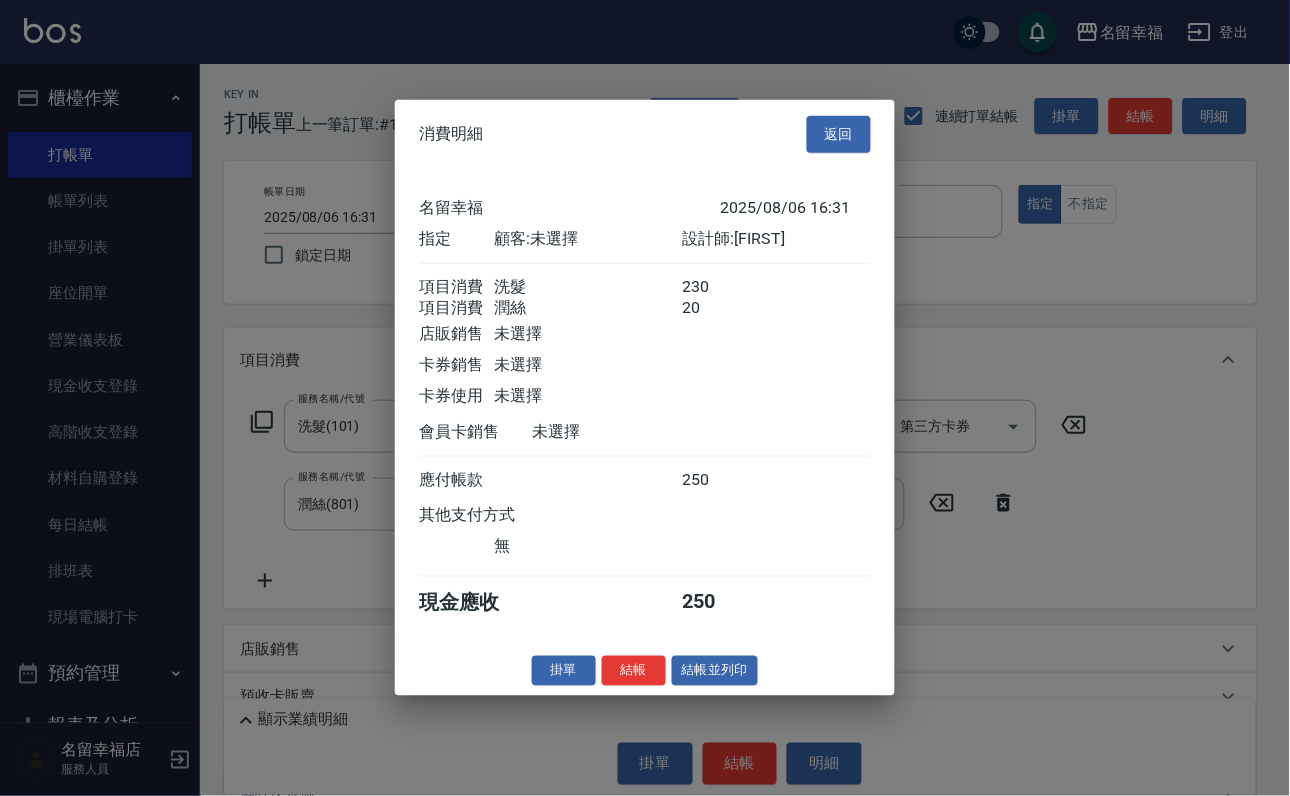 scroll, scrollTop: 322, scrollLeft: 0, axis: vertical 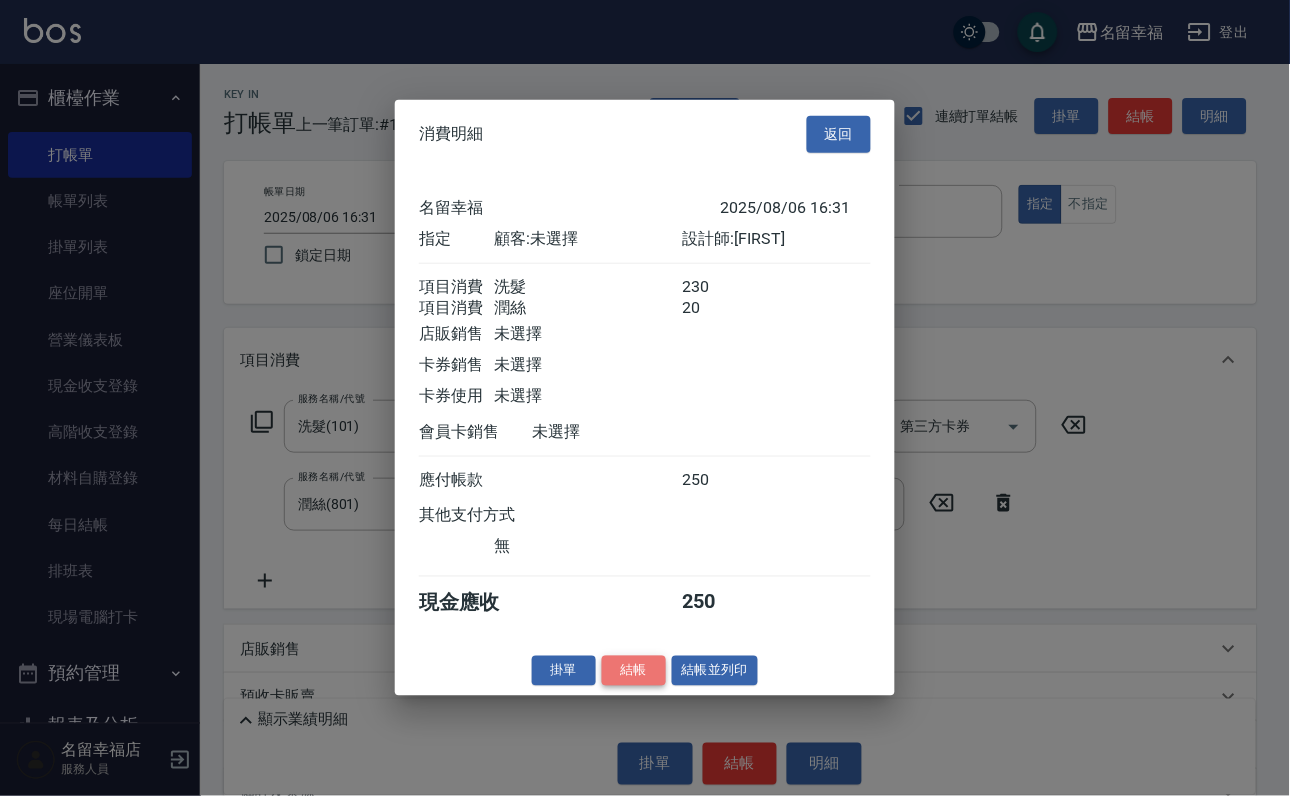 click on "結帳" at bounding box center (634, 670) 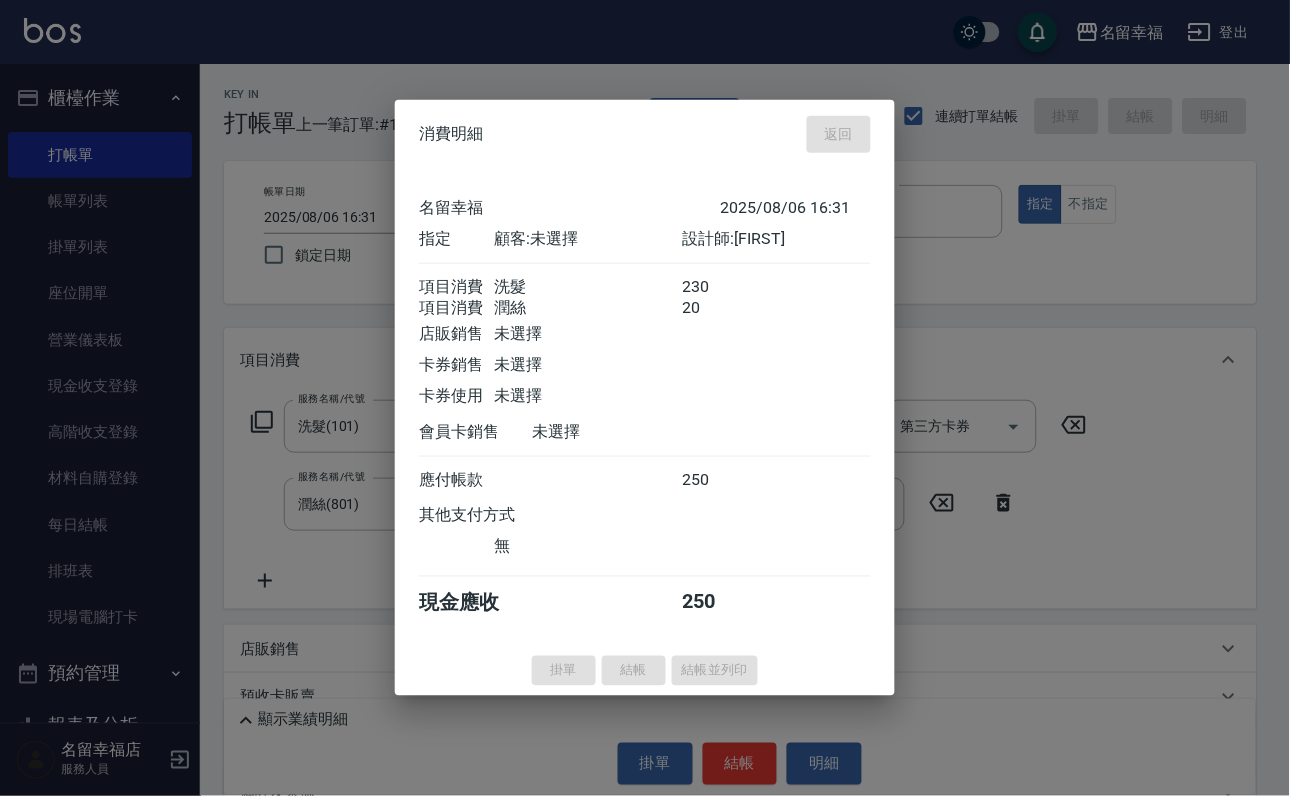 click on "掛單 結帳 結帳並列印" at bounding box center (645, 670) 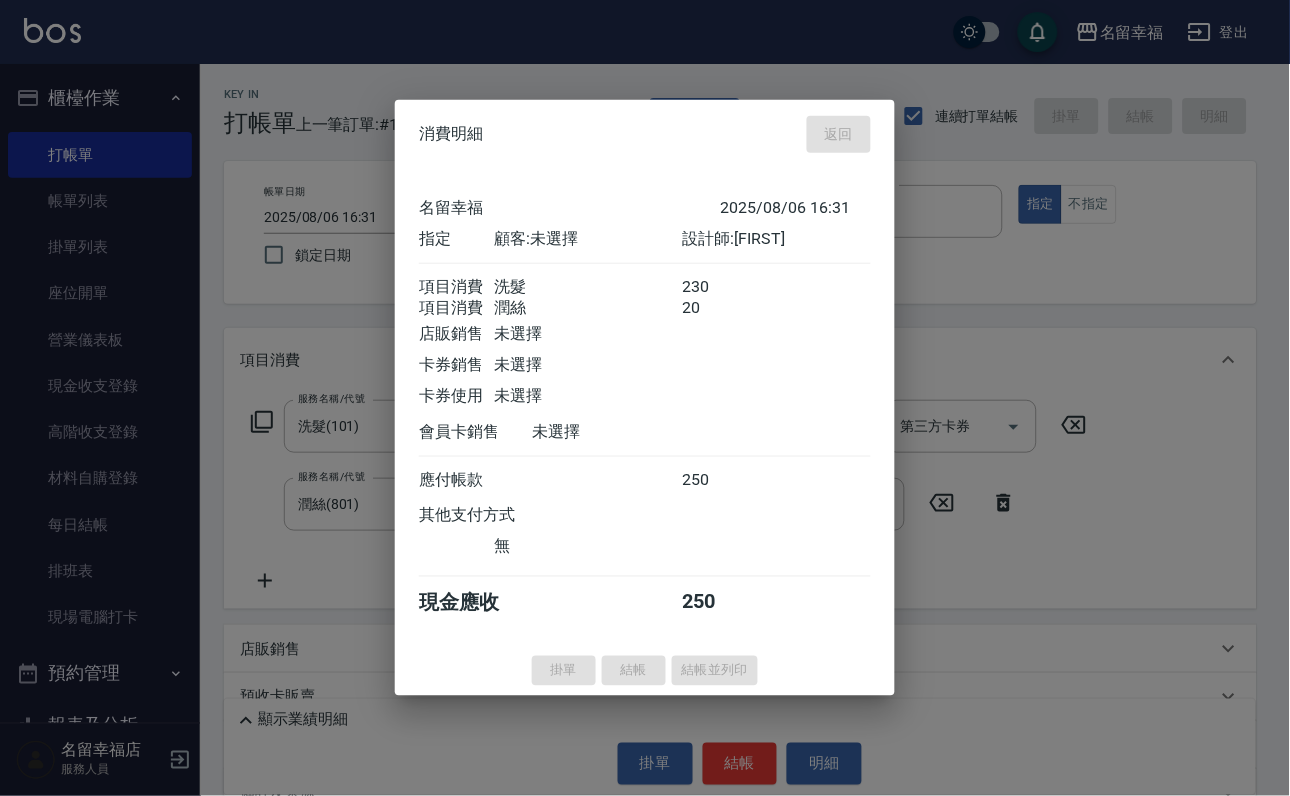 type on "2025/08/06 16:32" 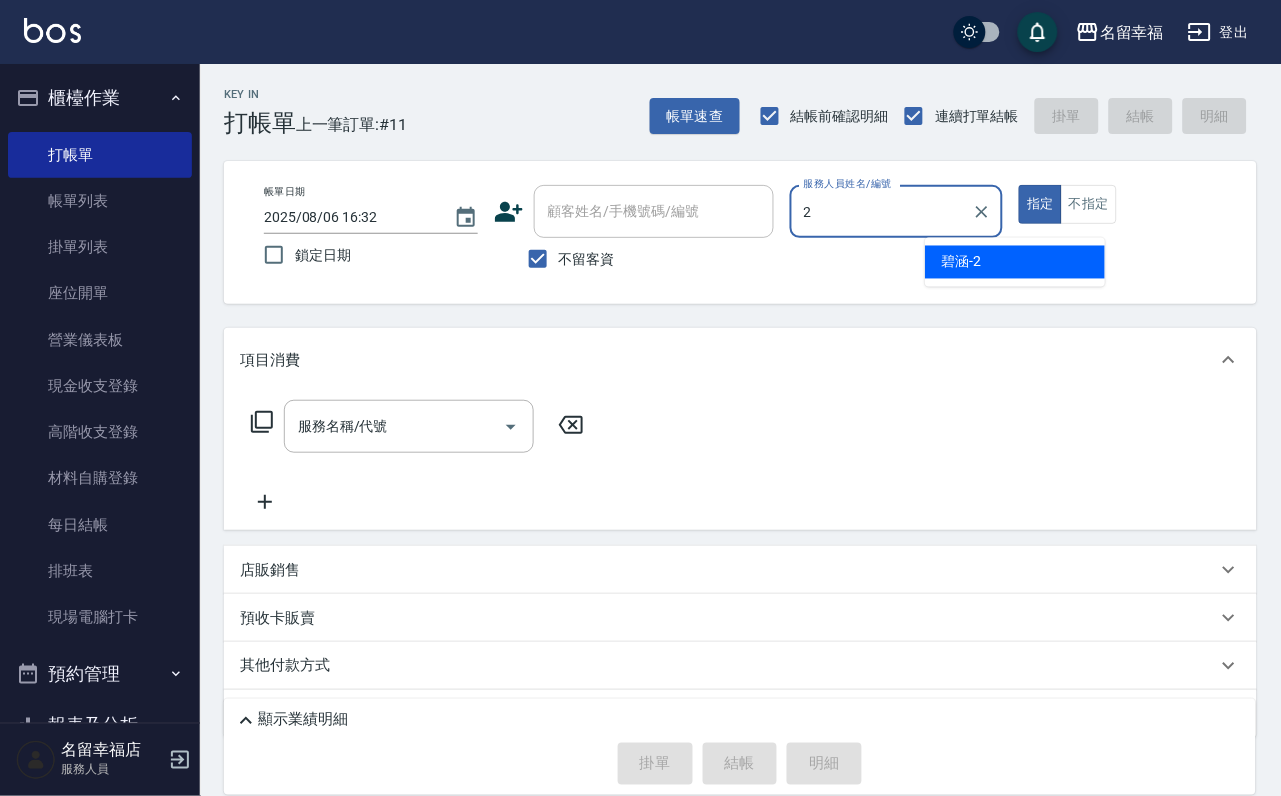 type on "碧涵-2" 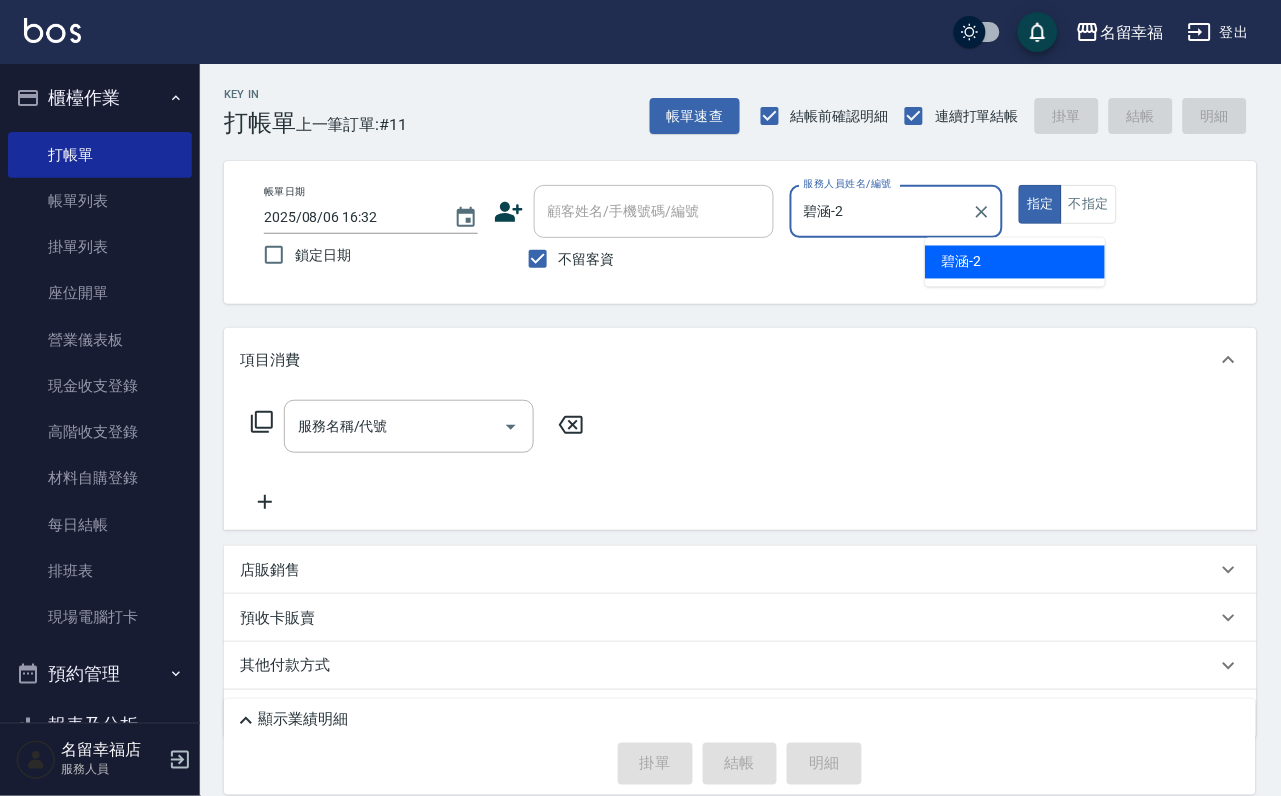 type on "true" 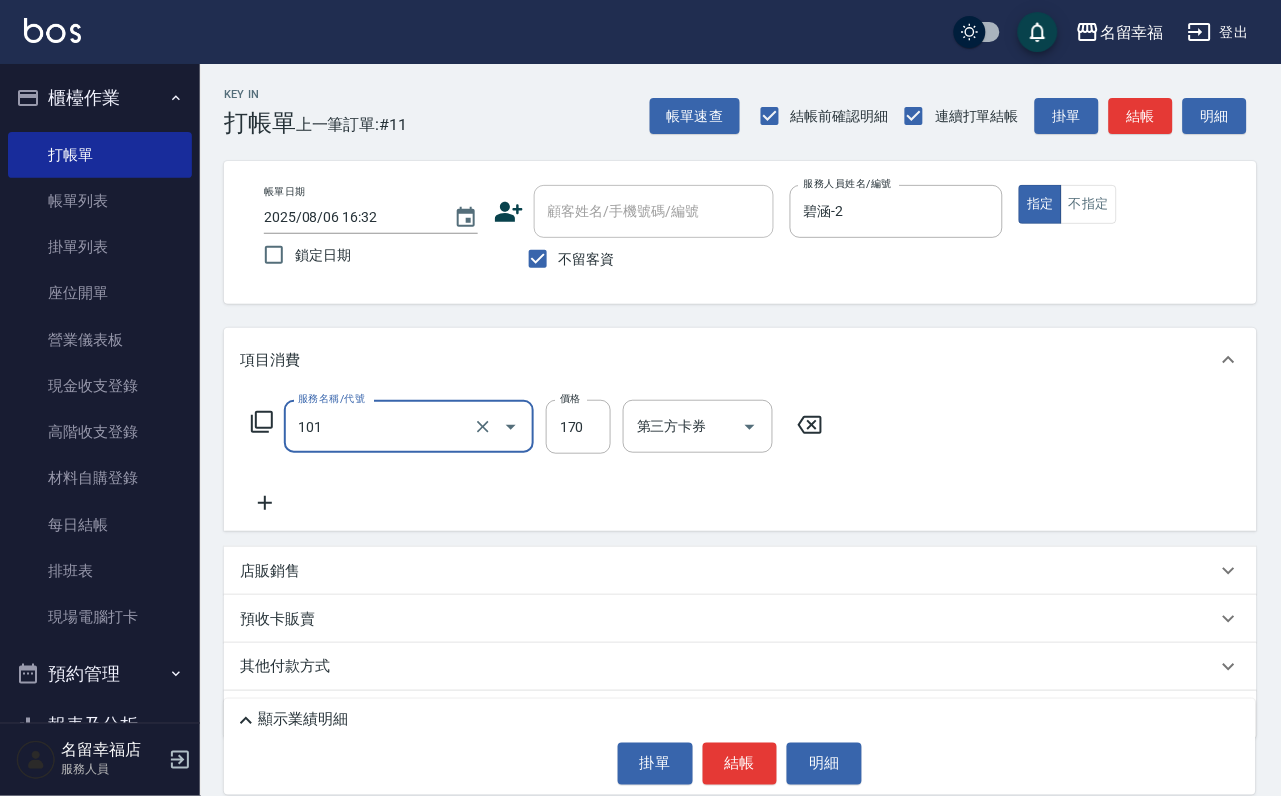 type on "洗髮(101)" 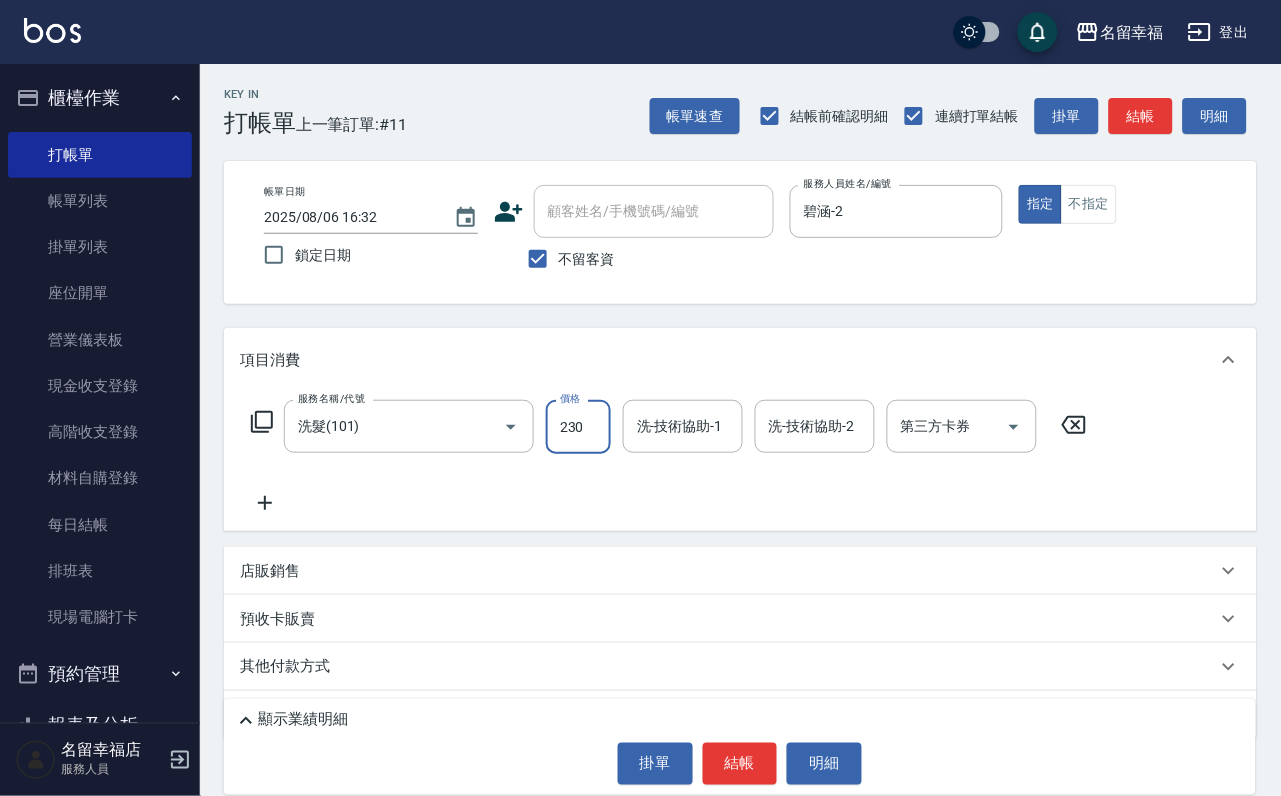 type on "230" 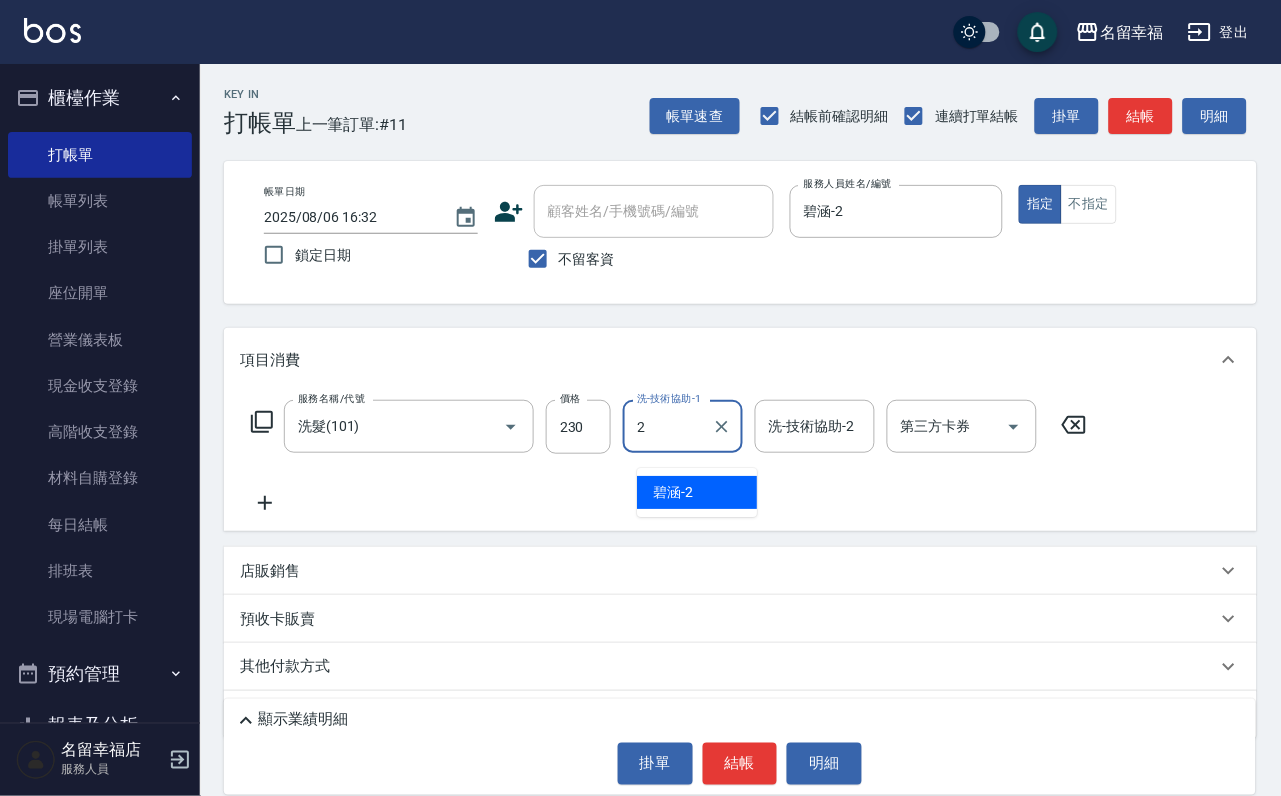 type on "碧涵-2" 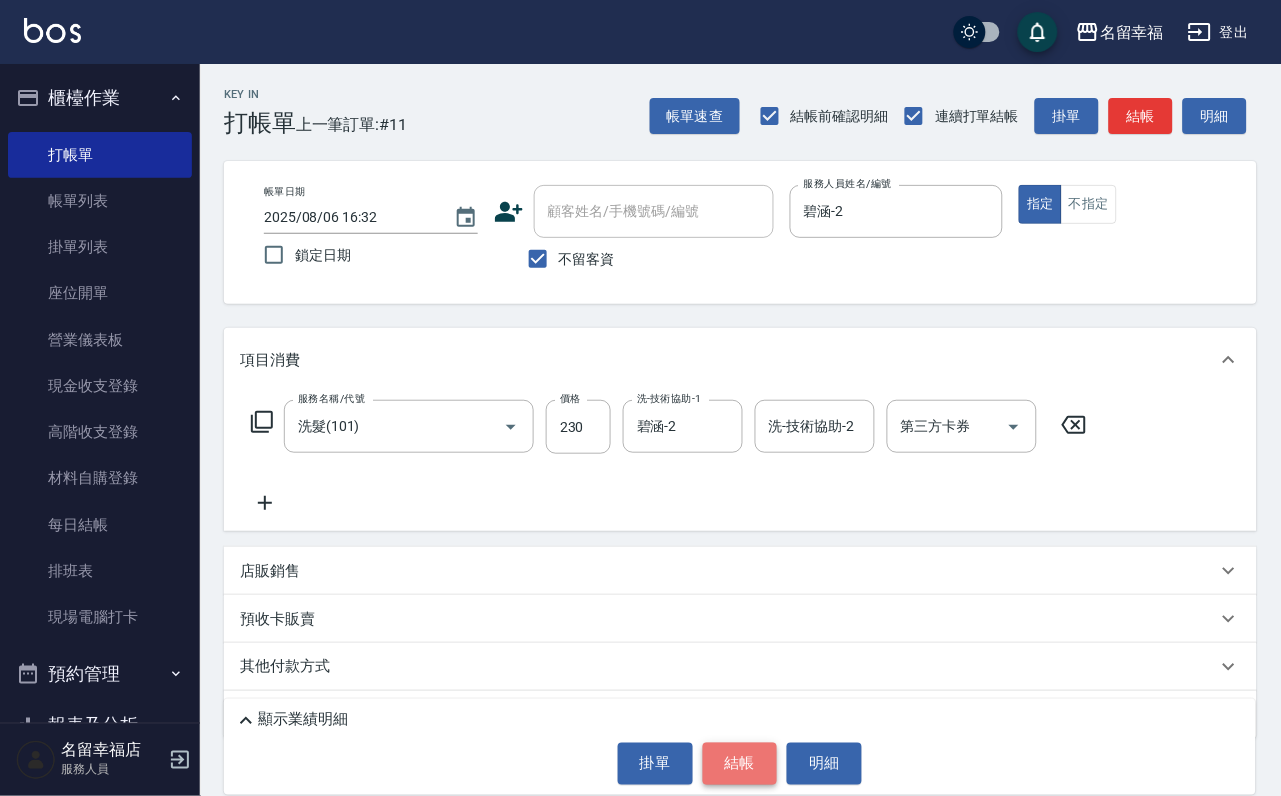 click on "結帳" at bounding box center [740, 764] 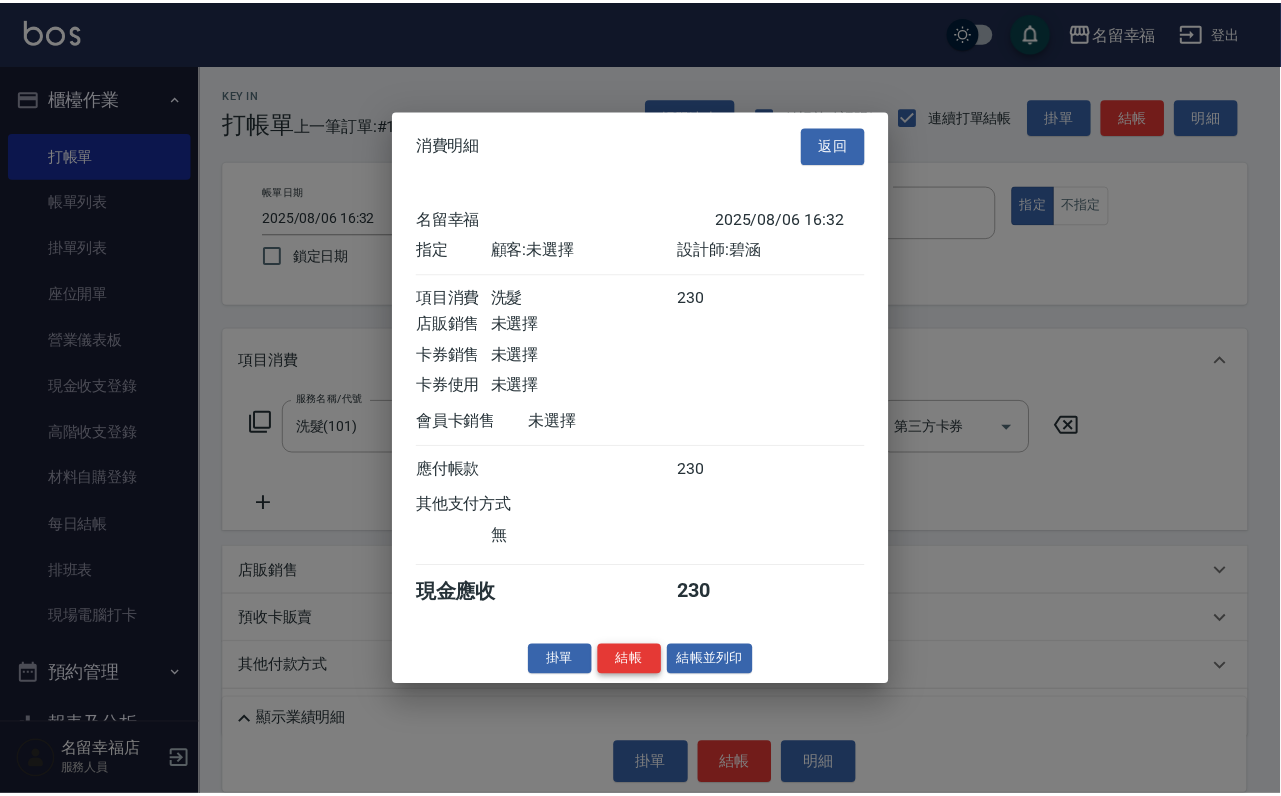 scroll, scrollTop: 247, scrollLeft: 0, axis: vertical 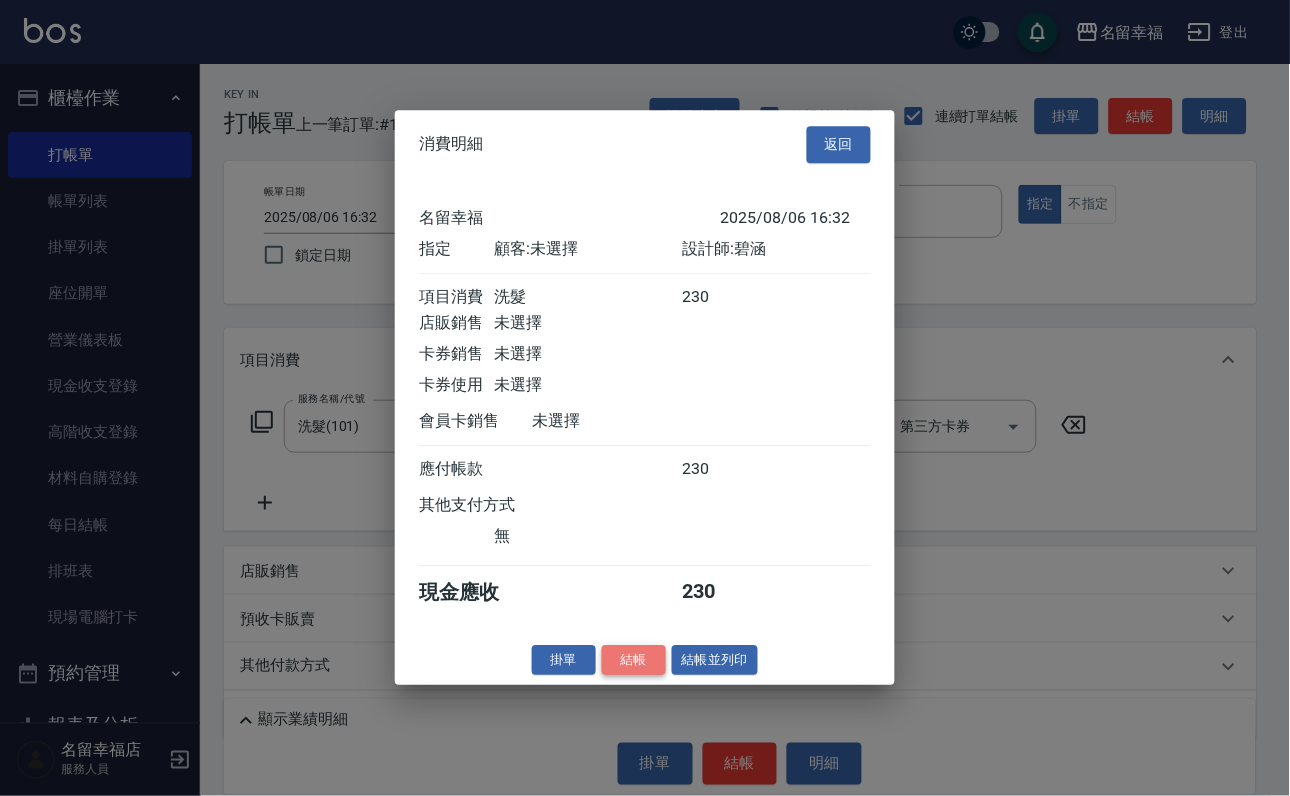 click on "結帳" at bounding box center [634, 660] 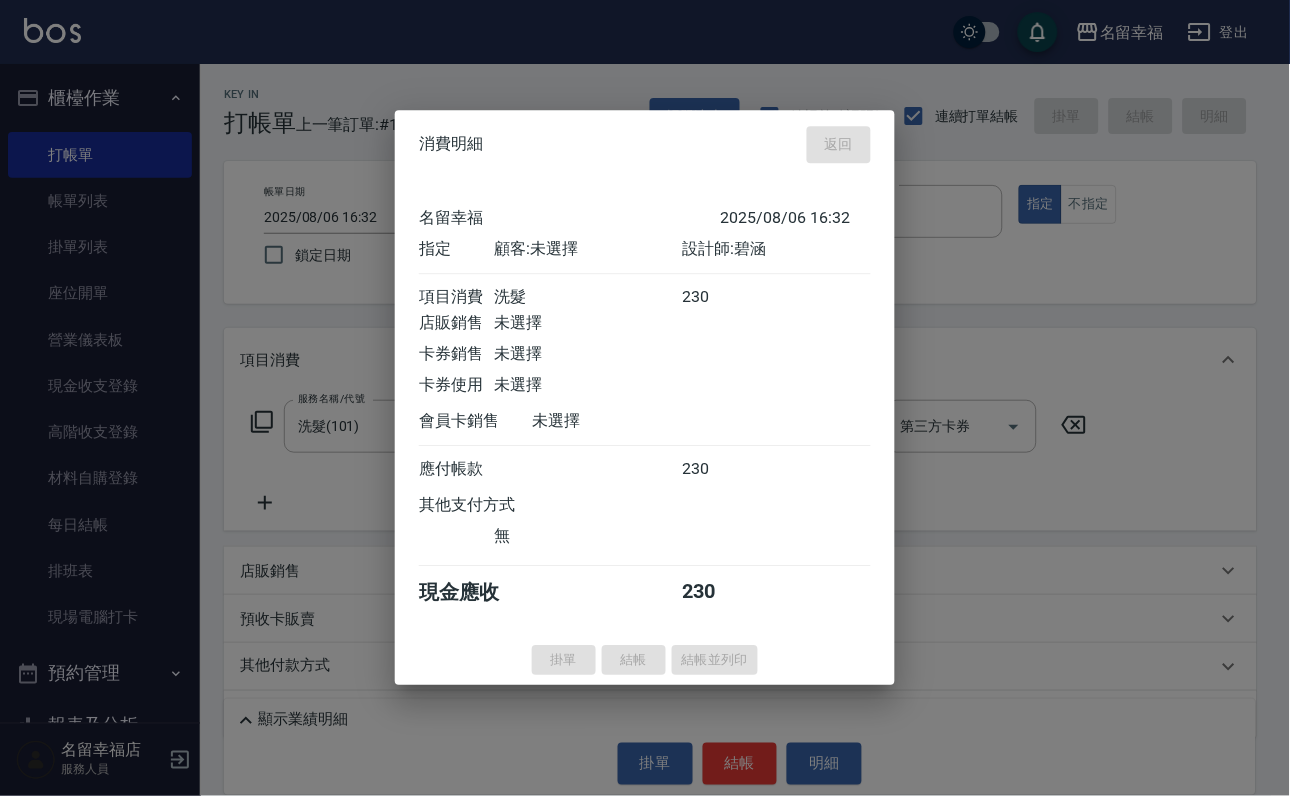 type on "2025/08/06 16:49" 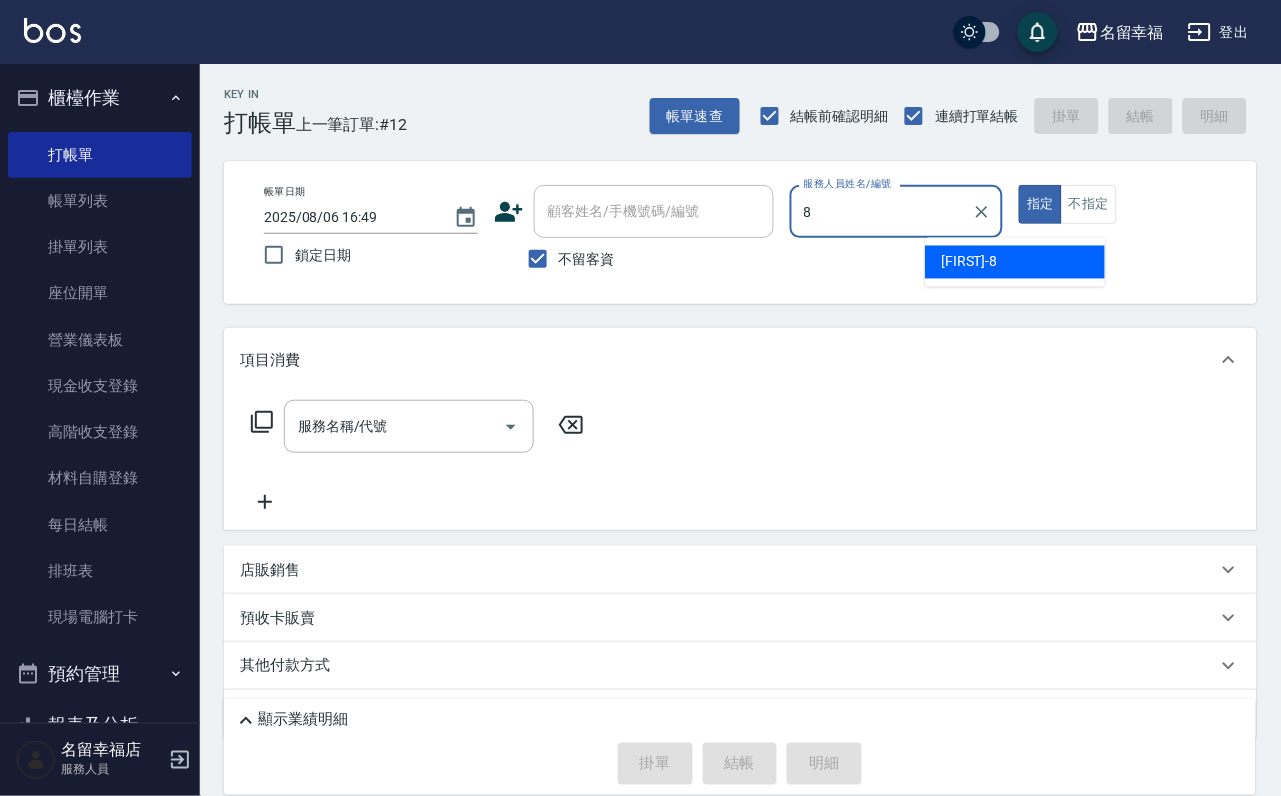 type on "詩婷-8" 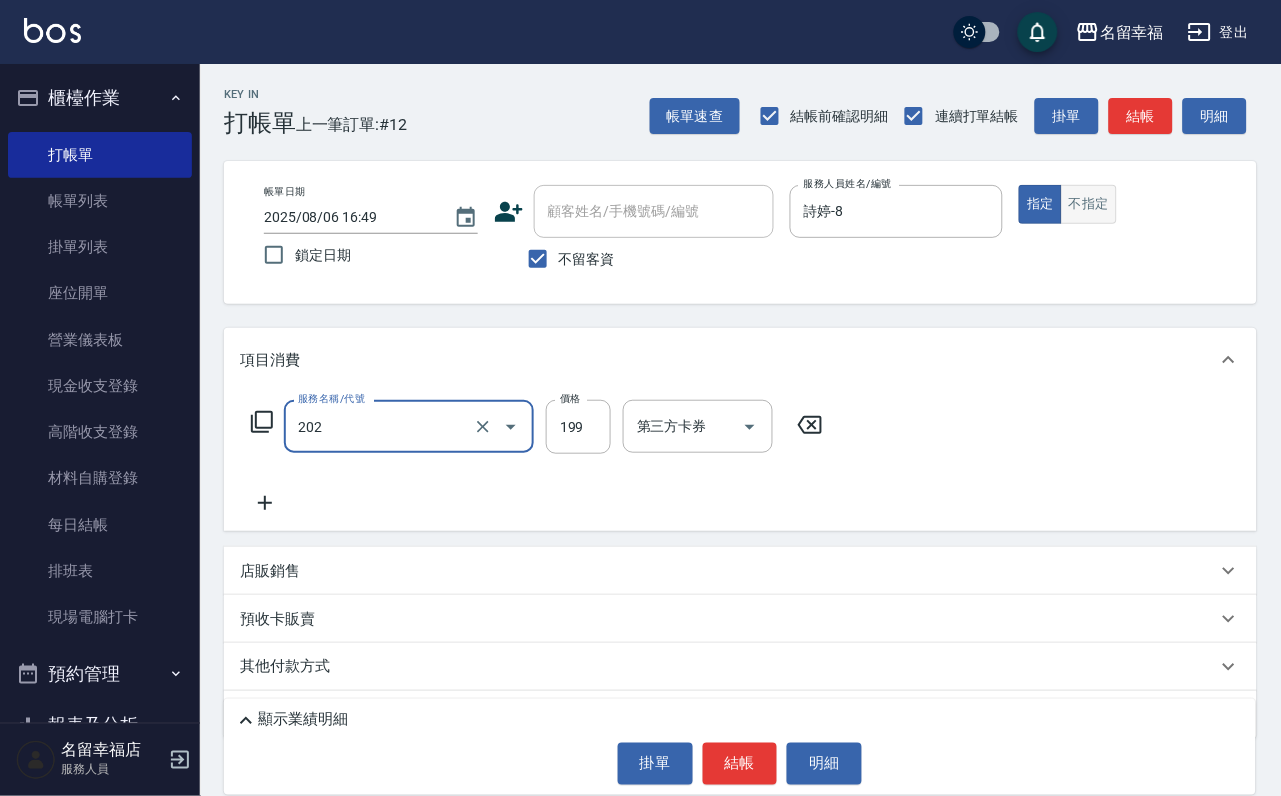 type on "不指定單剪(202)" 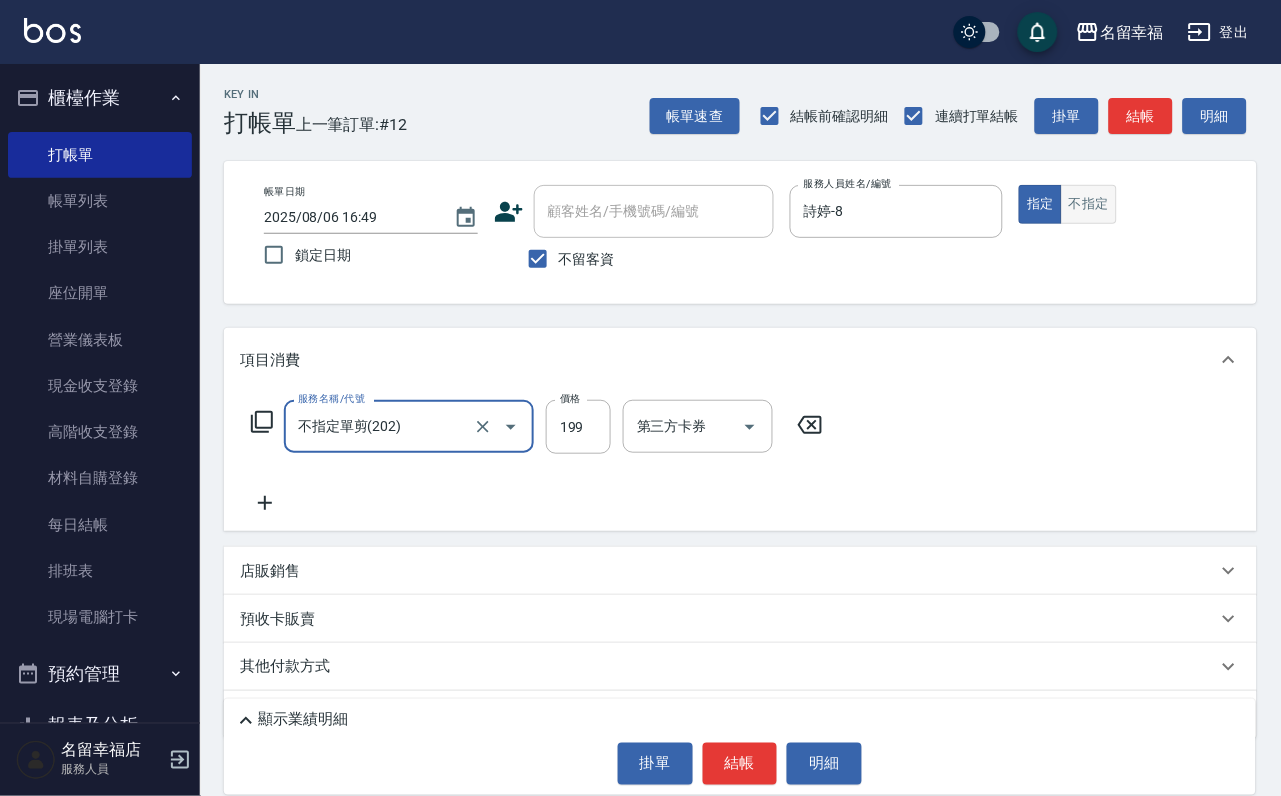 click on "不指定" at bounding box center (1089, 204) 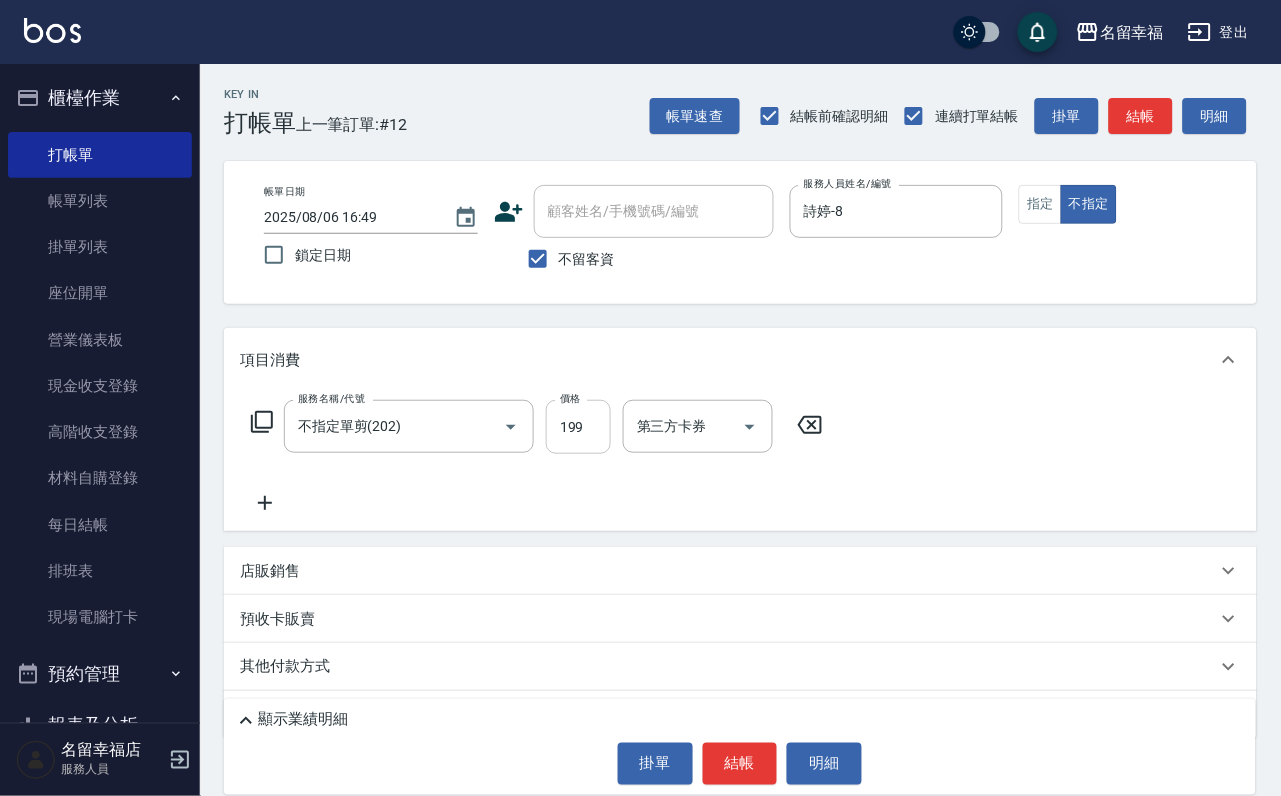 click on "199" at bounding box center [578, 427] 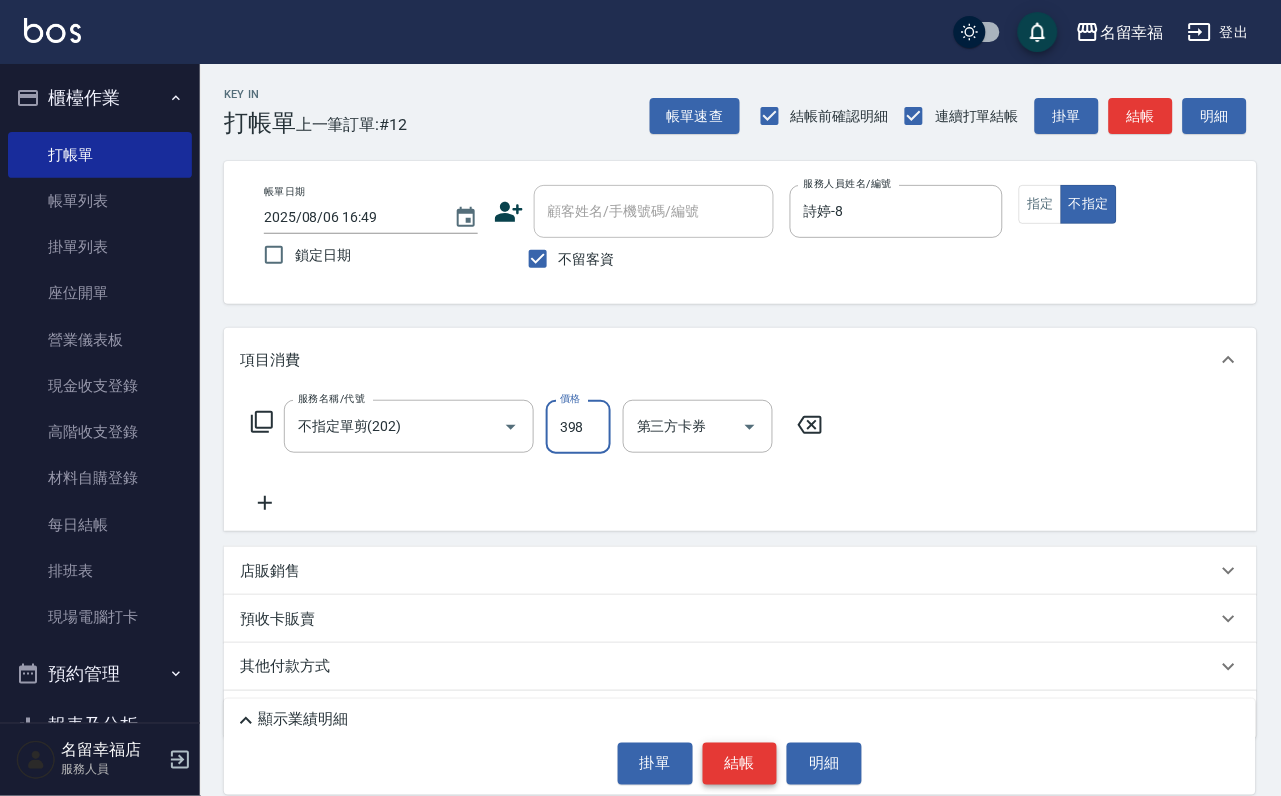 type on "398" 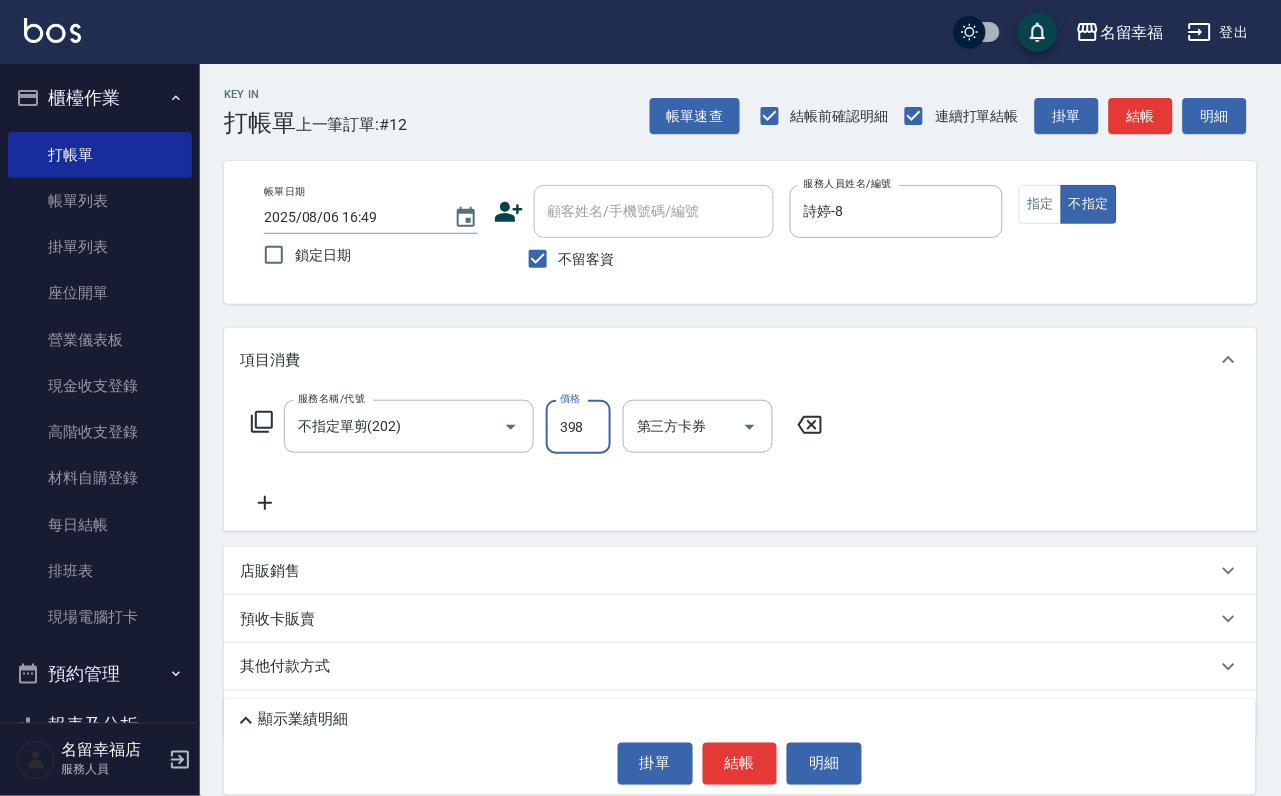drag, startPoint x: 747, startPoint y: 733, endPoint x: 748, endPoint y: 720, distance: 13.038404 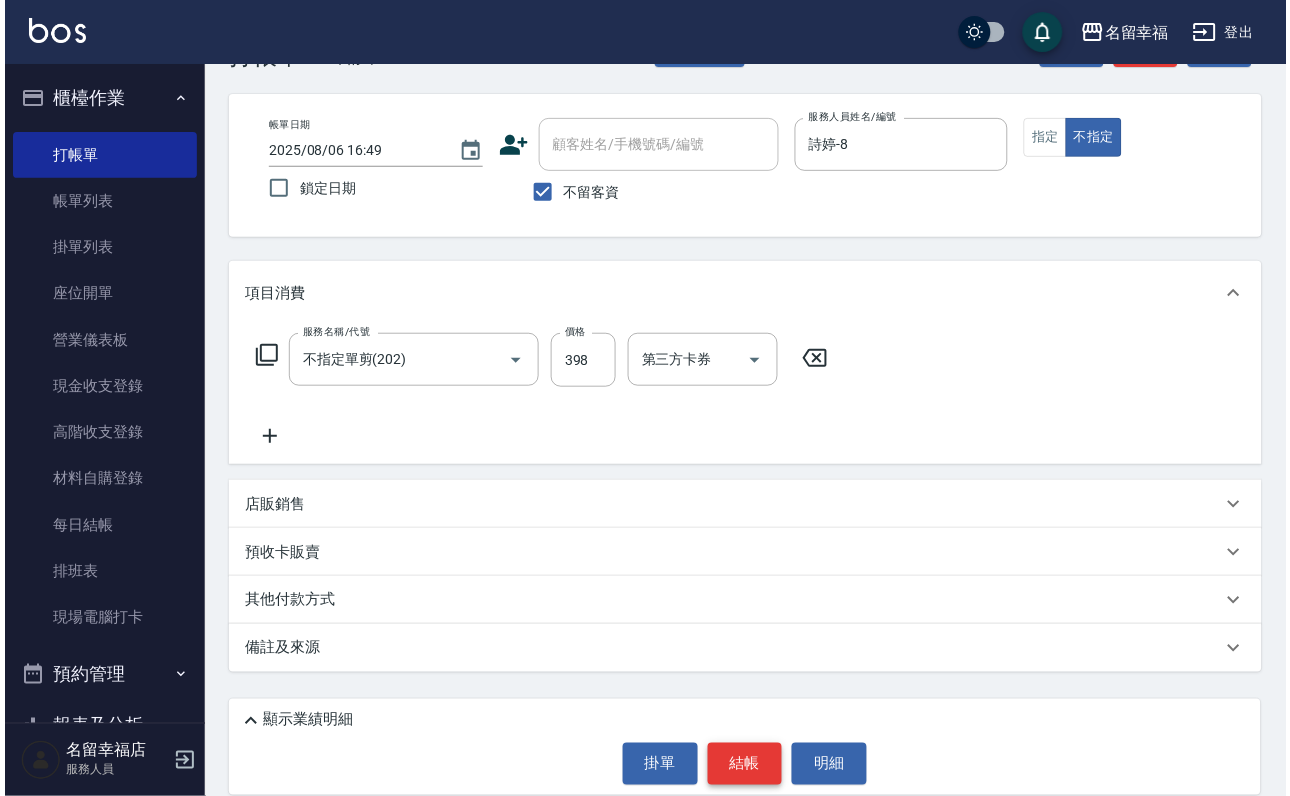 scroll, scrollTop: 119, scrollLeft: 0, axis: vertical 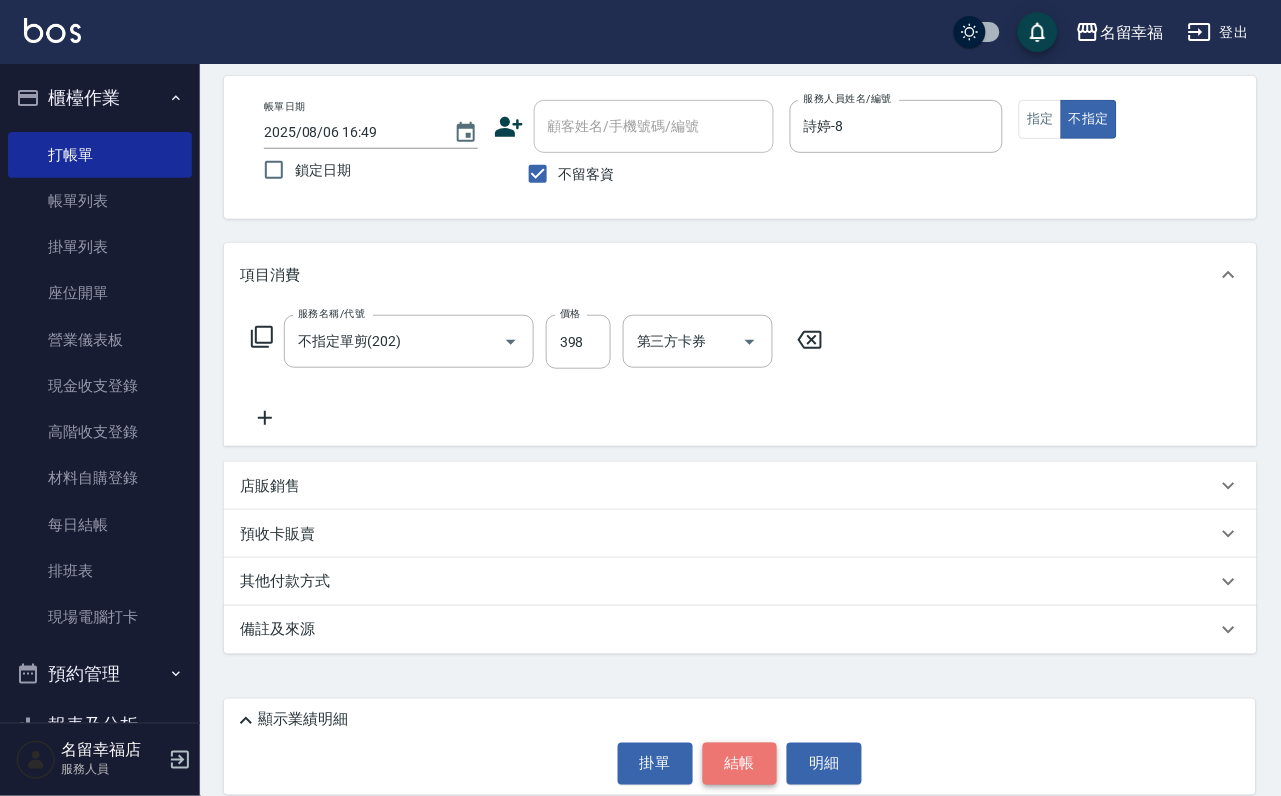 click on "結帳" at bounding box center (740, 764) 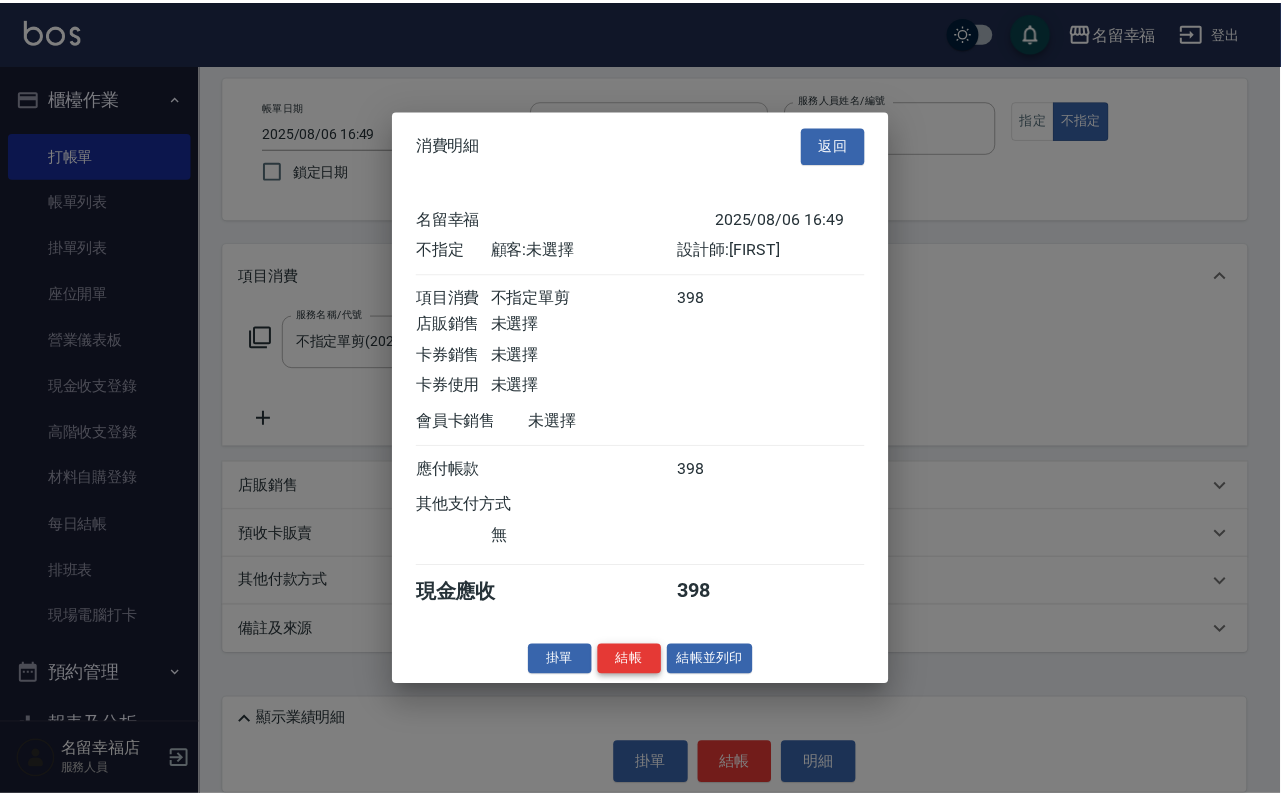 scroll, scrollTop: 284, scrollLeft: 0, axis: vertical 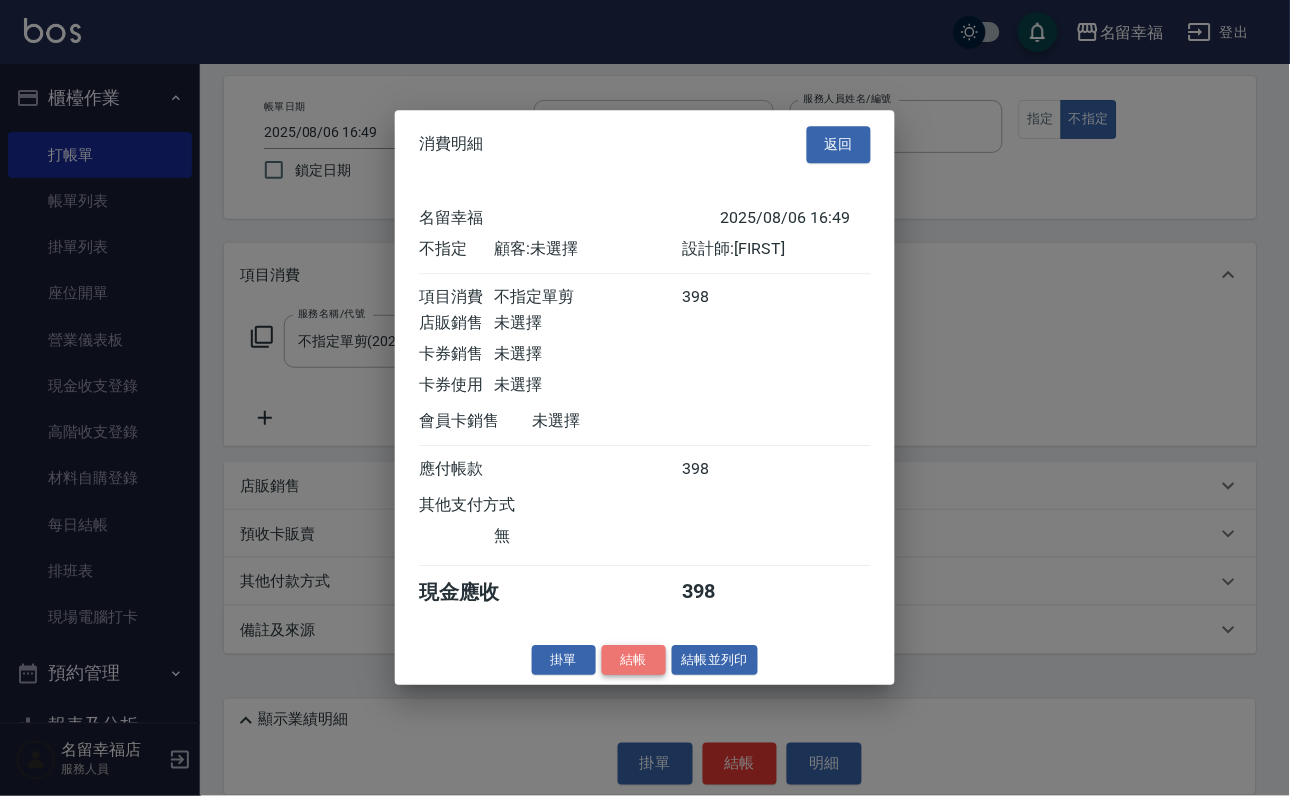 click on "結帳" at bounding box center (634, 660) 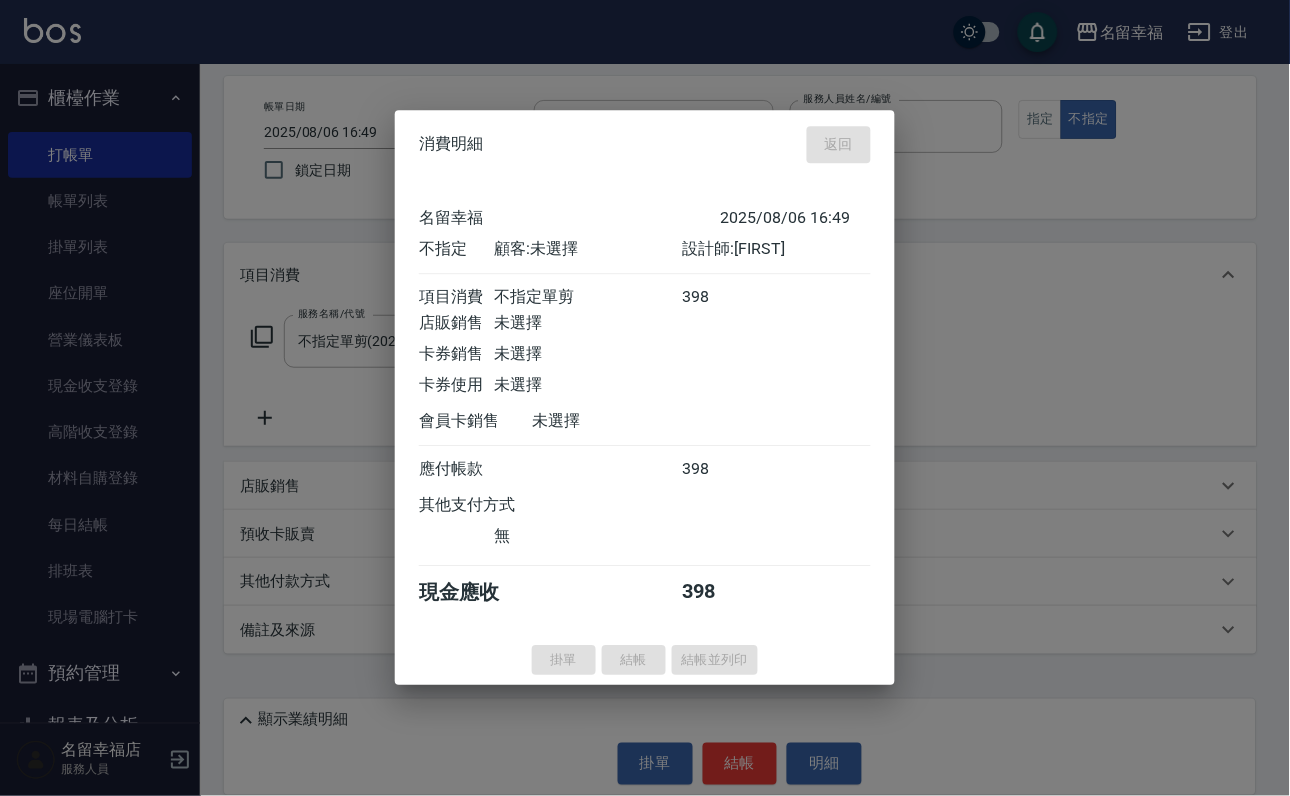 type on "2025/08/06 17:00" 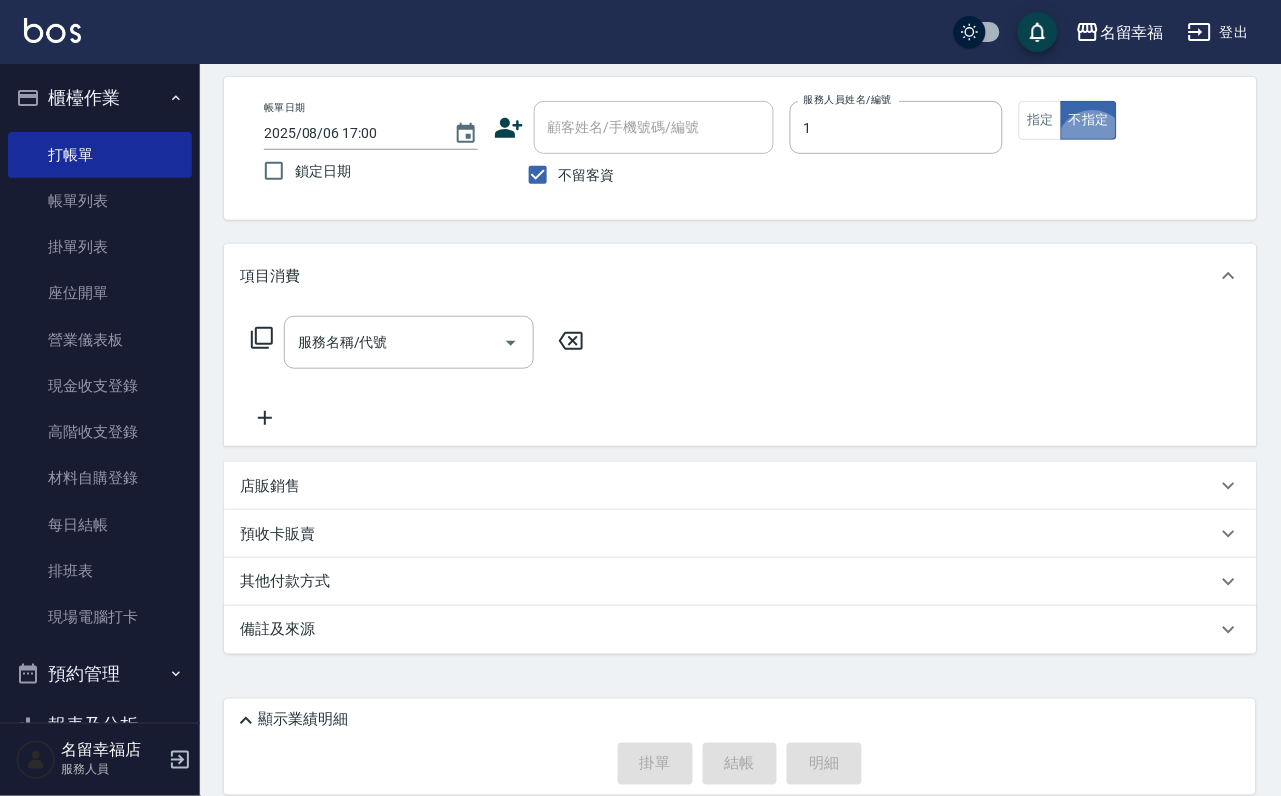 type on "珮瑜-1" 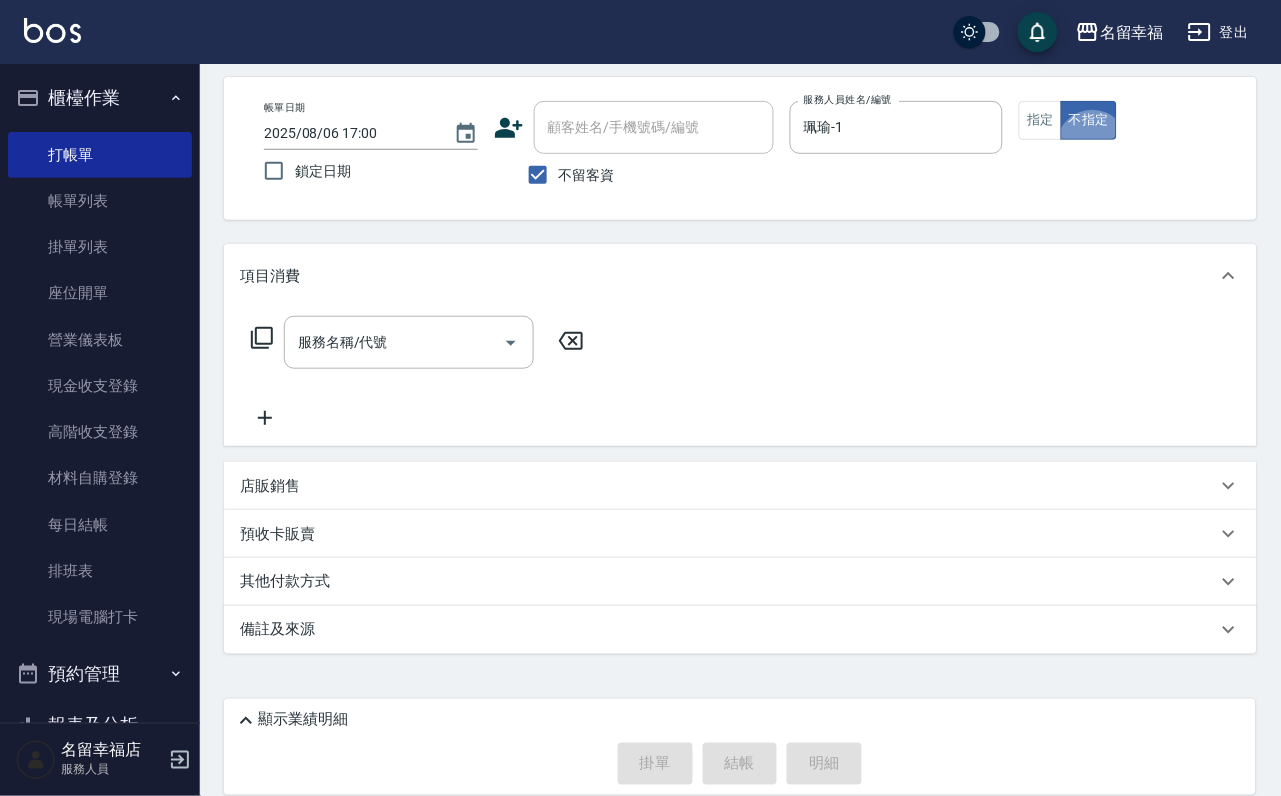 type on "false" 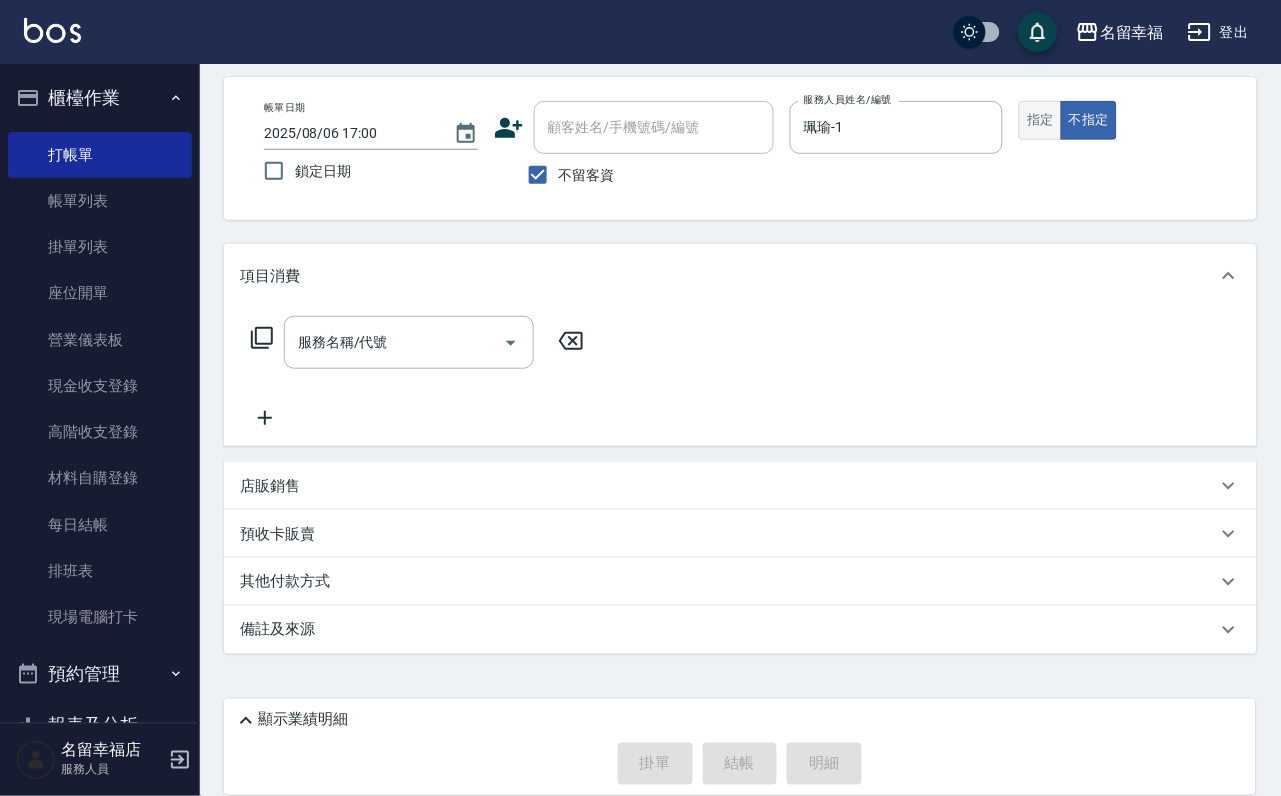 click on "指定" at bounding box center (1040, 120) 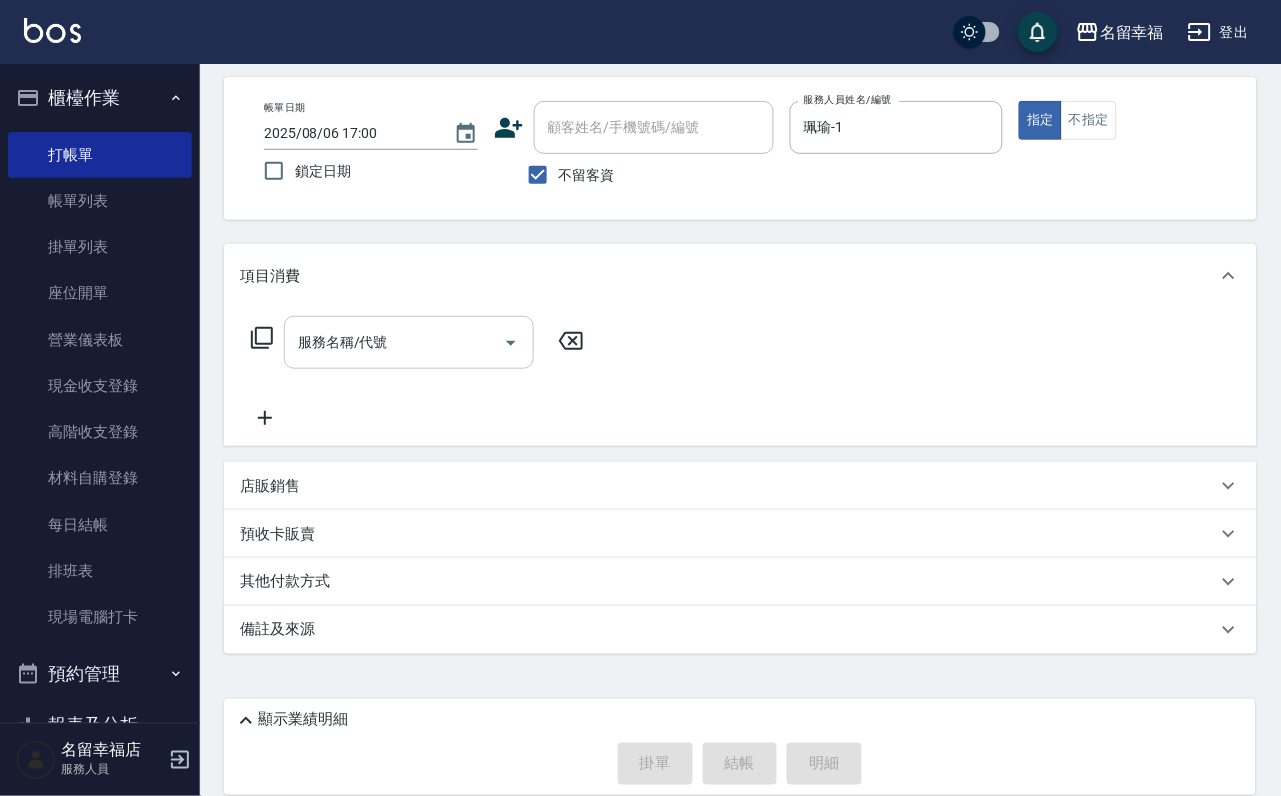 click on "服務名稱/代號" at bounding box center (394, 342) 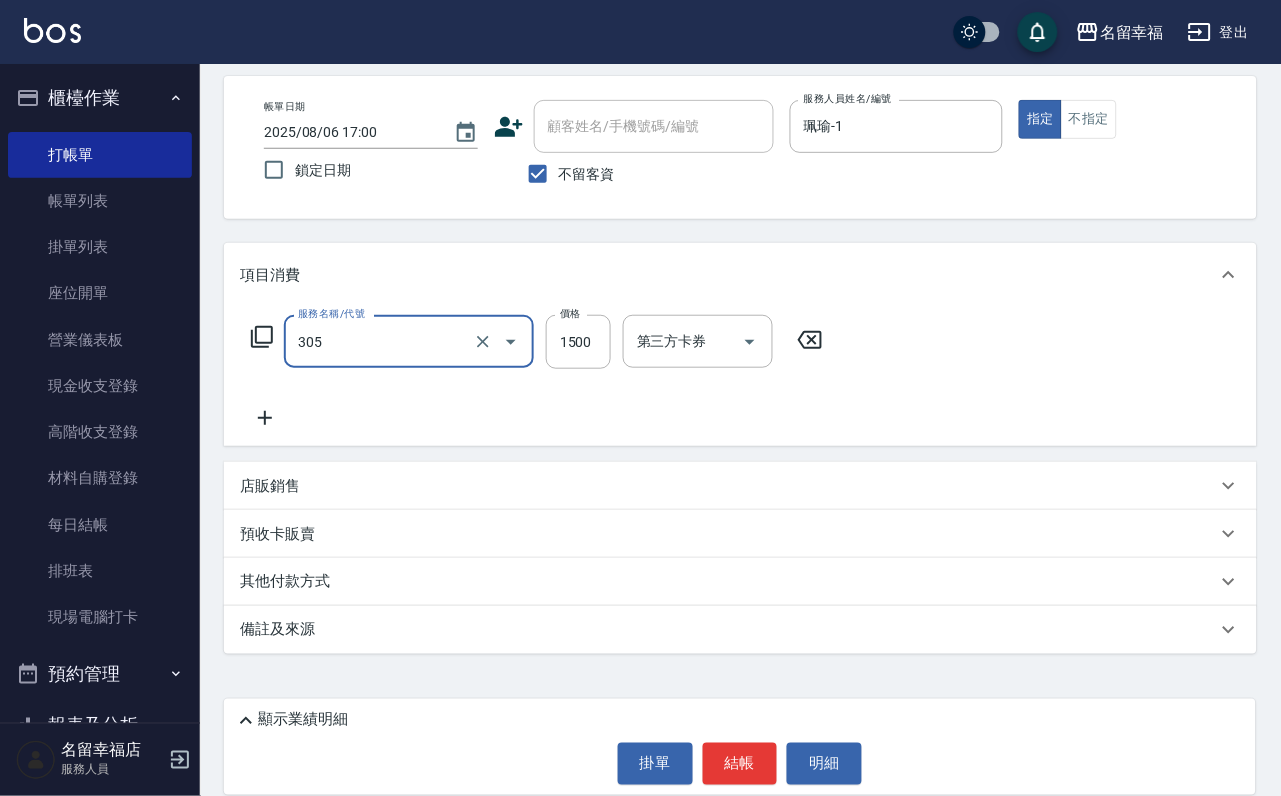 type on "設計燙髮1500(305)" 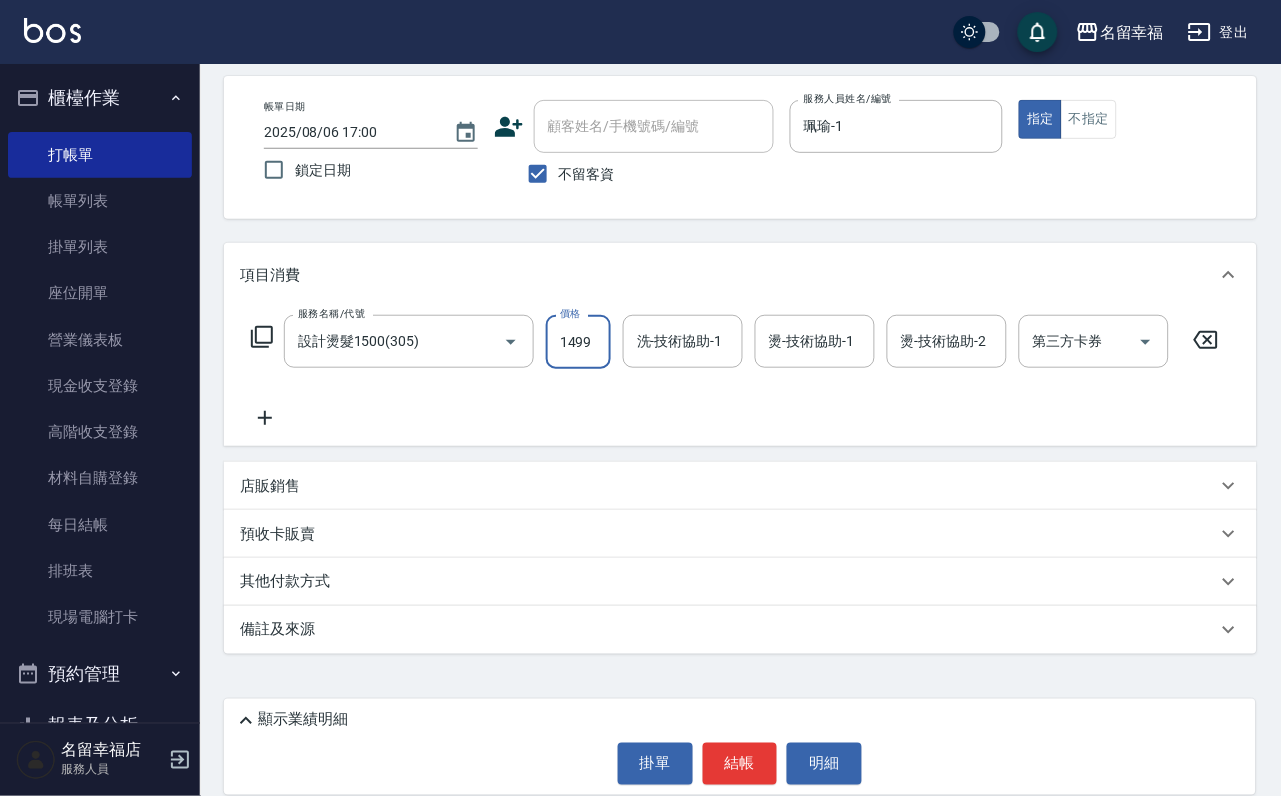 scroll, scrollTop: 0, scrollLeft: 1, axis: horizontal 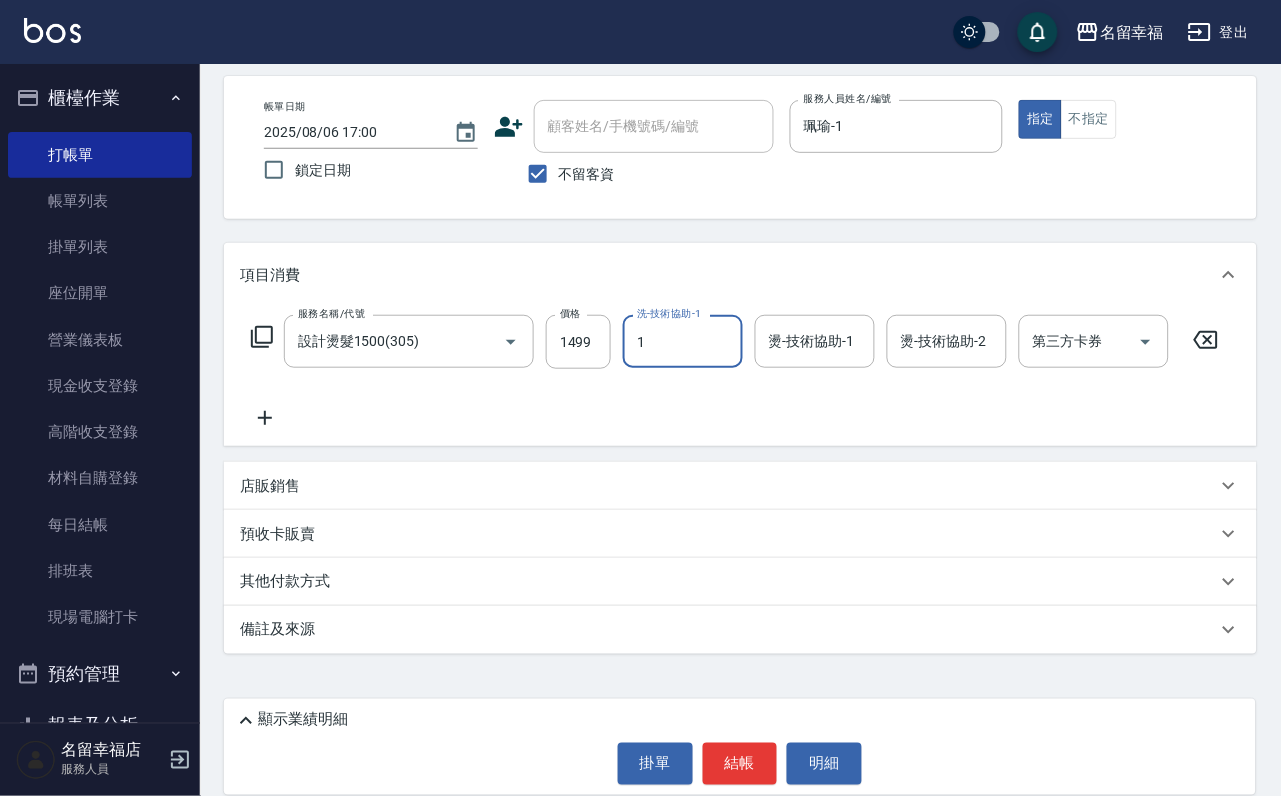 type on "珮瑜-1" 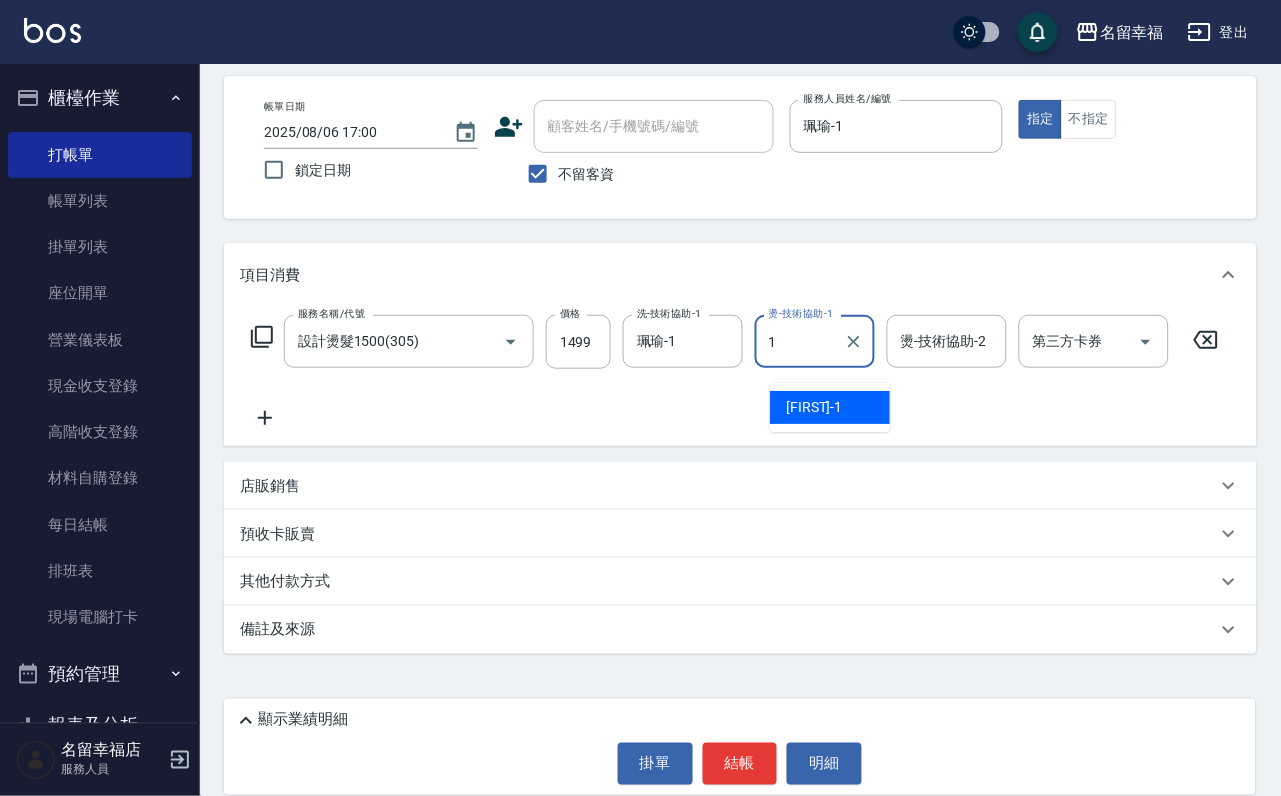 type on "珮瑜-1" 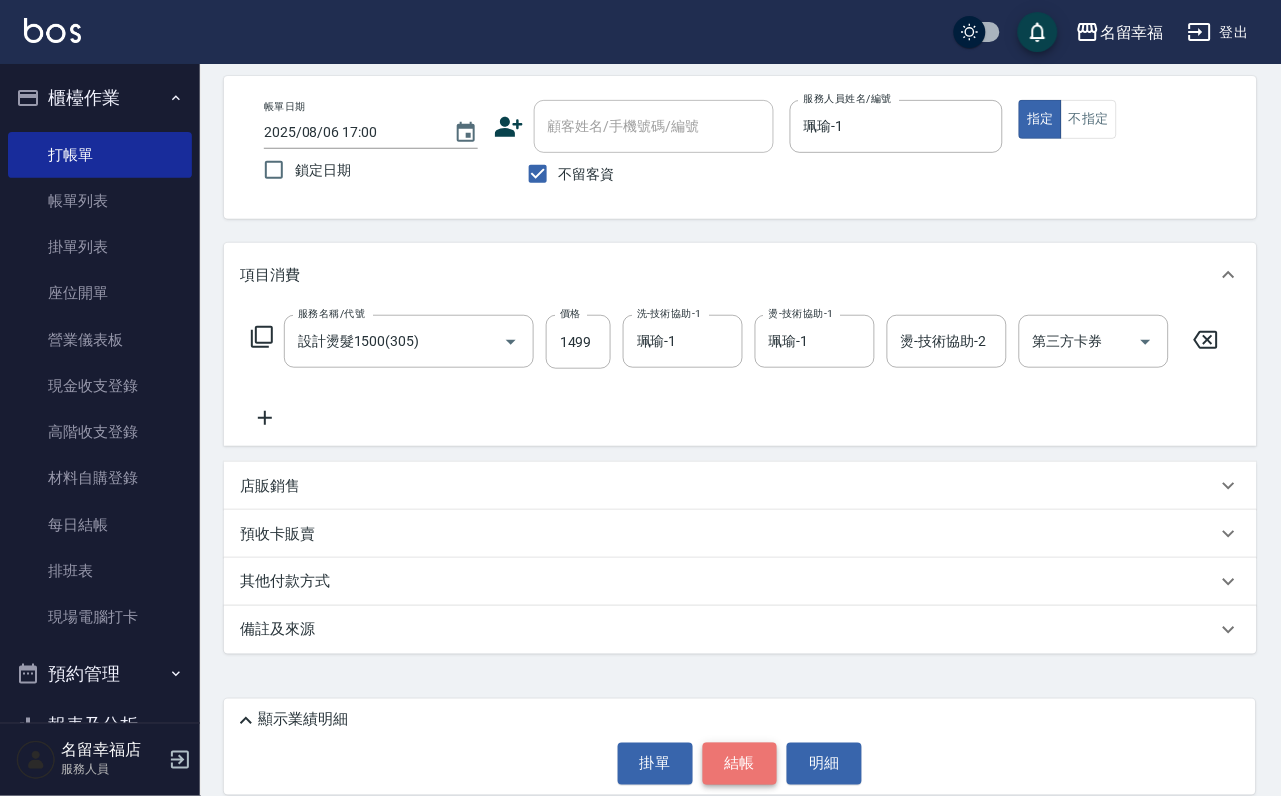 click on "結帳" at bounding box center (740, 764) 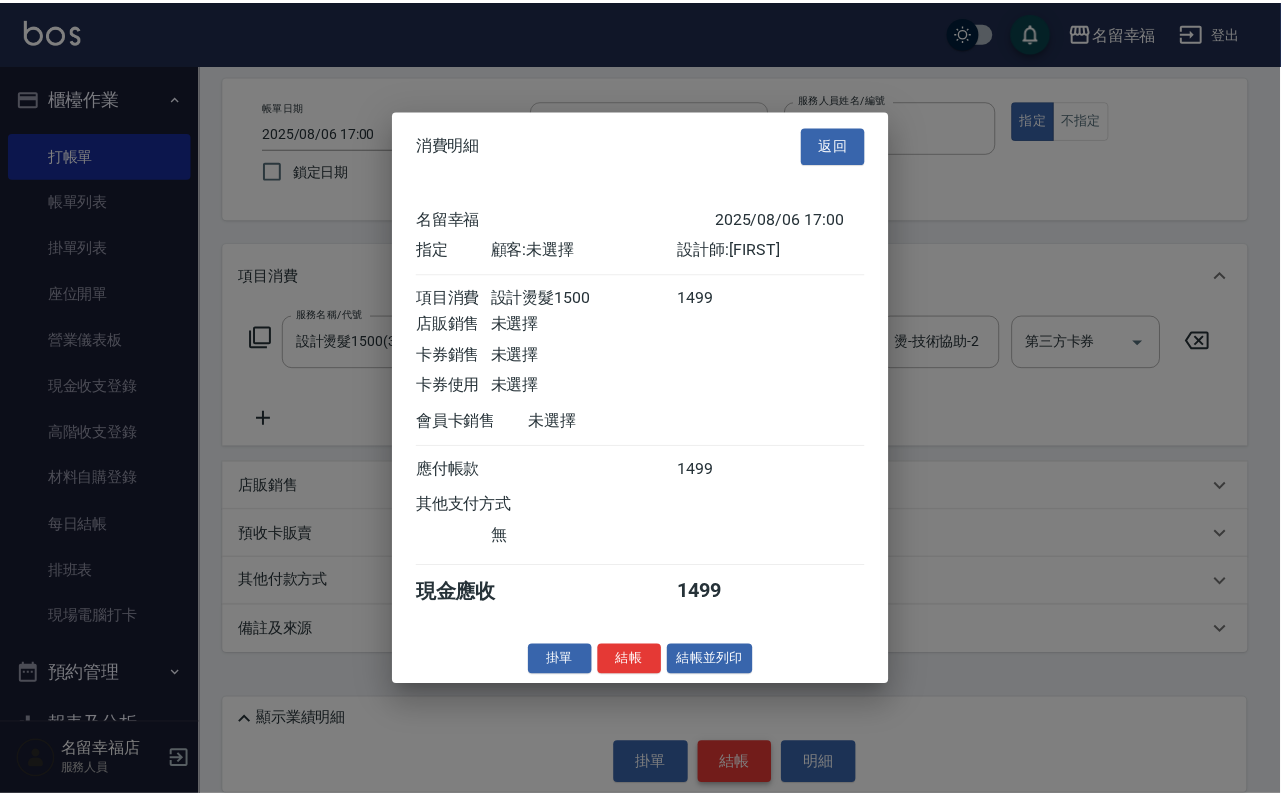 scroll, scrollTop: 247, scrollLeft: 0, axis: vertical 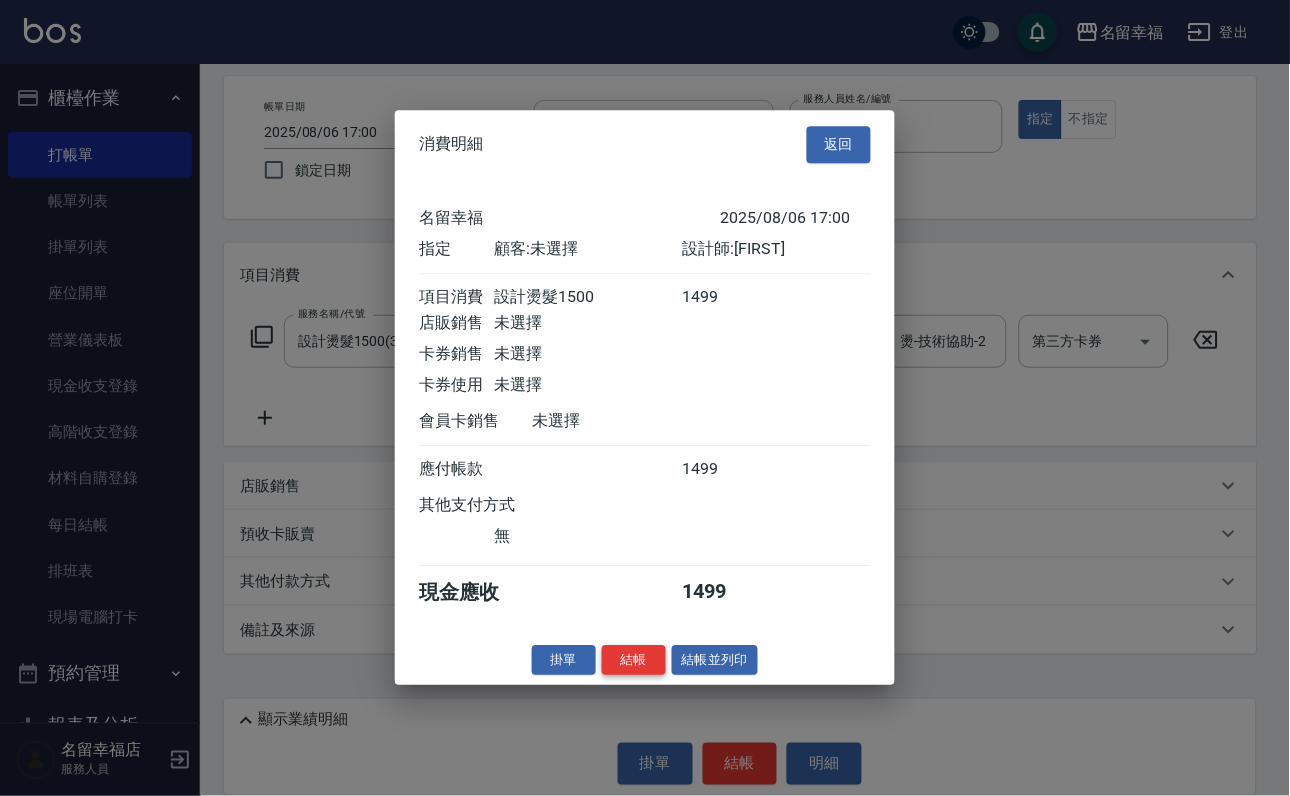 click on "結帳" at bounding box center [634, 660] 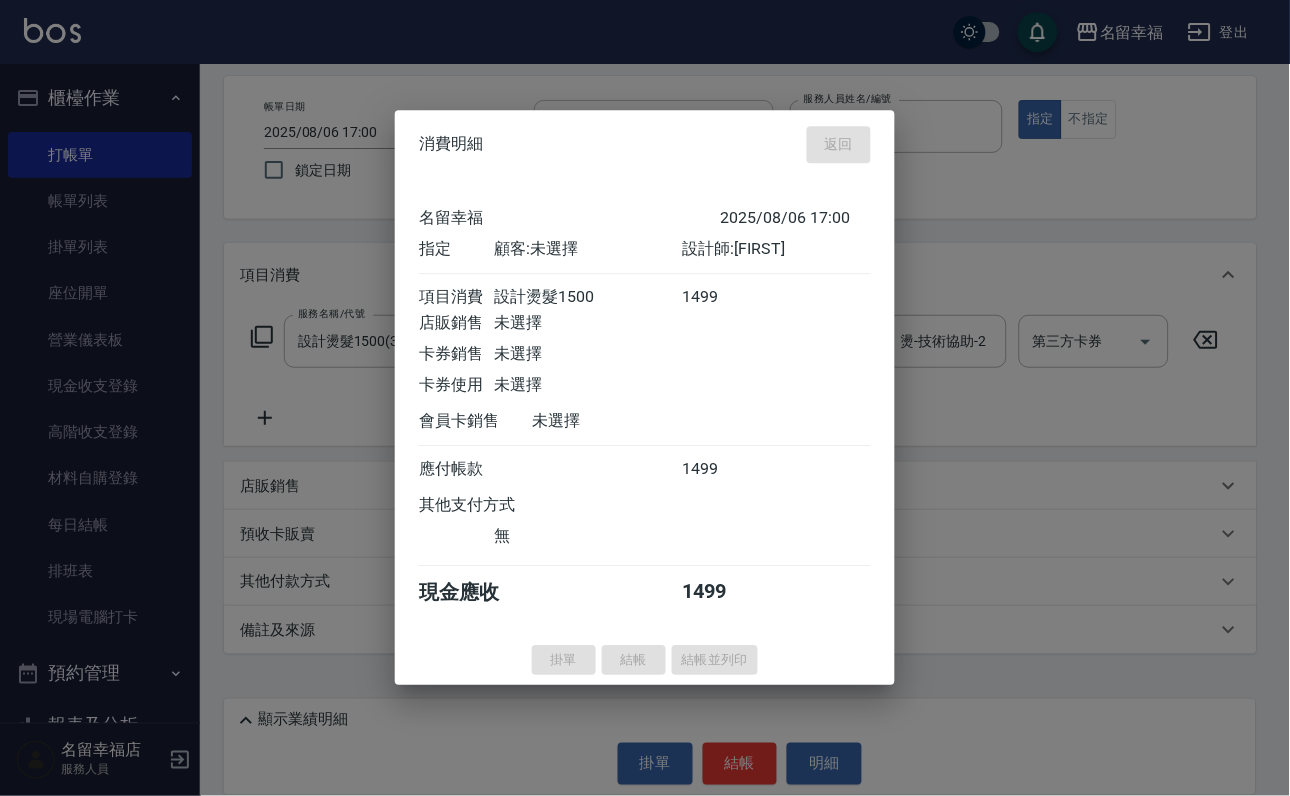 type on "[DATE] [TIME]" 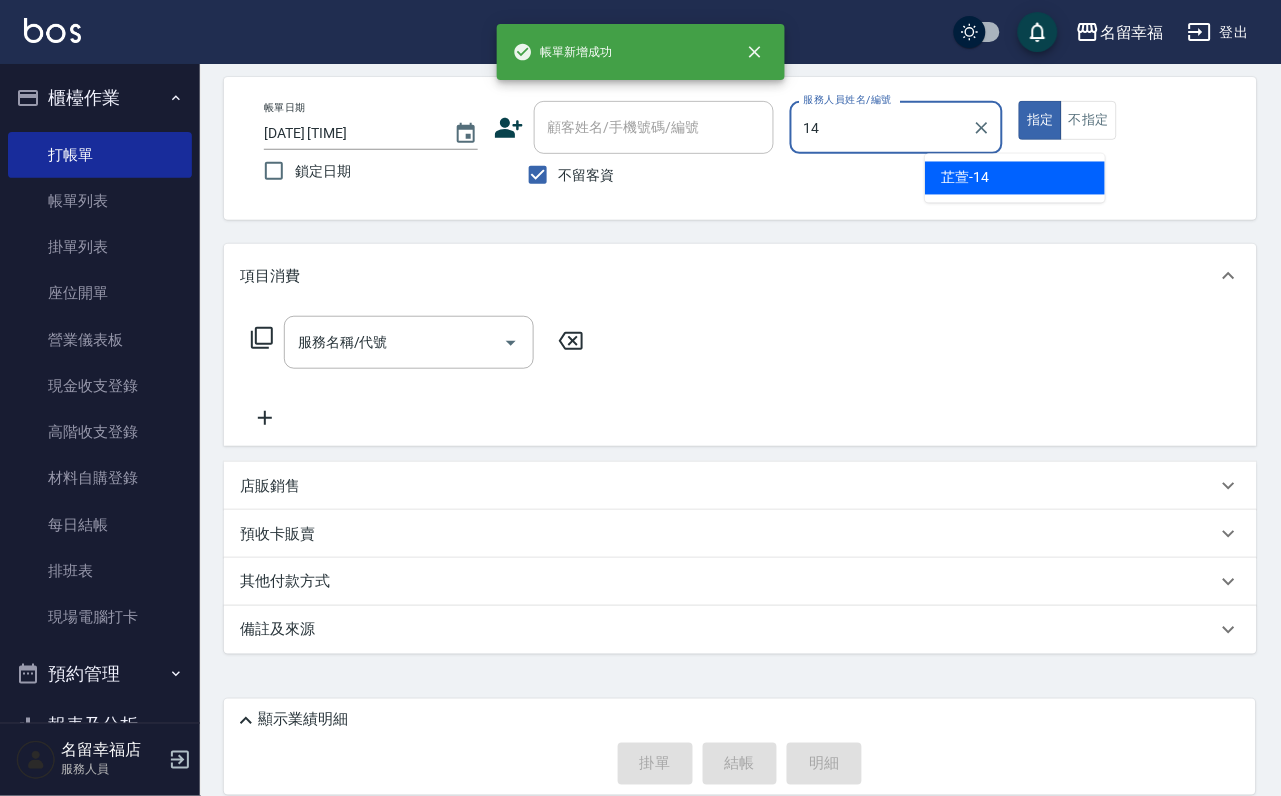 type on "[FIRST]-14" 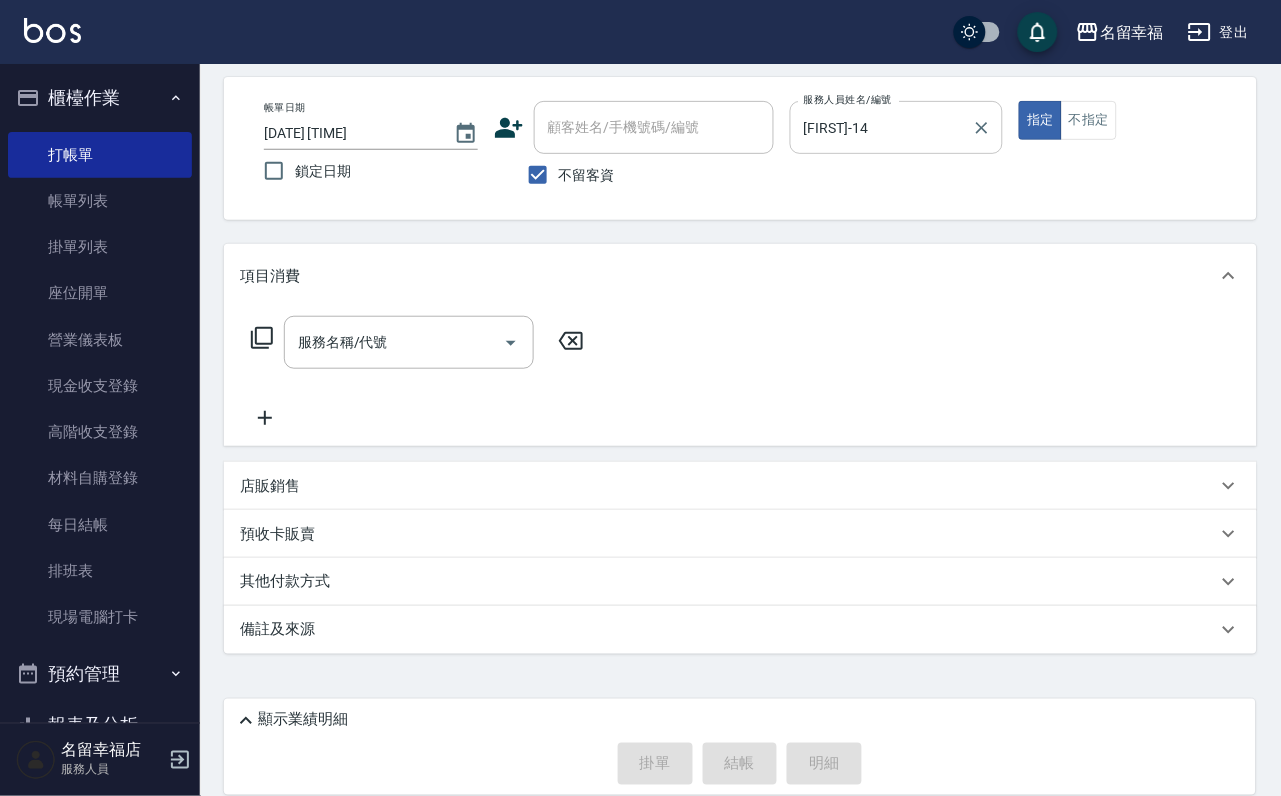 click 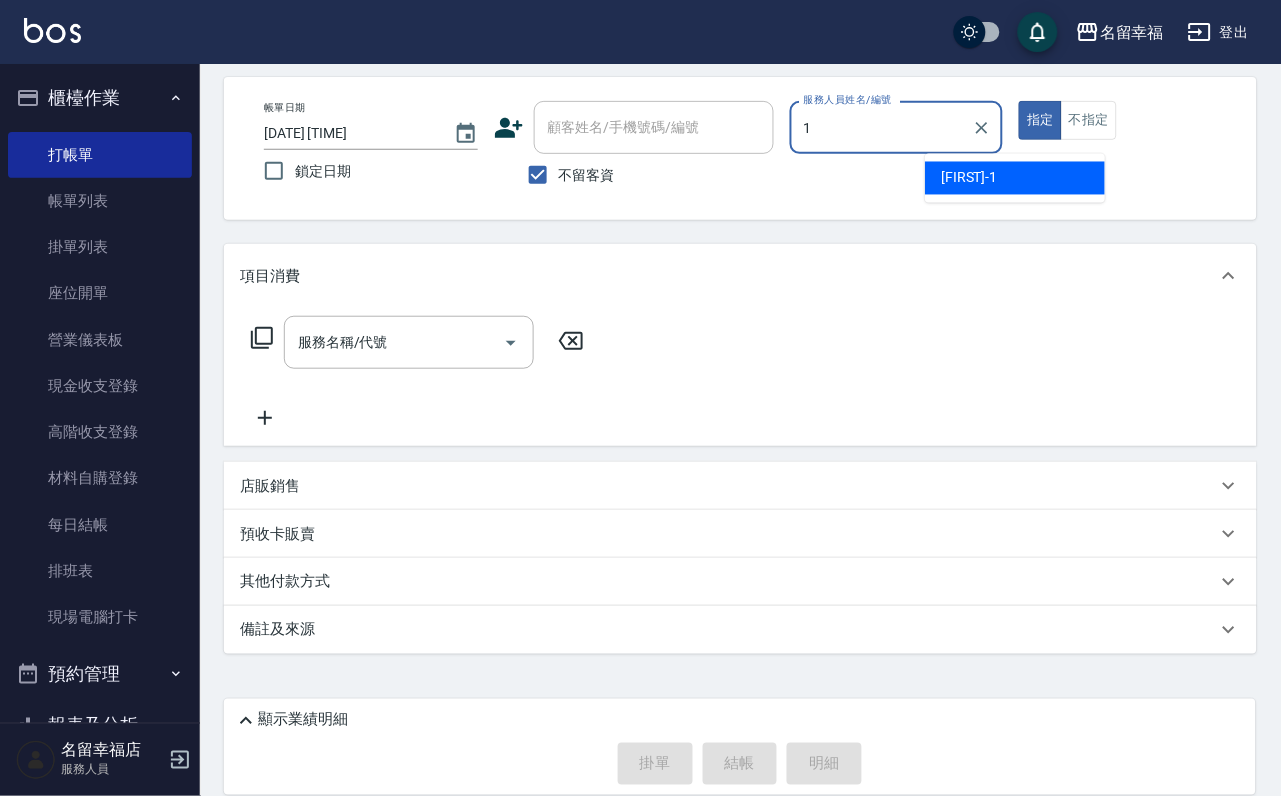 type on "珮瑜-1" 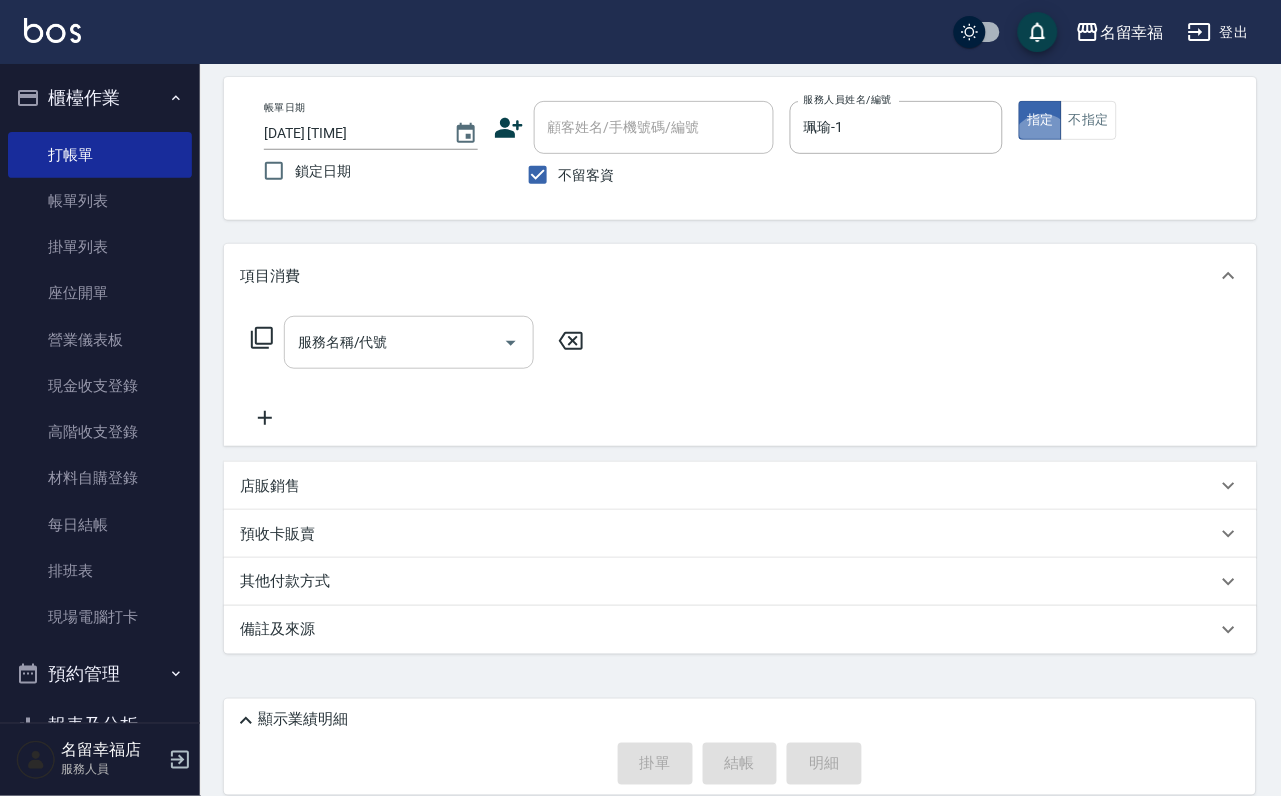 drag, startPoint x: 413, startPoint y: 354, endPoint x: 404, endPoint y: 324, distance: 31.320919 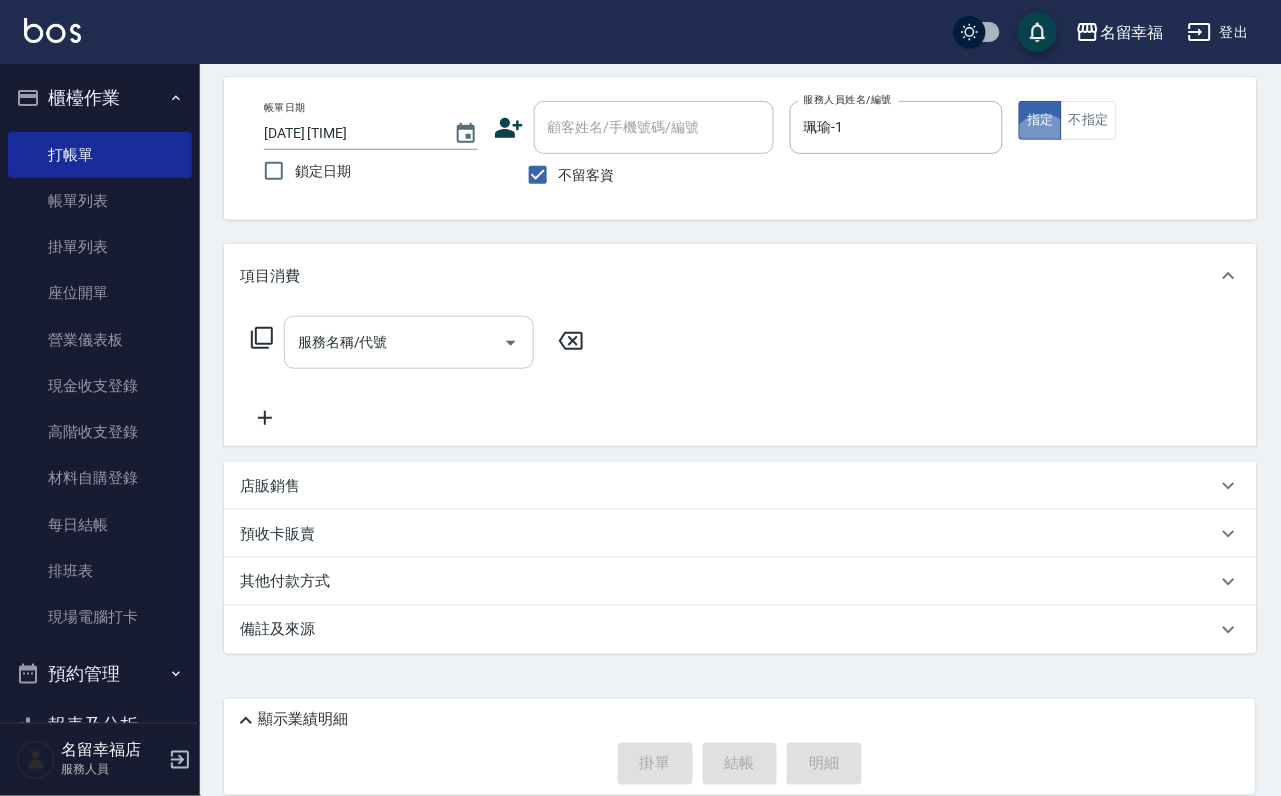 click on "服務名稱/代號 服務名稱/代號" at bounding box center [418, 373] 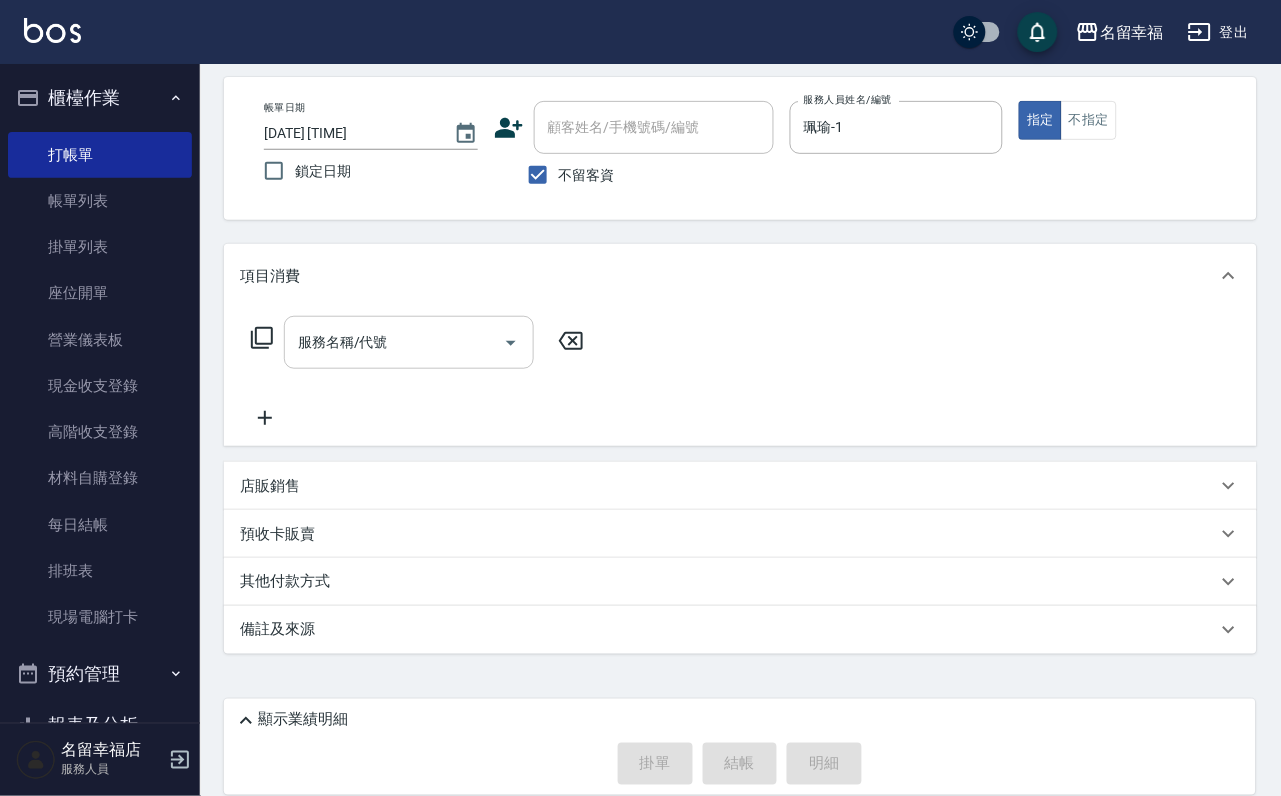 click on "服務名稱/代號" at bounding box center (409, 342) 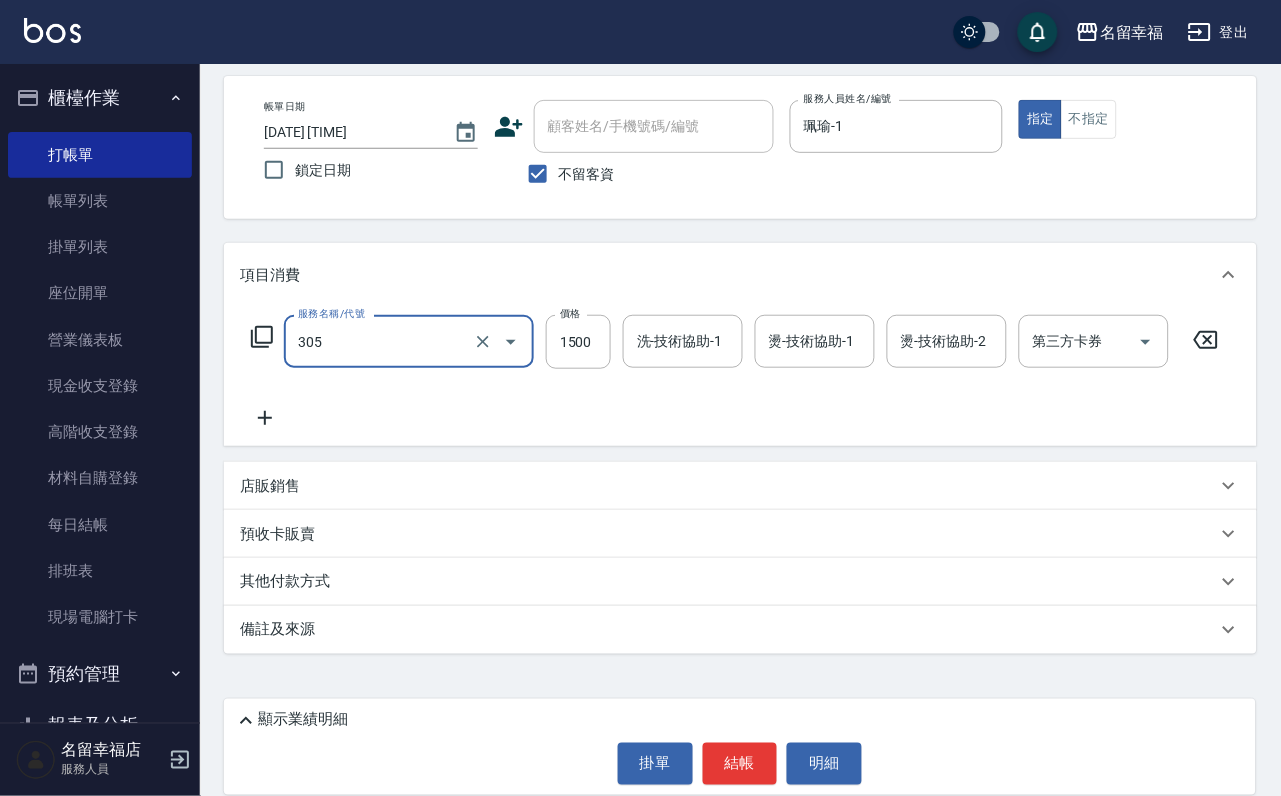 type on "設計燙髮1500(305)" 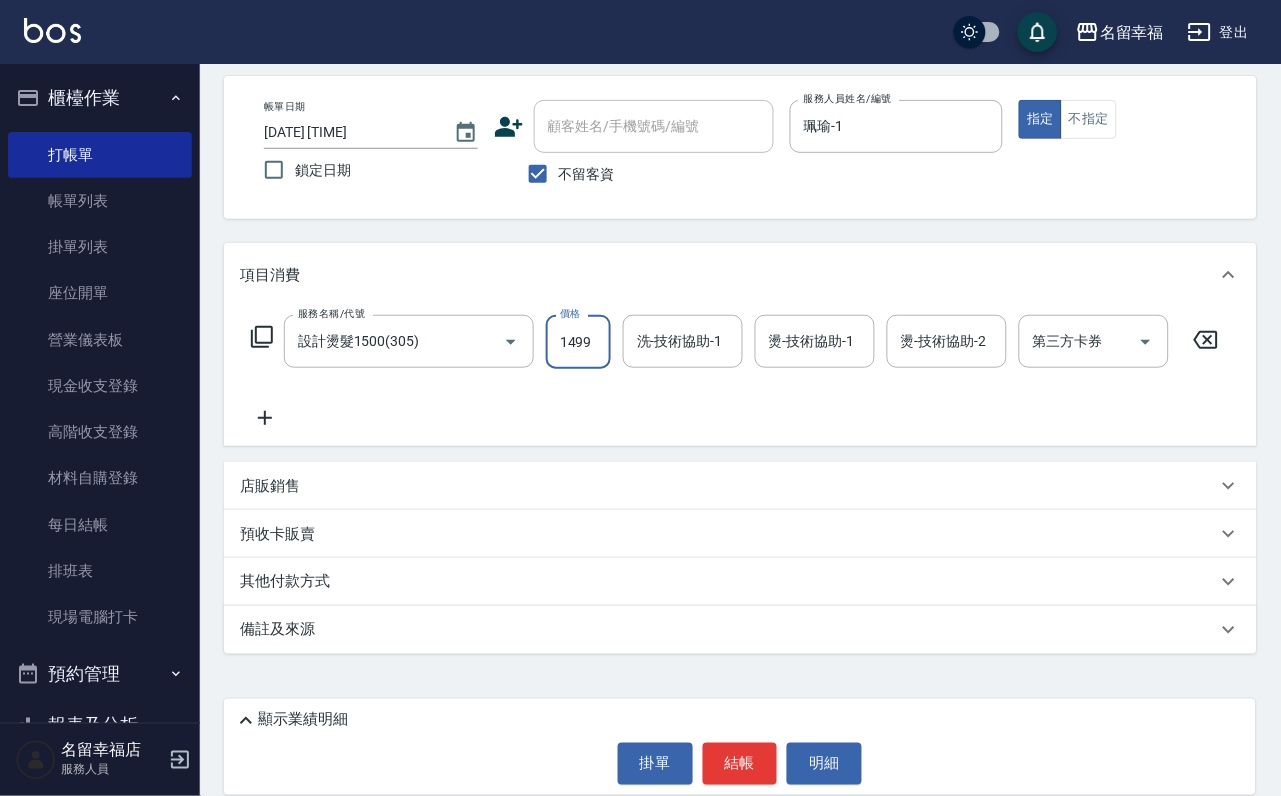 scroll, scrollTop: 0, scrollLeft: 1, axis: horizontal 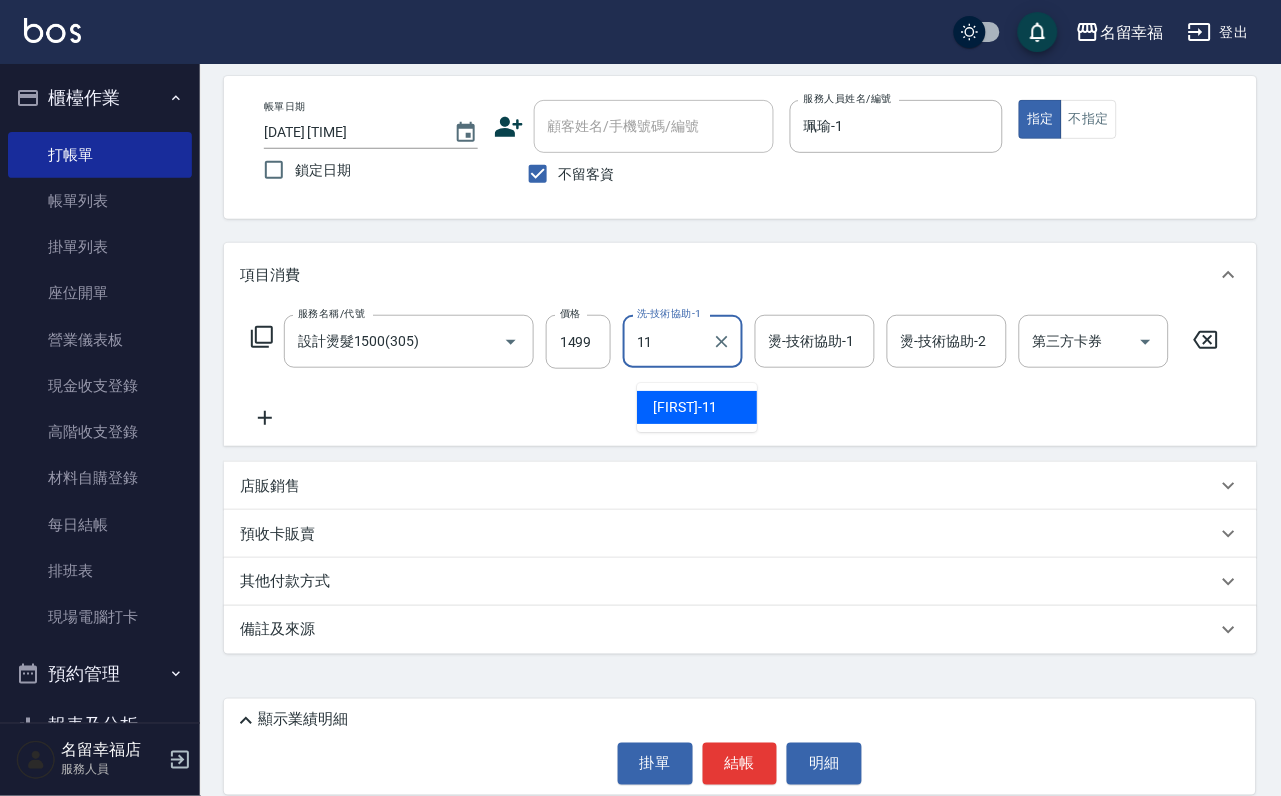 type on "[FIRST]-11" 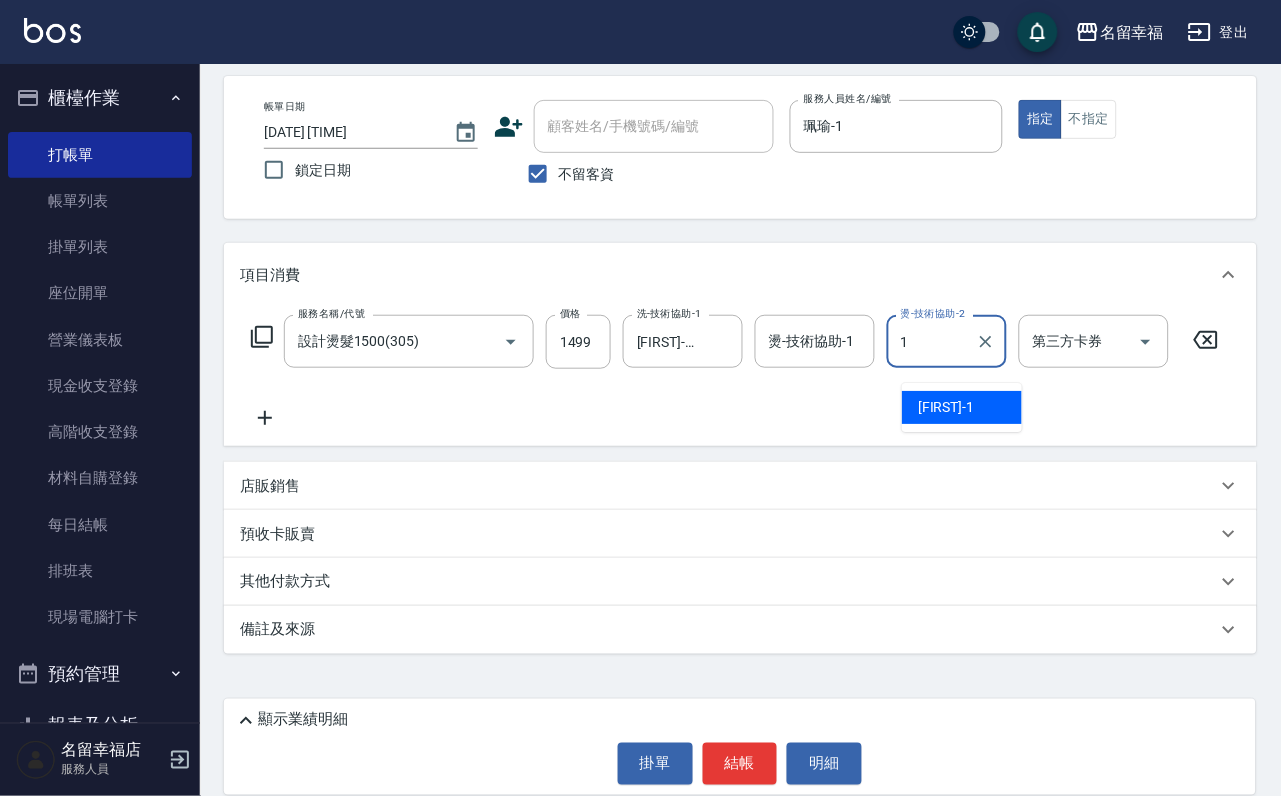 type on "珮瑜-1" 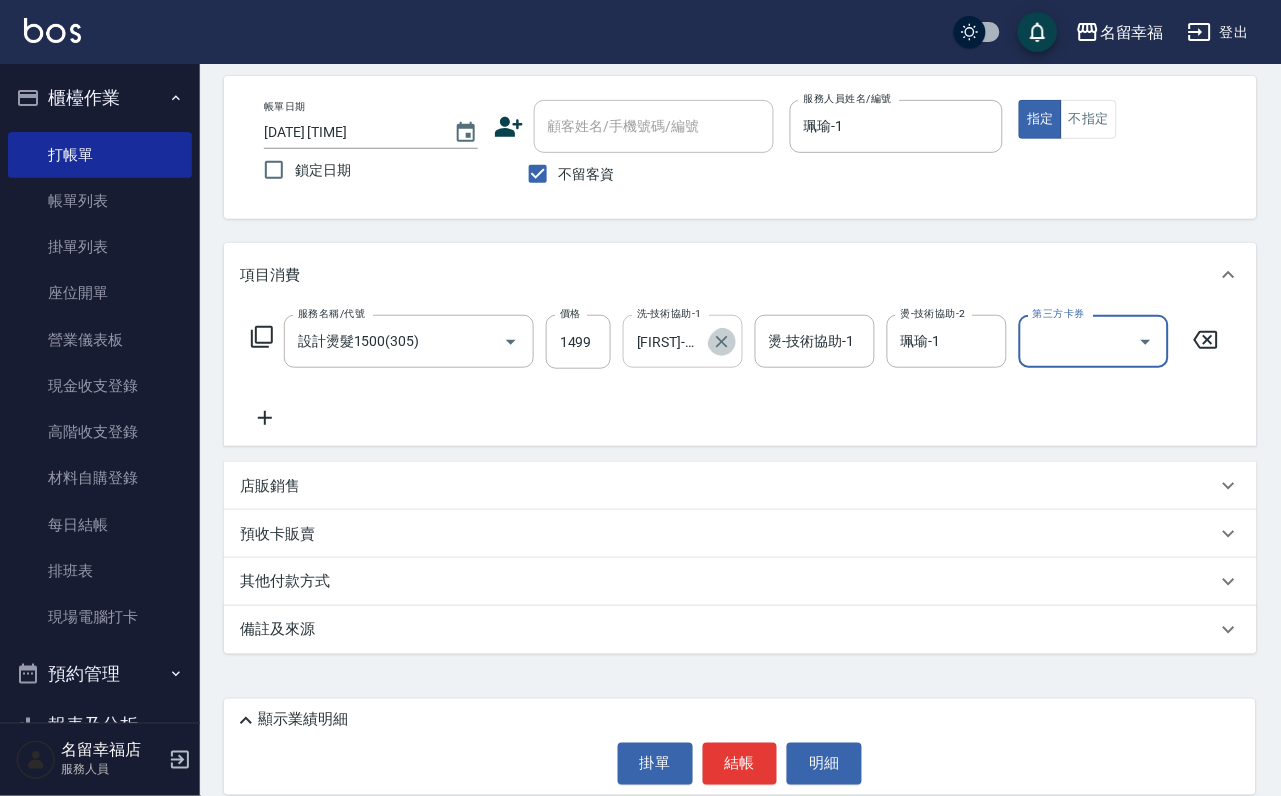 click 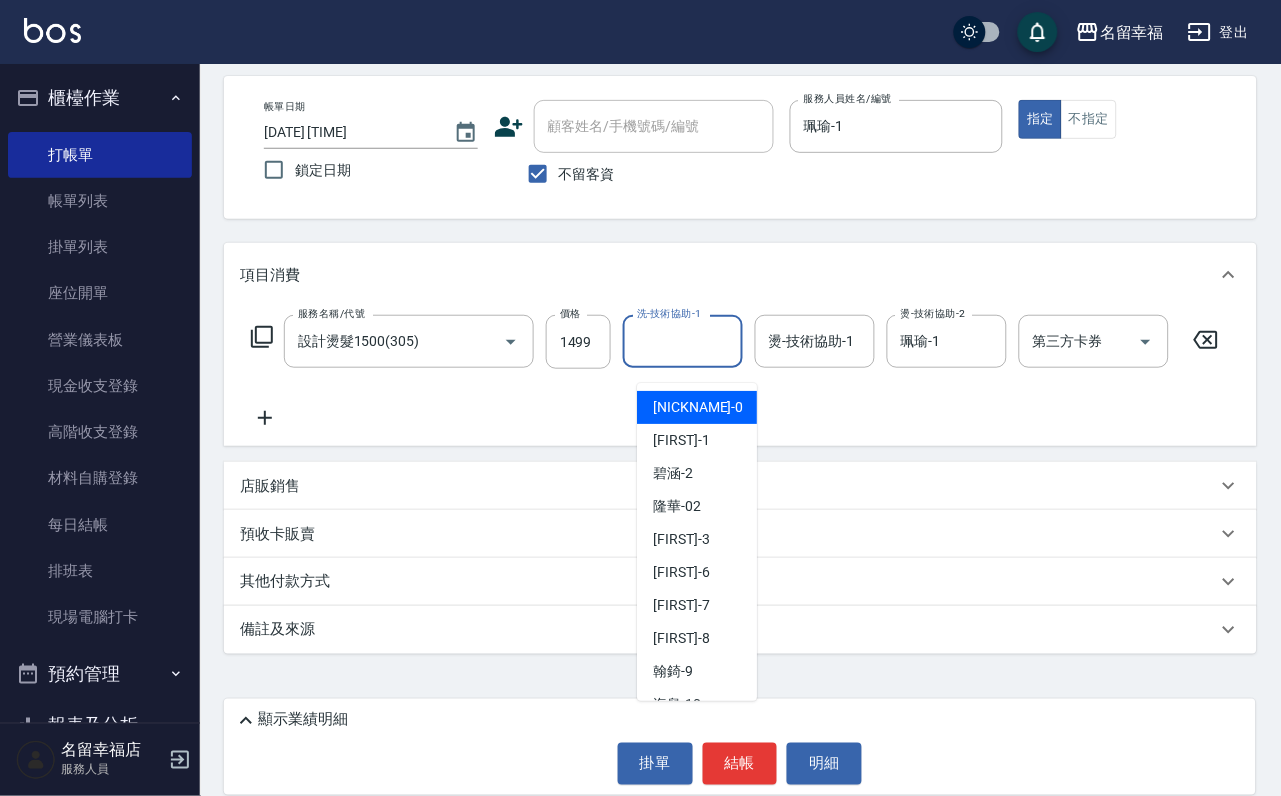 click on "洗-技術協助-1" at bounding box center (683, 341) 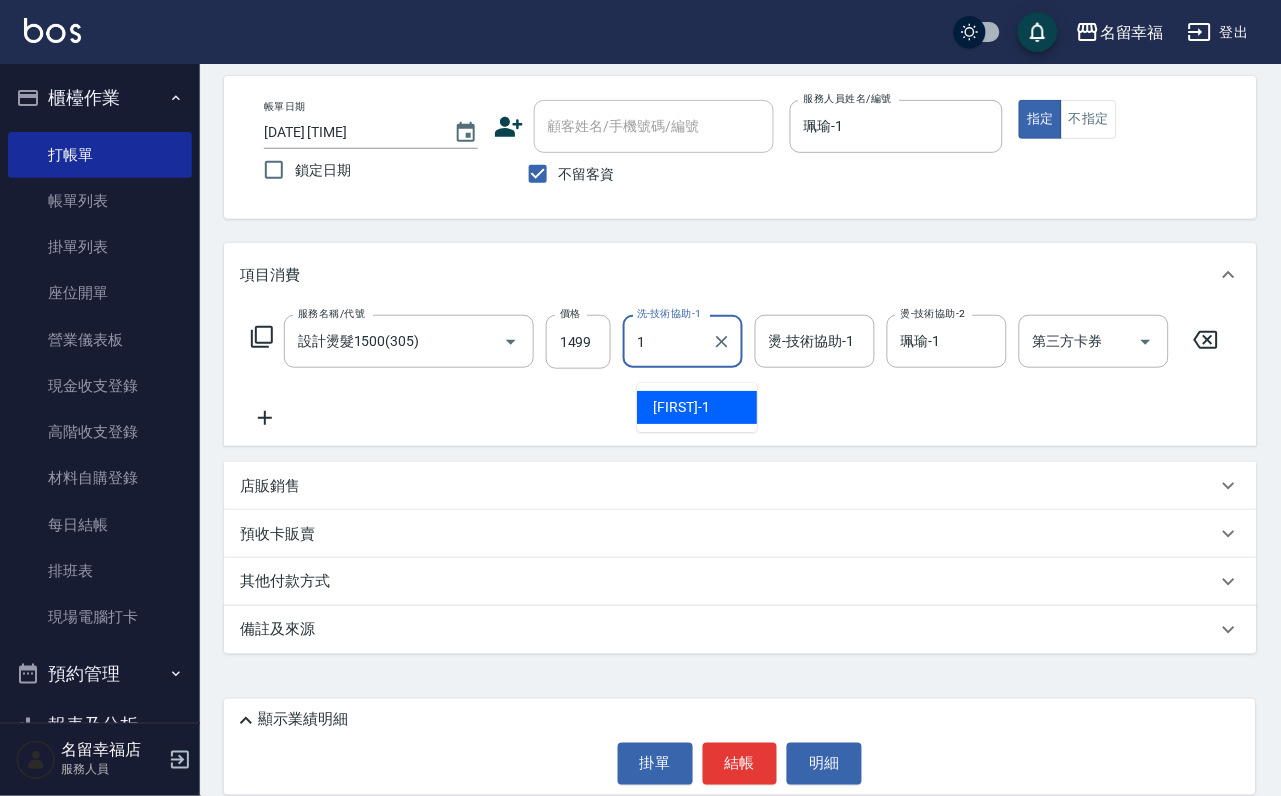 type on "珮瑜-1" 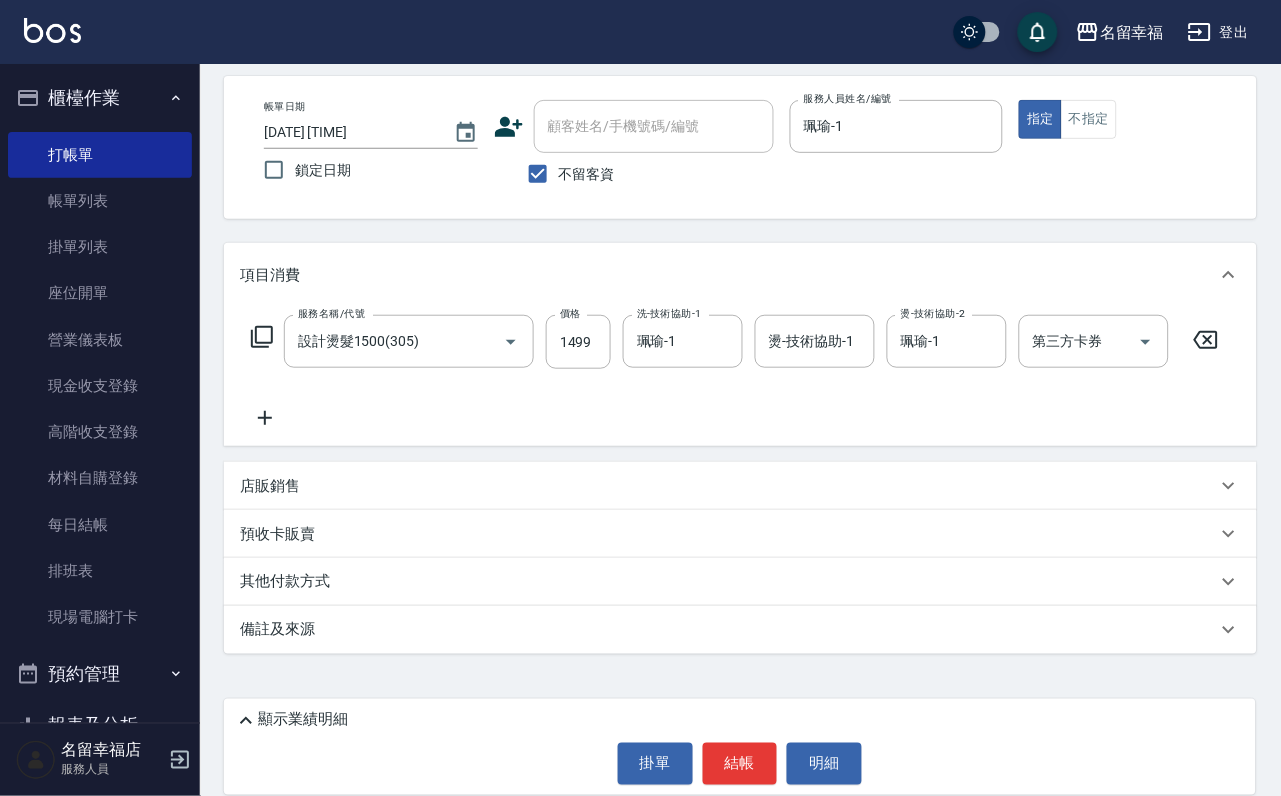 click 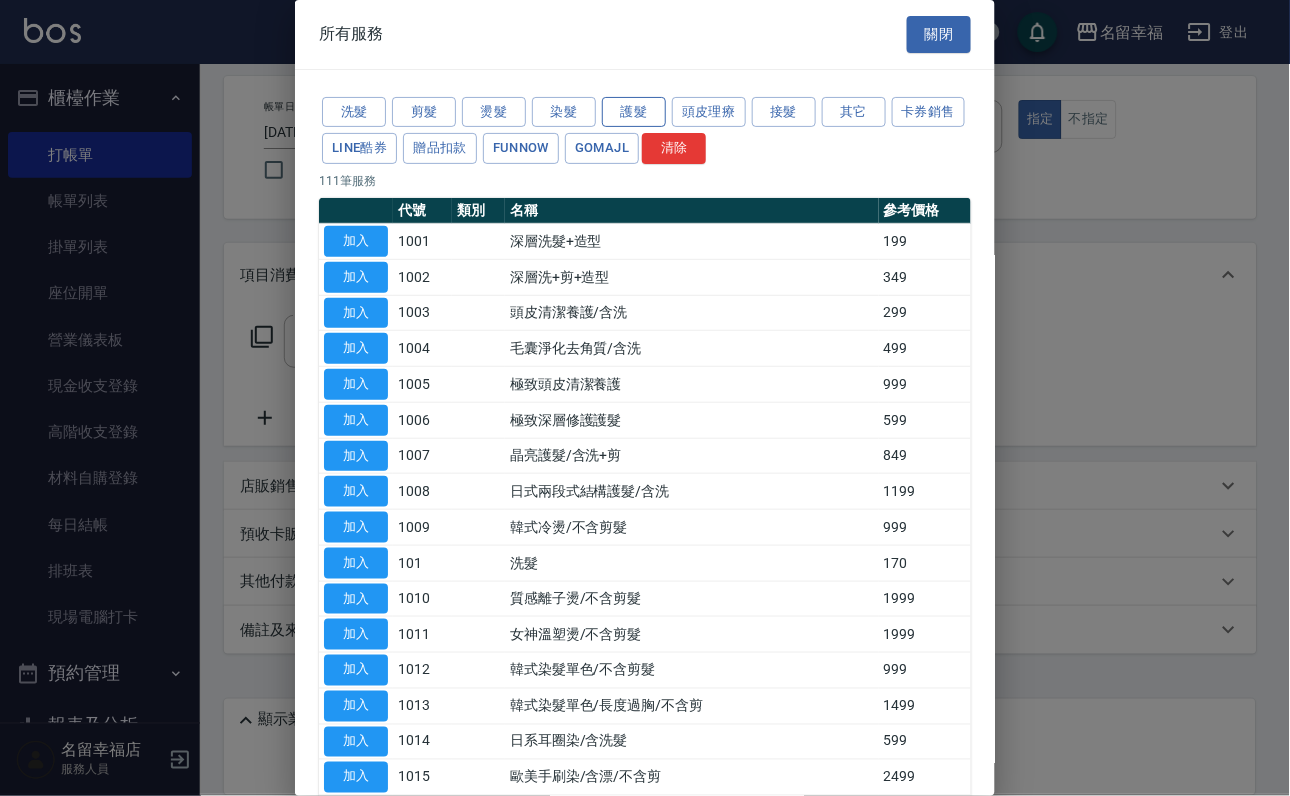 click on "護髮" at bounding box center [634, 112] 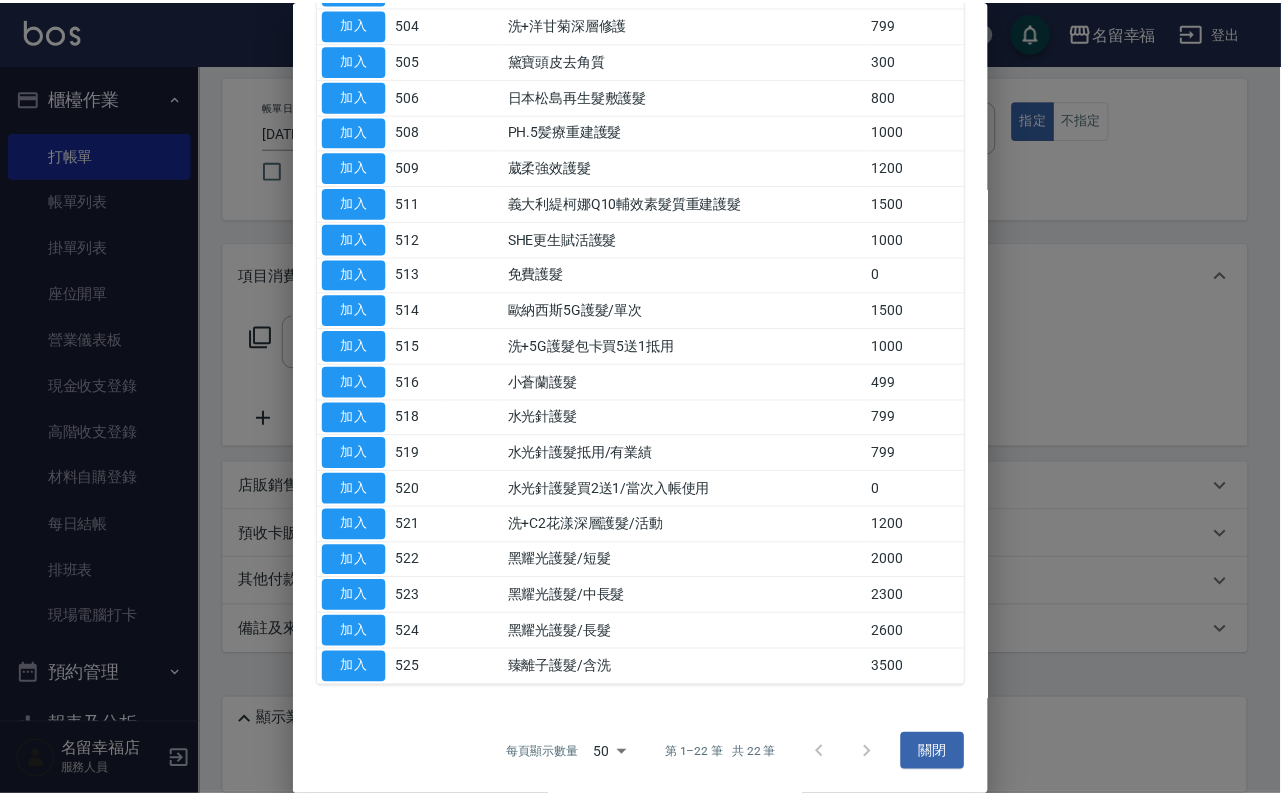 scroll, scrollTop: 600, scrollLeft: 0, axis: vertical 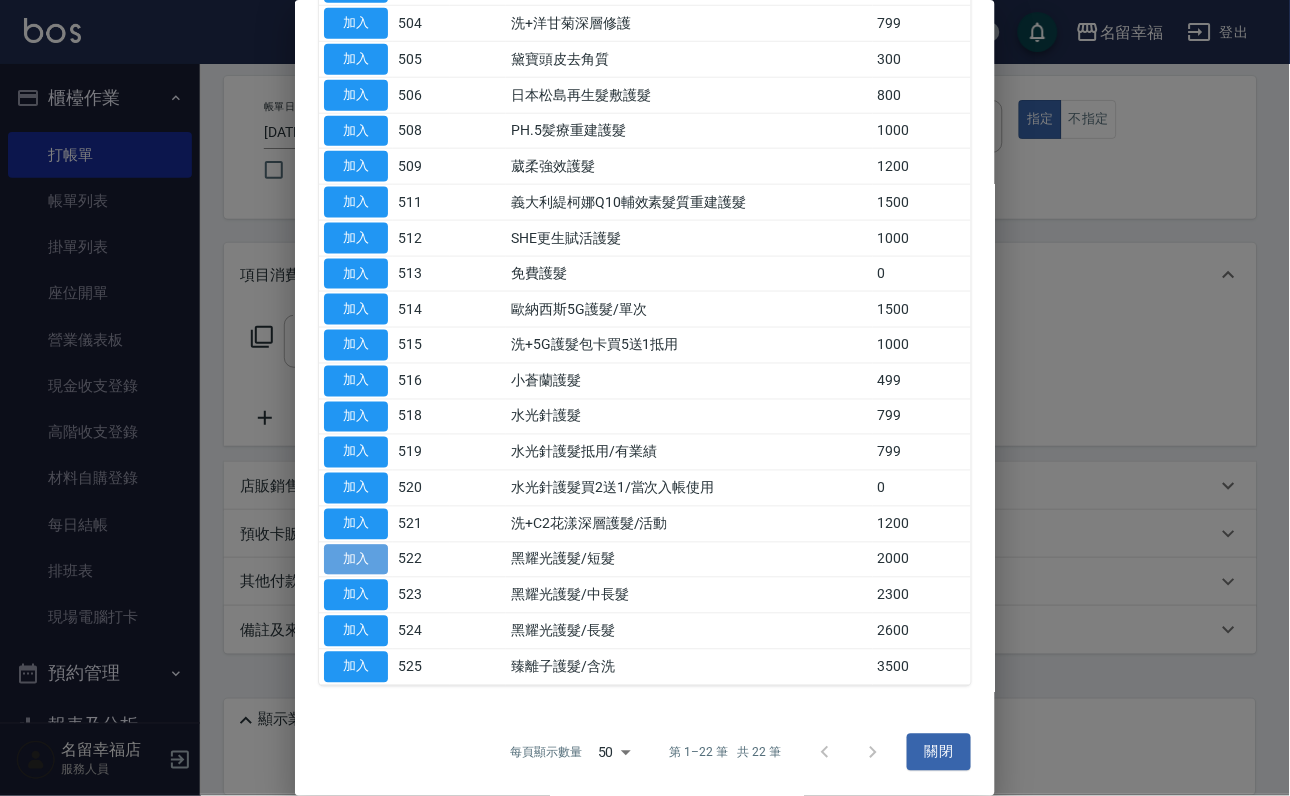 click on "加入" at bounding box center (356, 560) 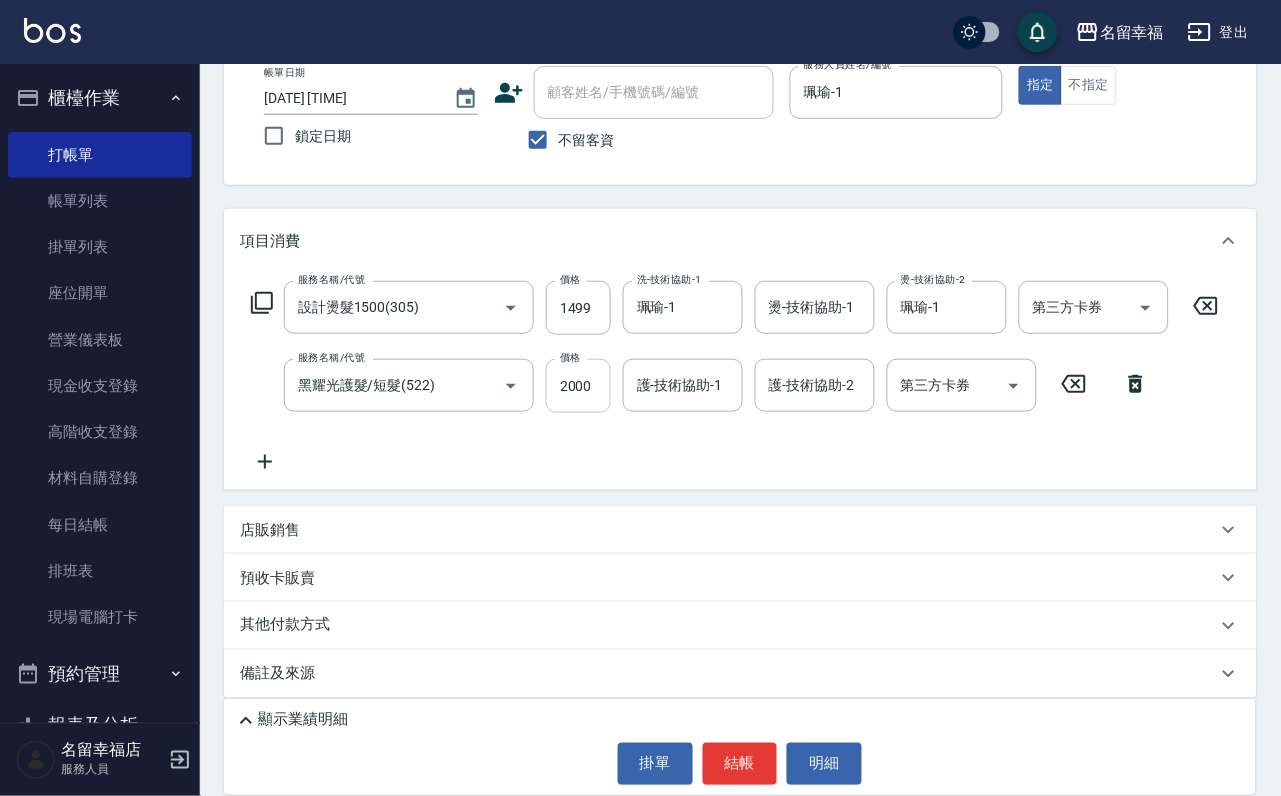 click on "2000" at bounding box center [578, 386] 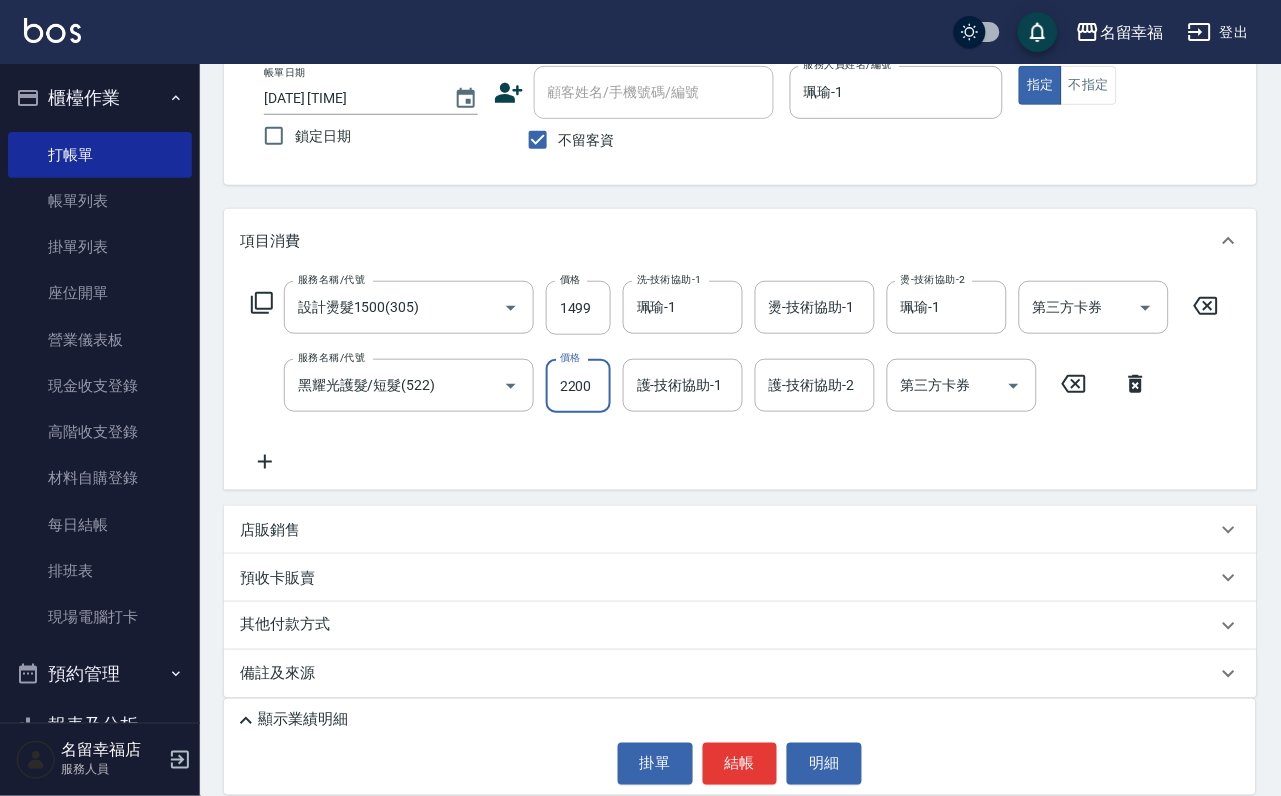 scroll, scrollTop: 0, scrollLeft: 1, axis: horizontal 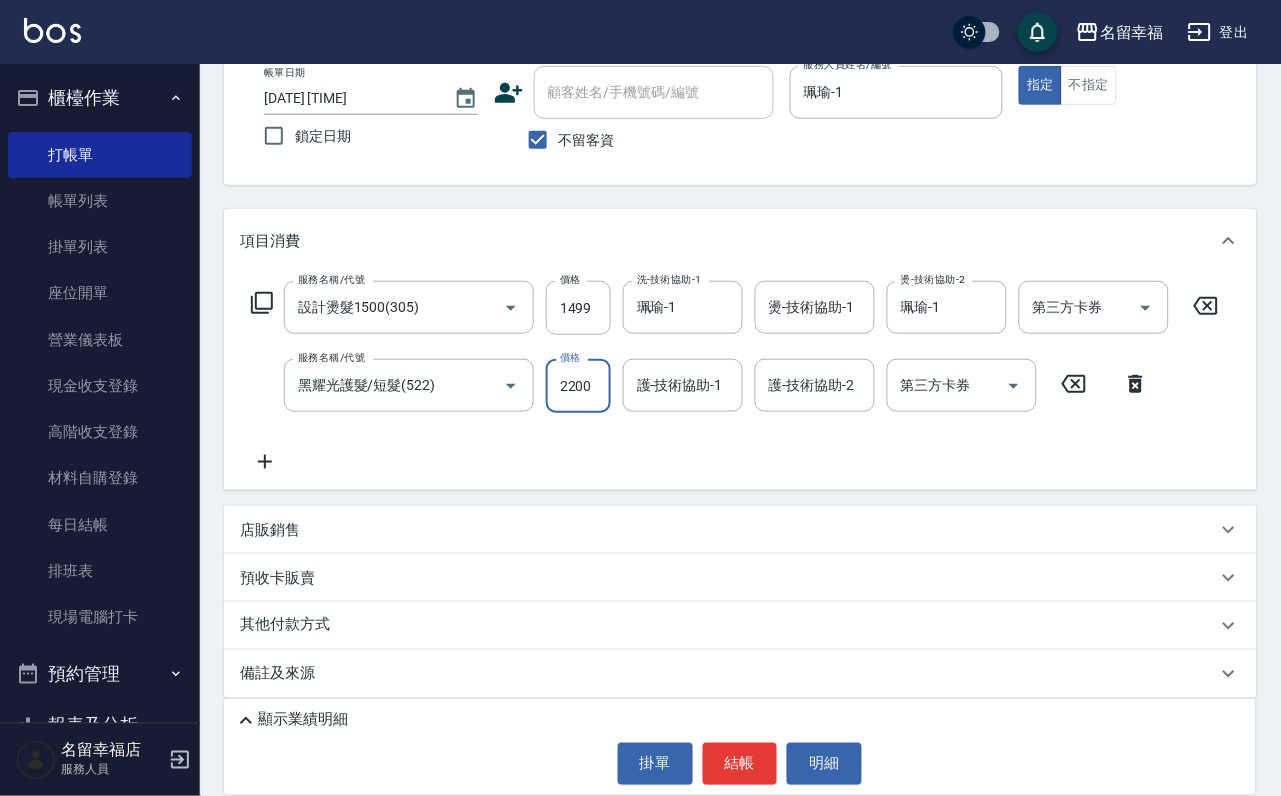 type on "2200" 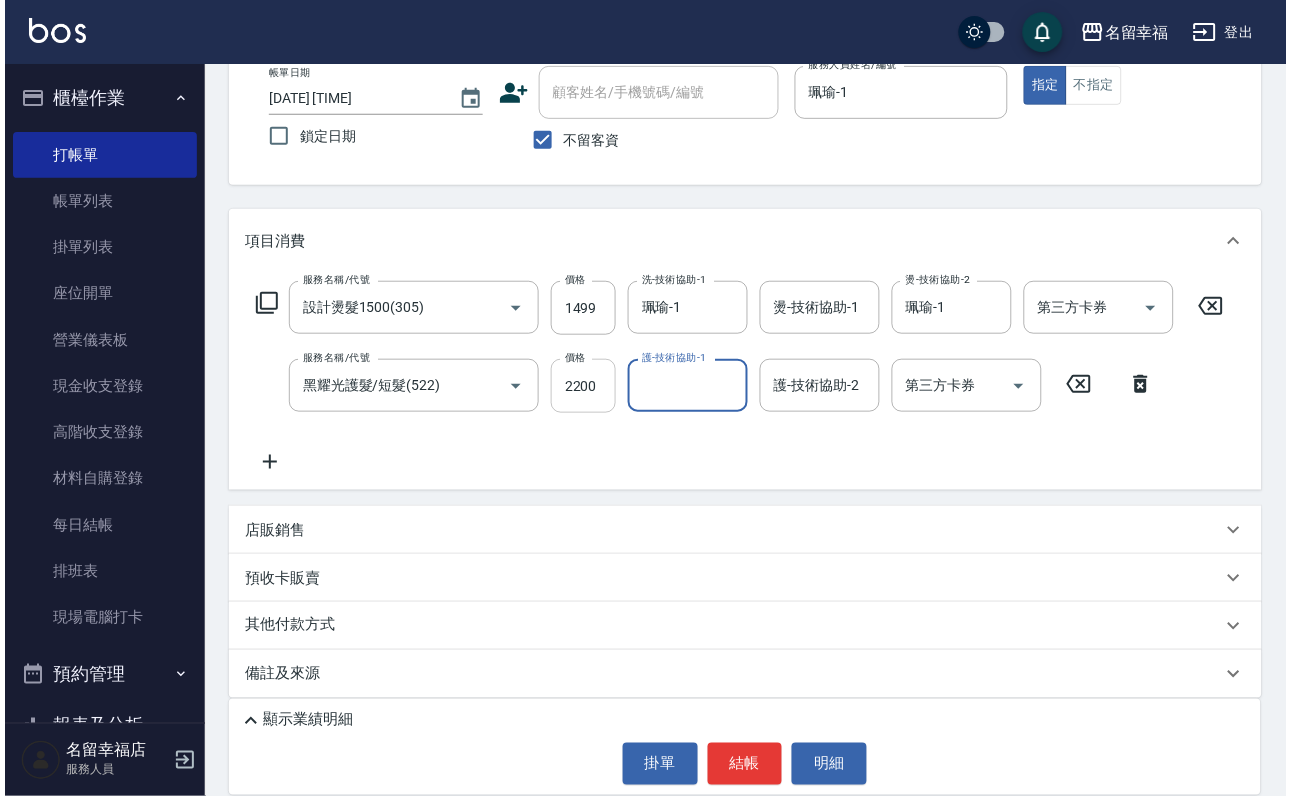 scroll, scrollTop: 0, scrollLeft: 0, axis: both 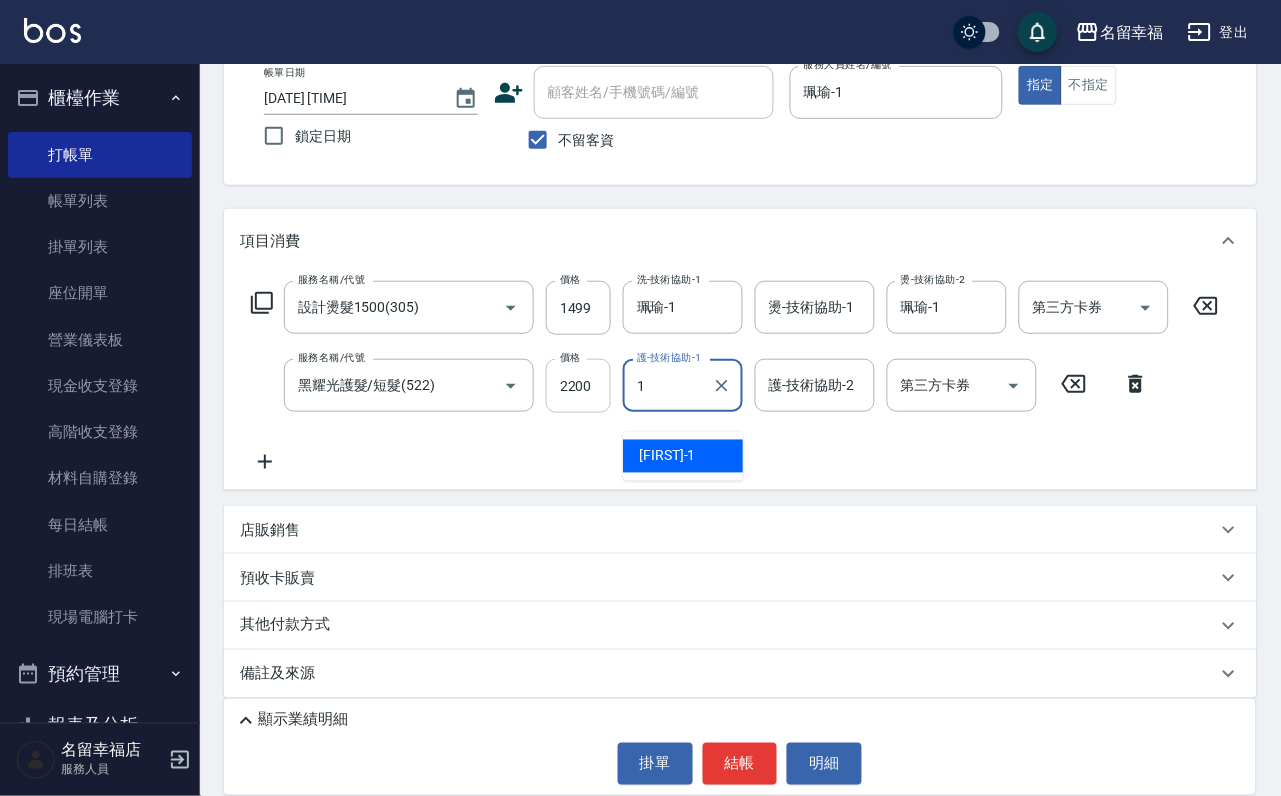 type on "珮瑜-1" 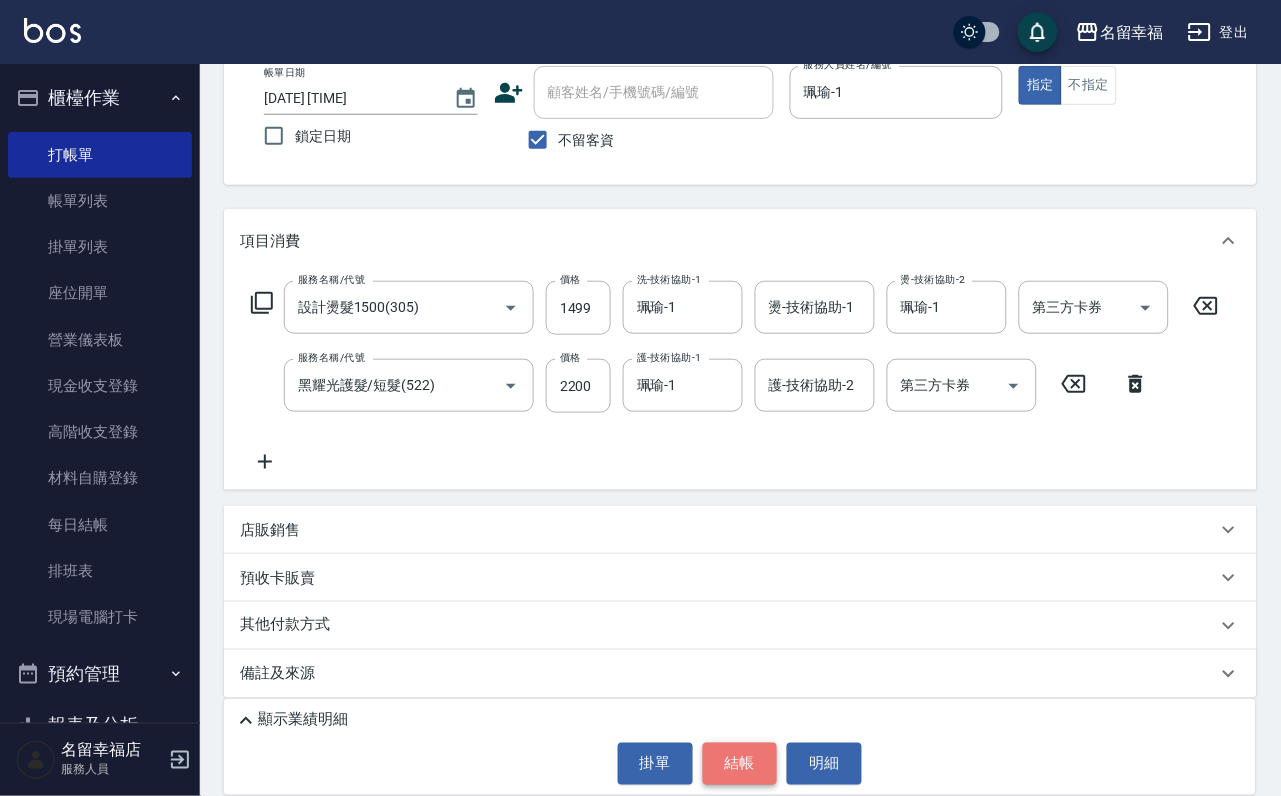 click on "結帳" at bounding box center (740, 764) 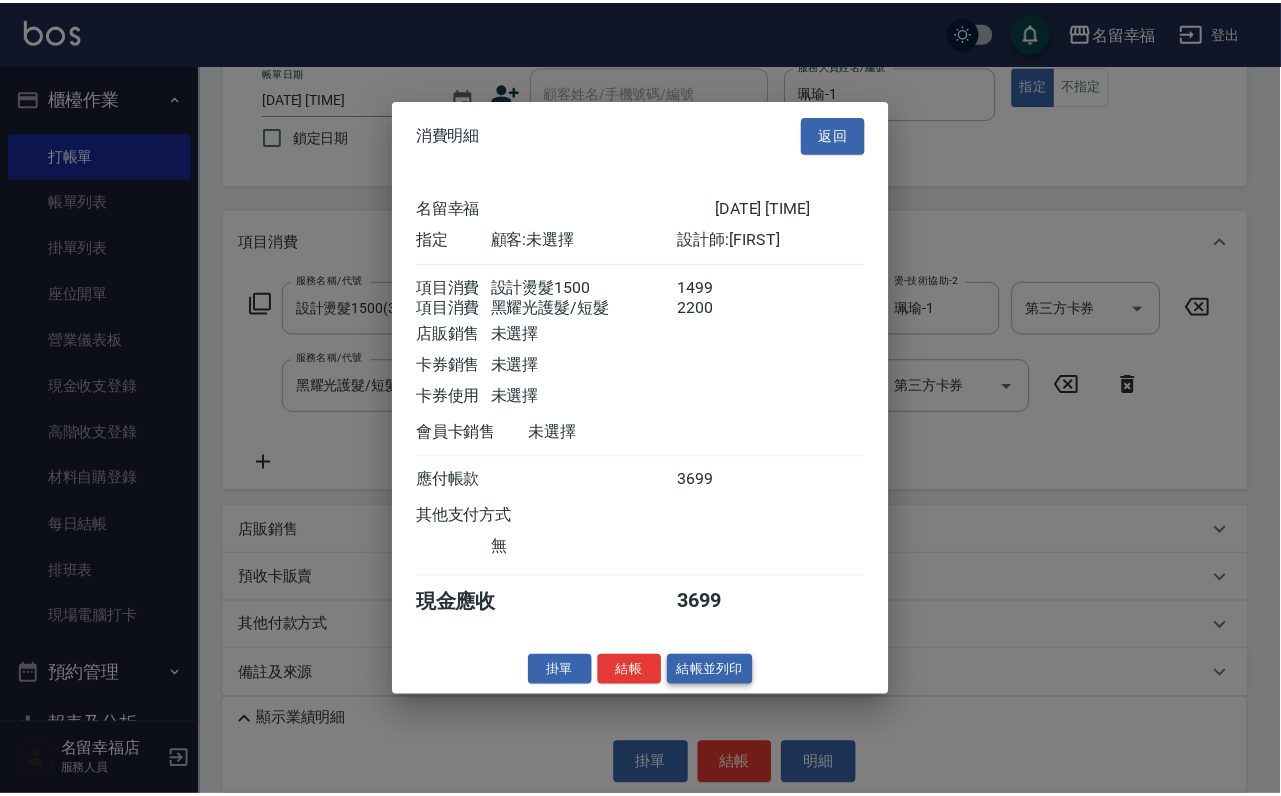 scroll, scrollTop: 322, scrollLeft: 0, axis: vertical 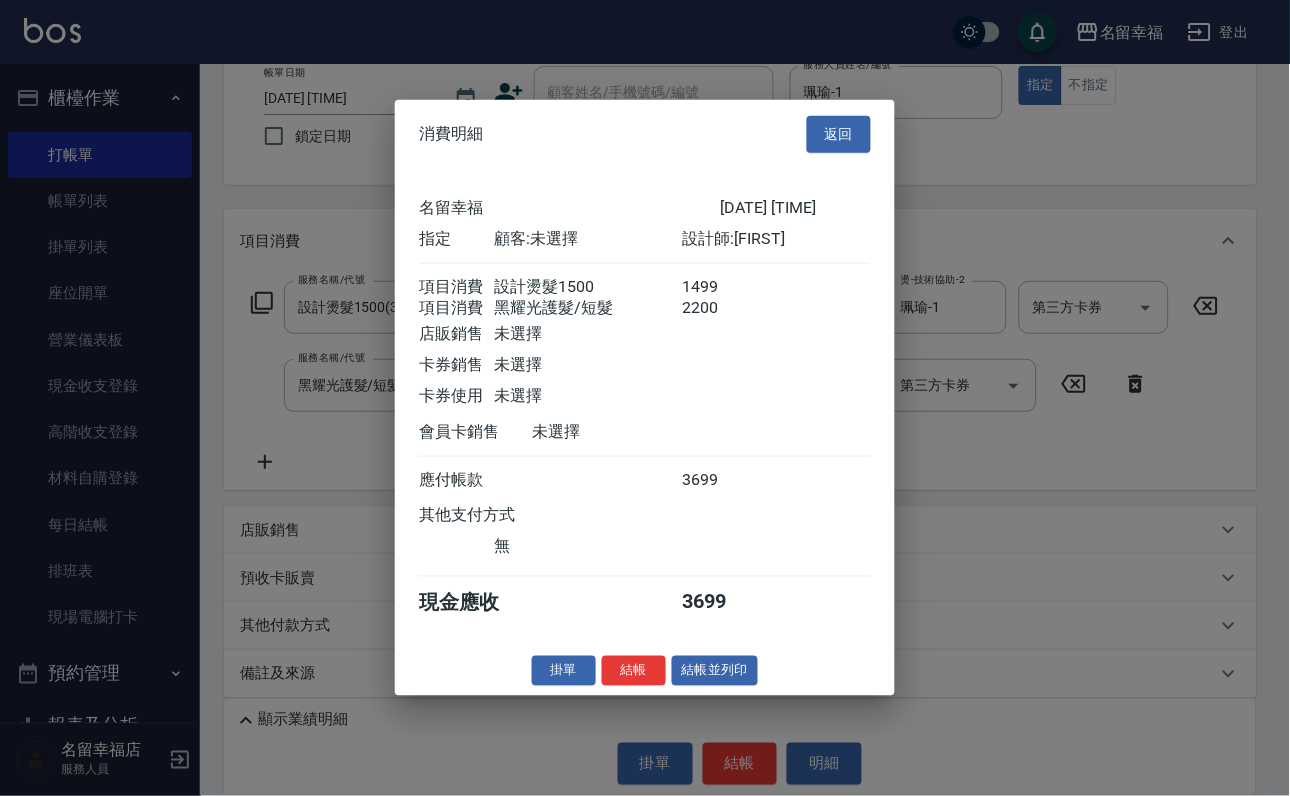 drag, startPoint x: 616, startPoint y: 775, endPoint x: 600, endPoint y: 767, distance: 17.888544 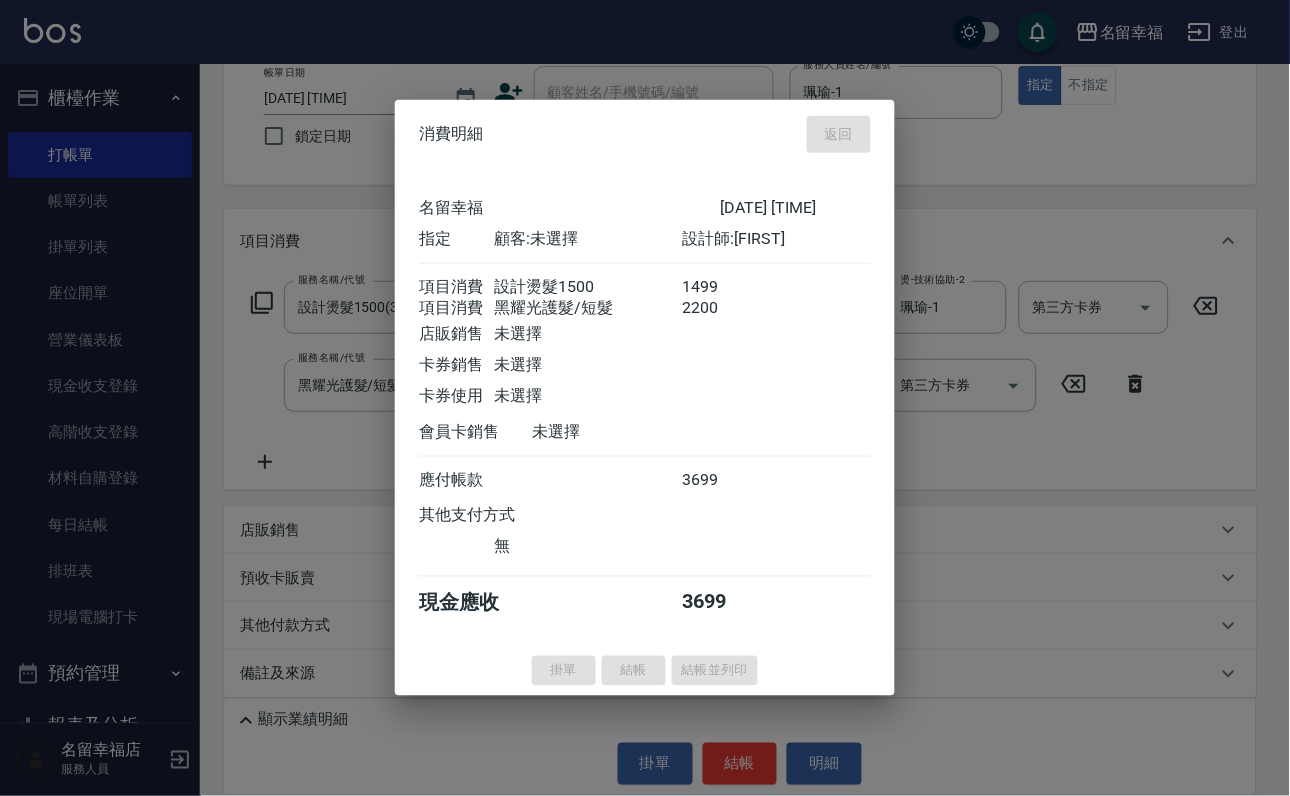 type 